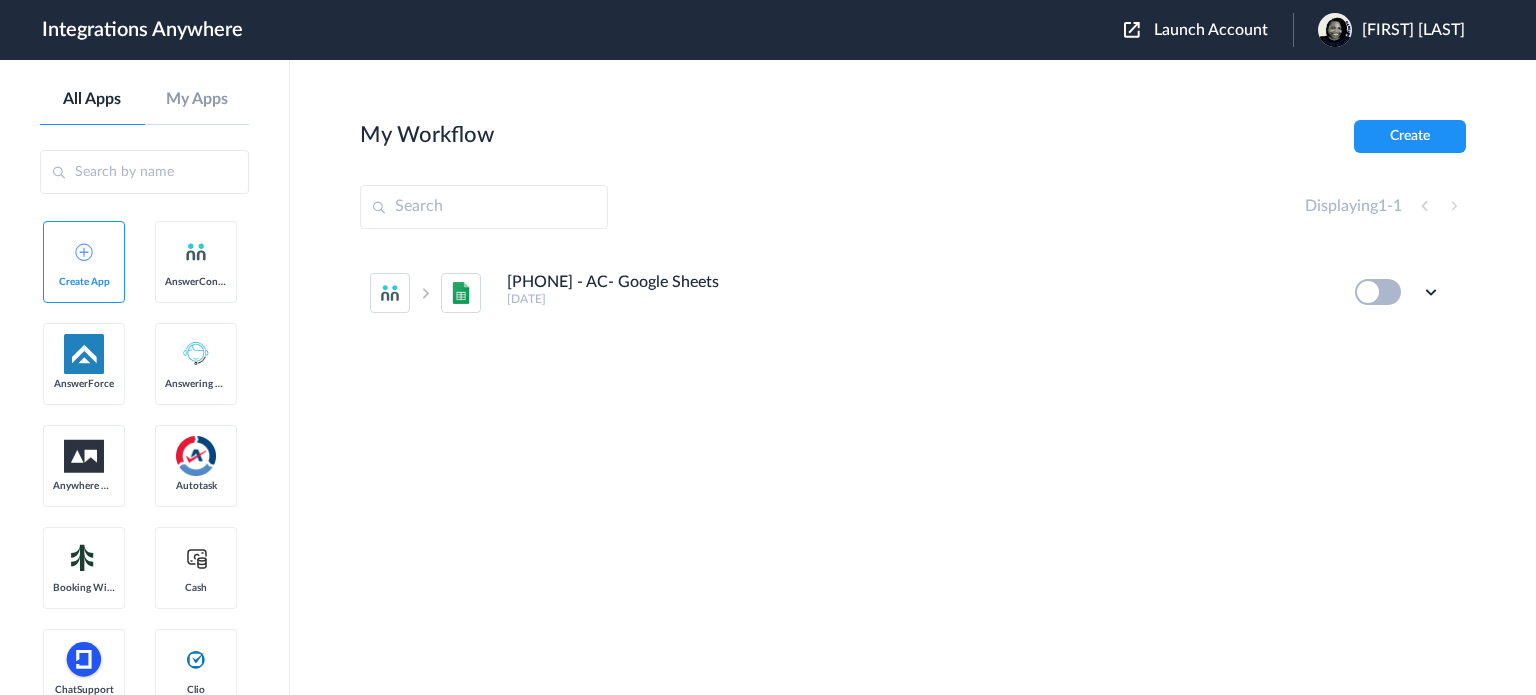 scroll, scrollTop: 0, scrollLeft: 0, axis: both 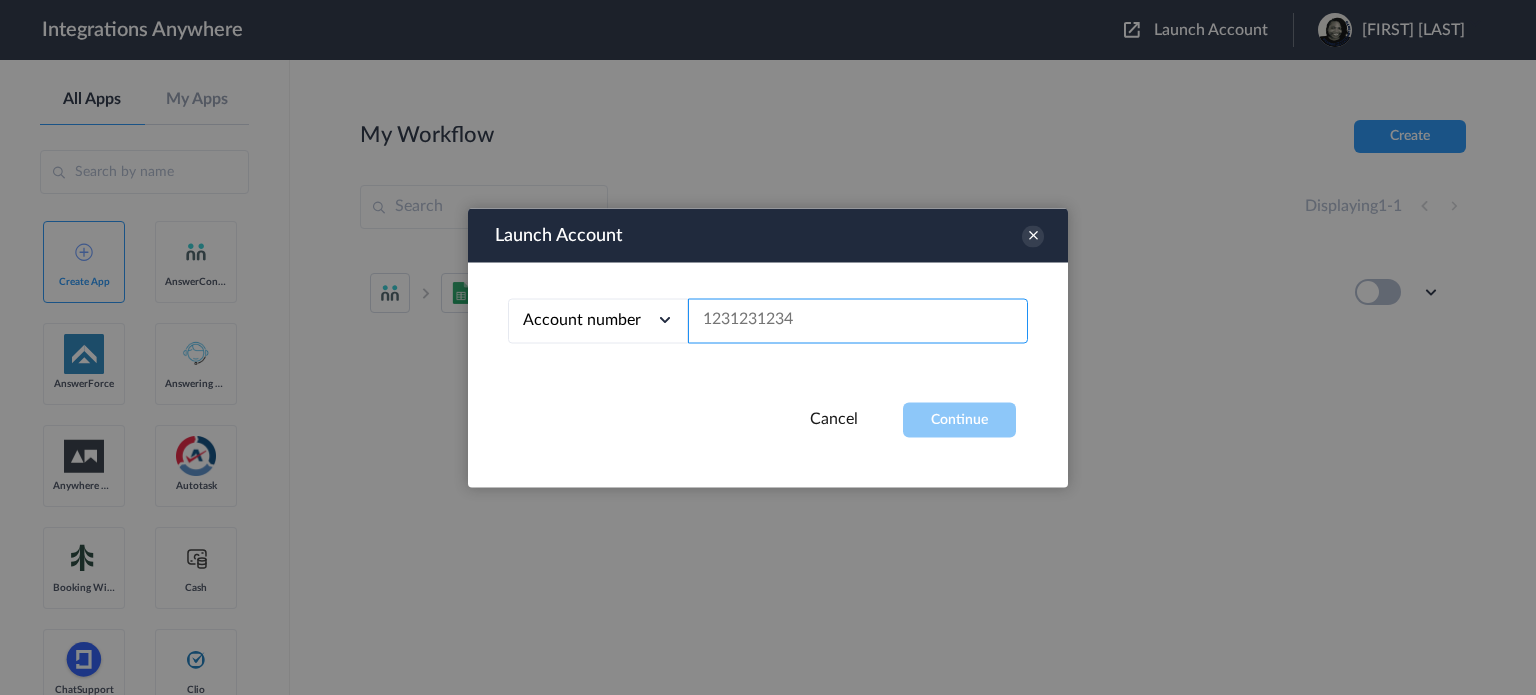 click at bounding box center [858, 320] 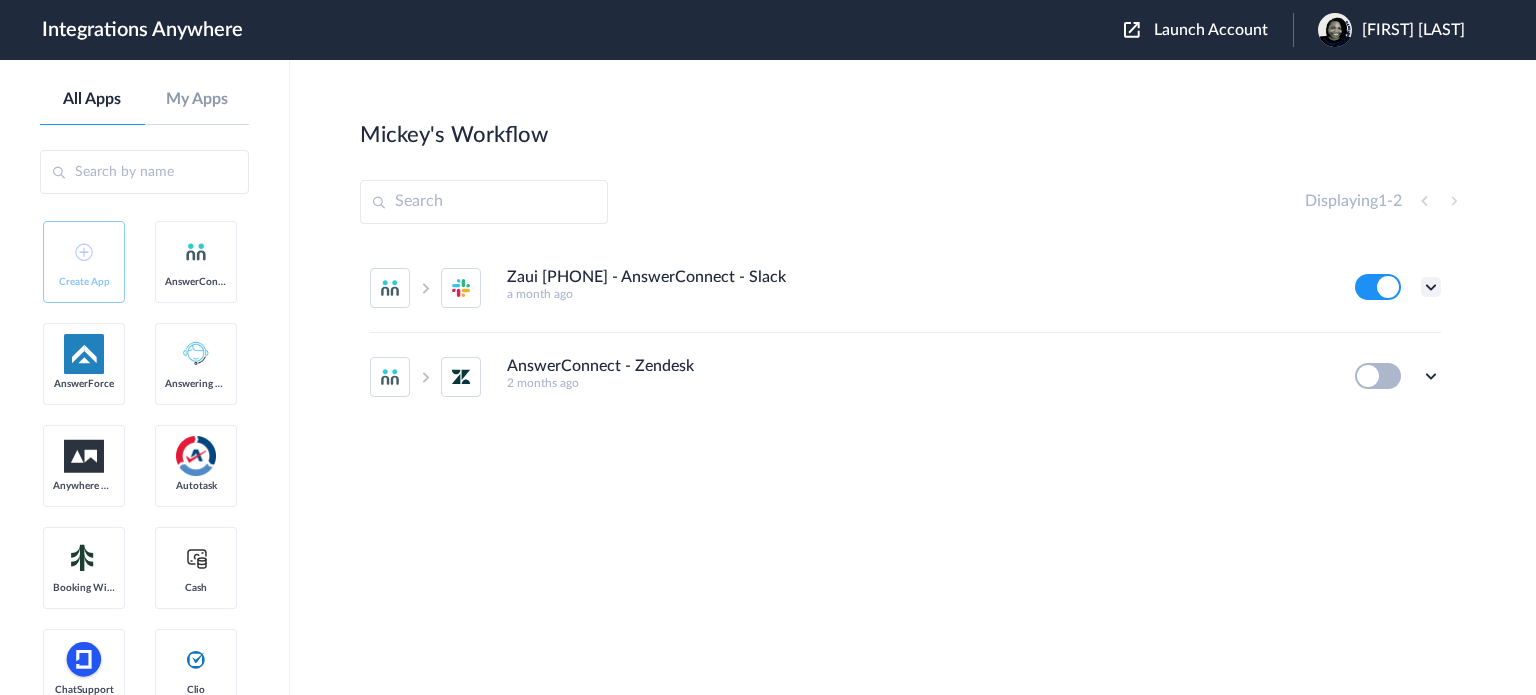click at bounding box center (1431, 287) 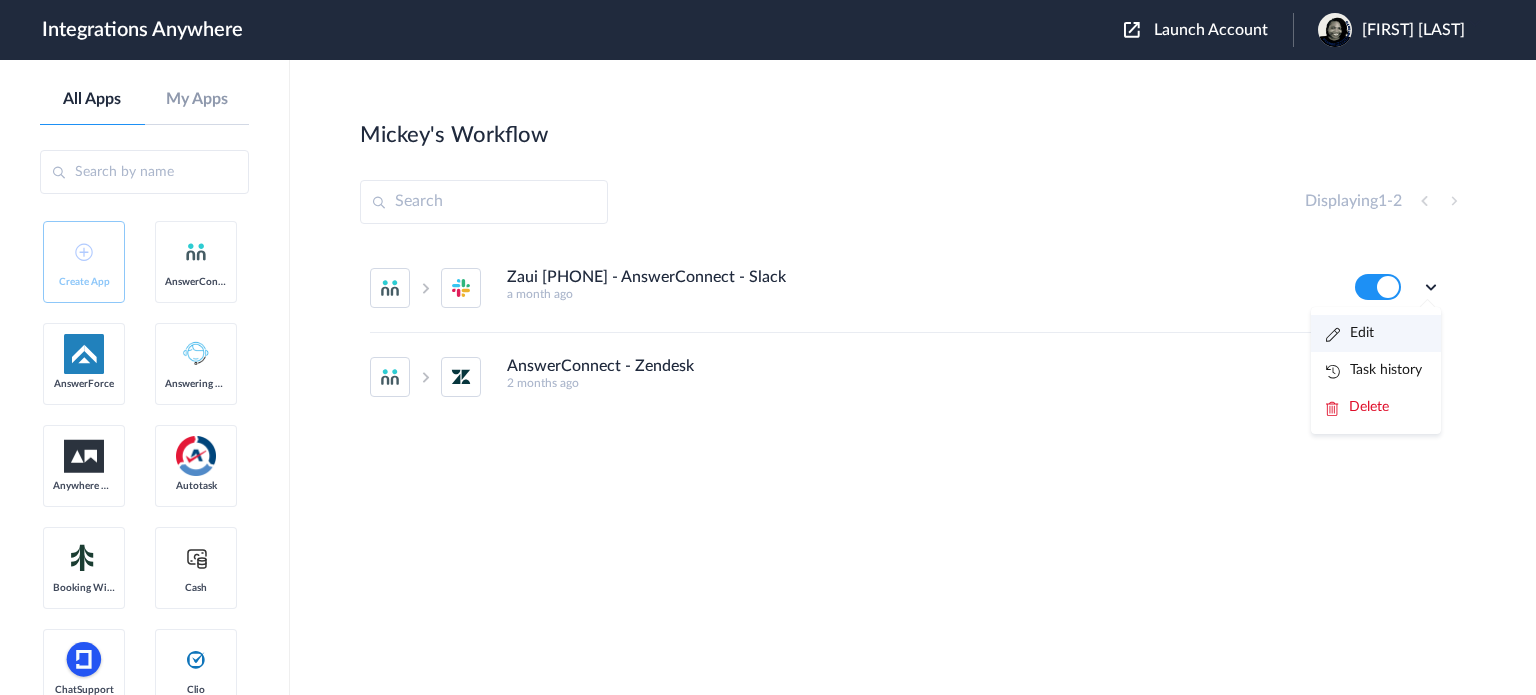 click on "Edit" at bounding box center [1376, 333] 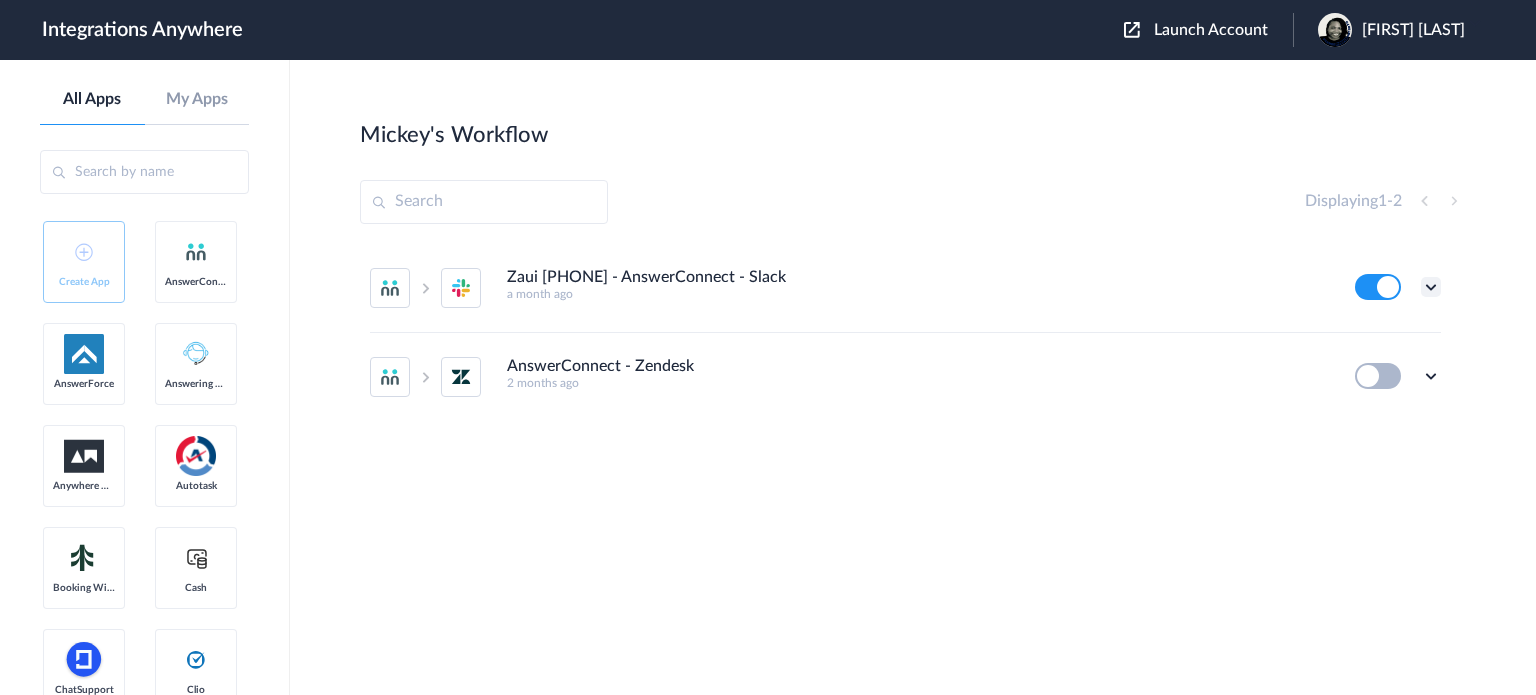 click at bounding box center (1431, 287) 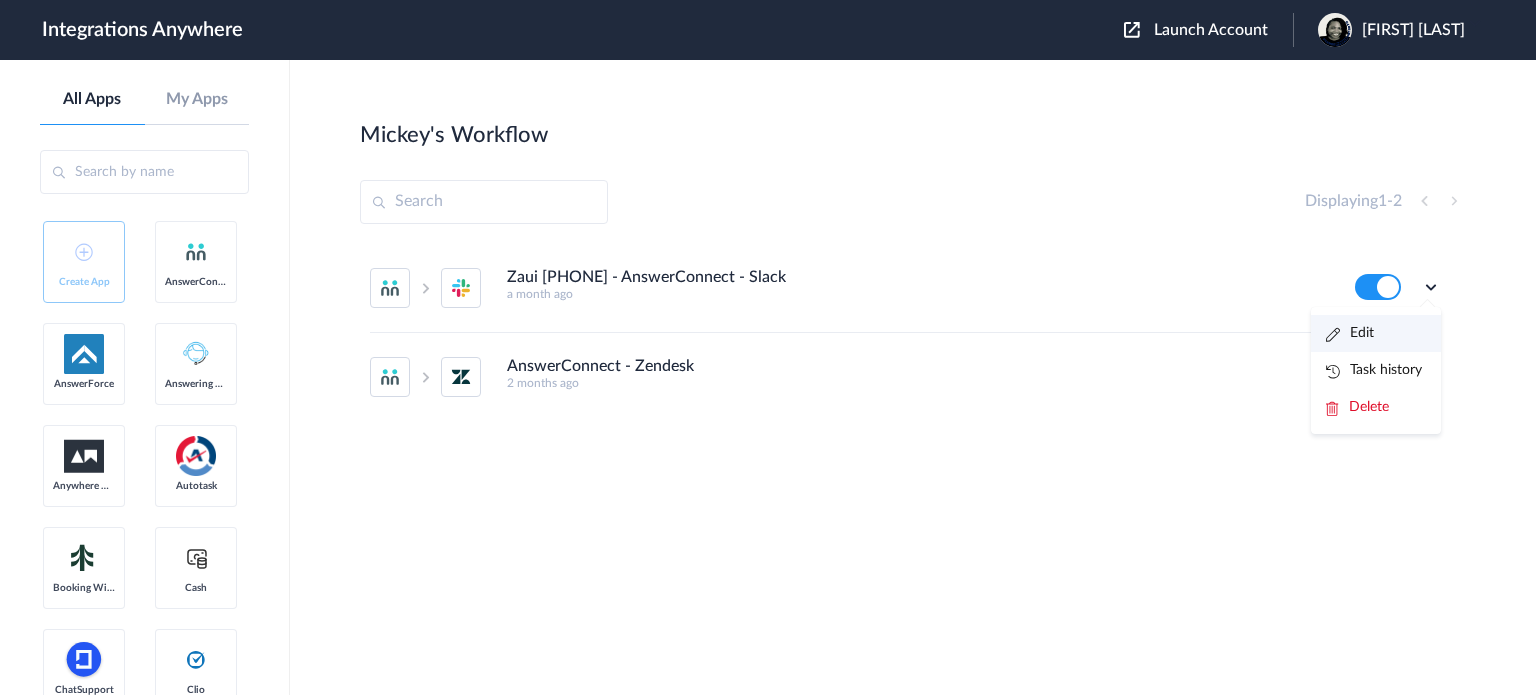 click on "Edit" at bounding box center [1350, 333] 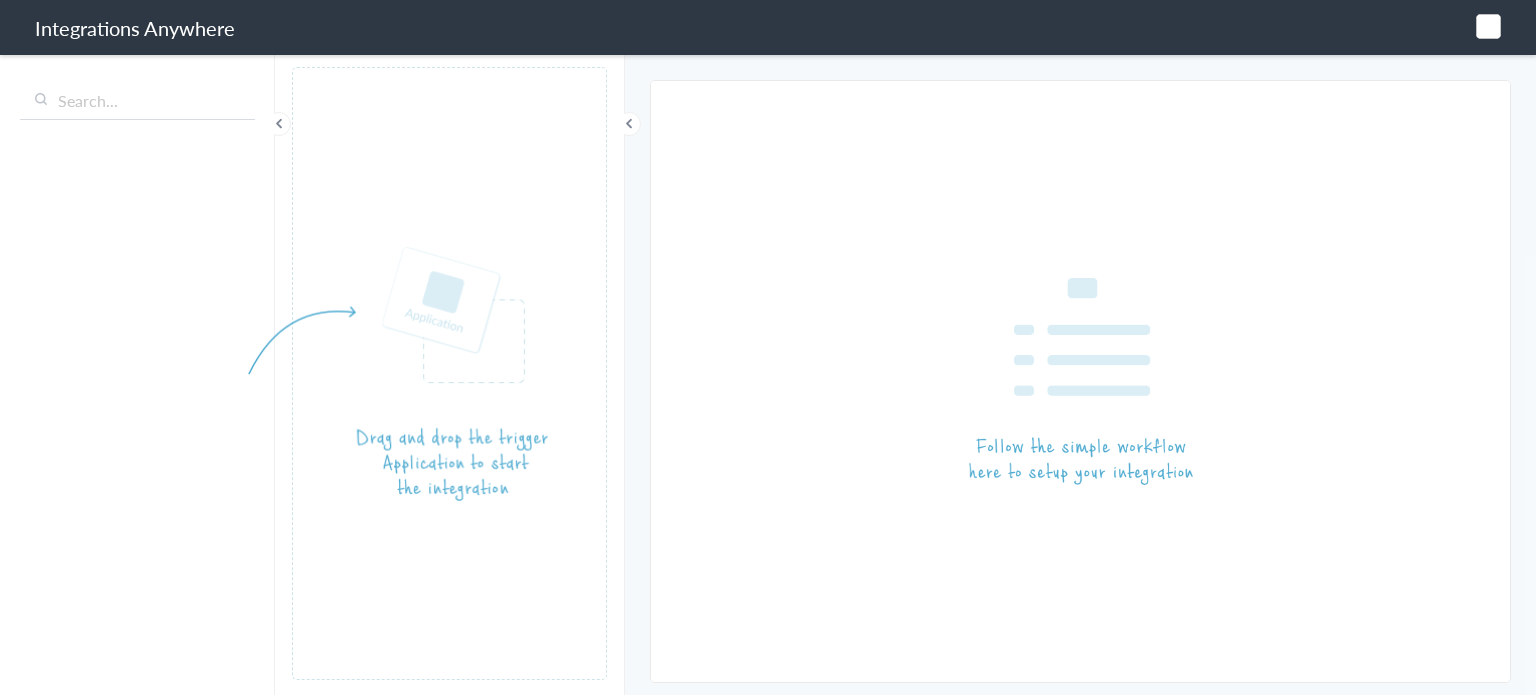 scroll, scrollTop: 0, scrollLeft: 0, axis: both 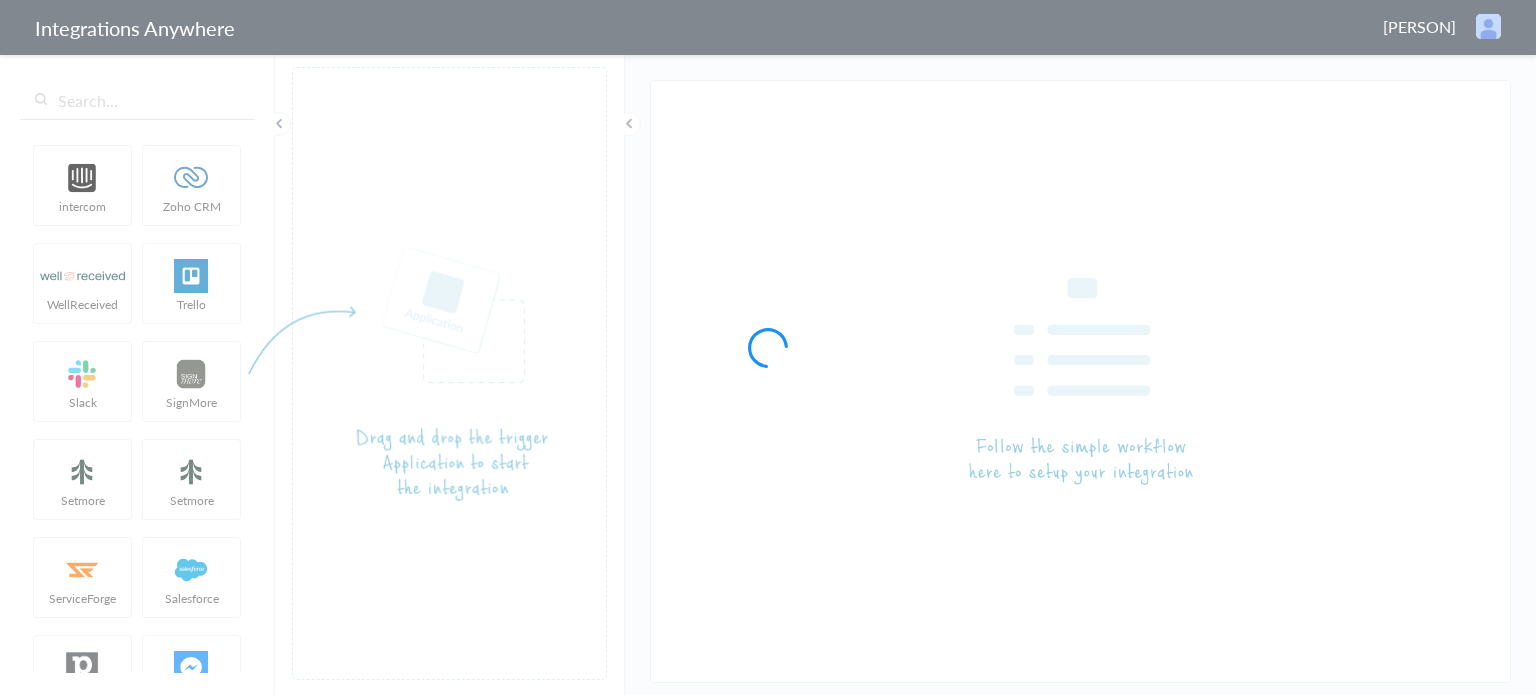 type on "Zaui [PHONE] - AnswerConnect - Slack" 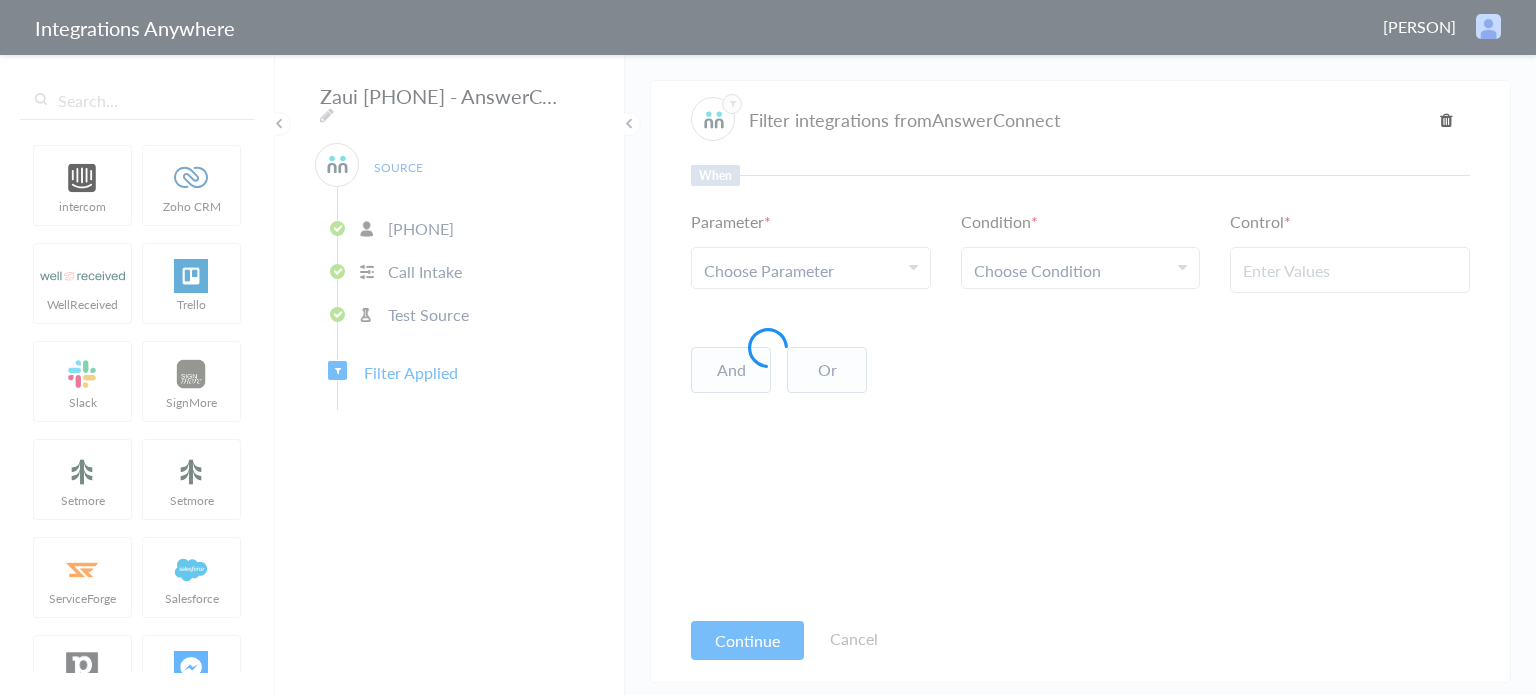 type on "Yes" 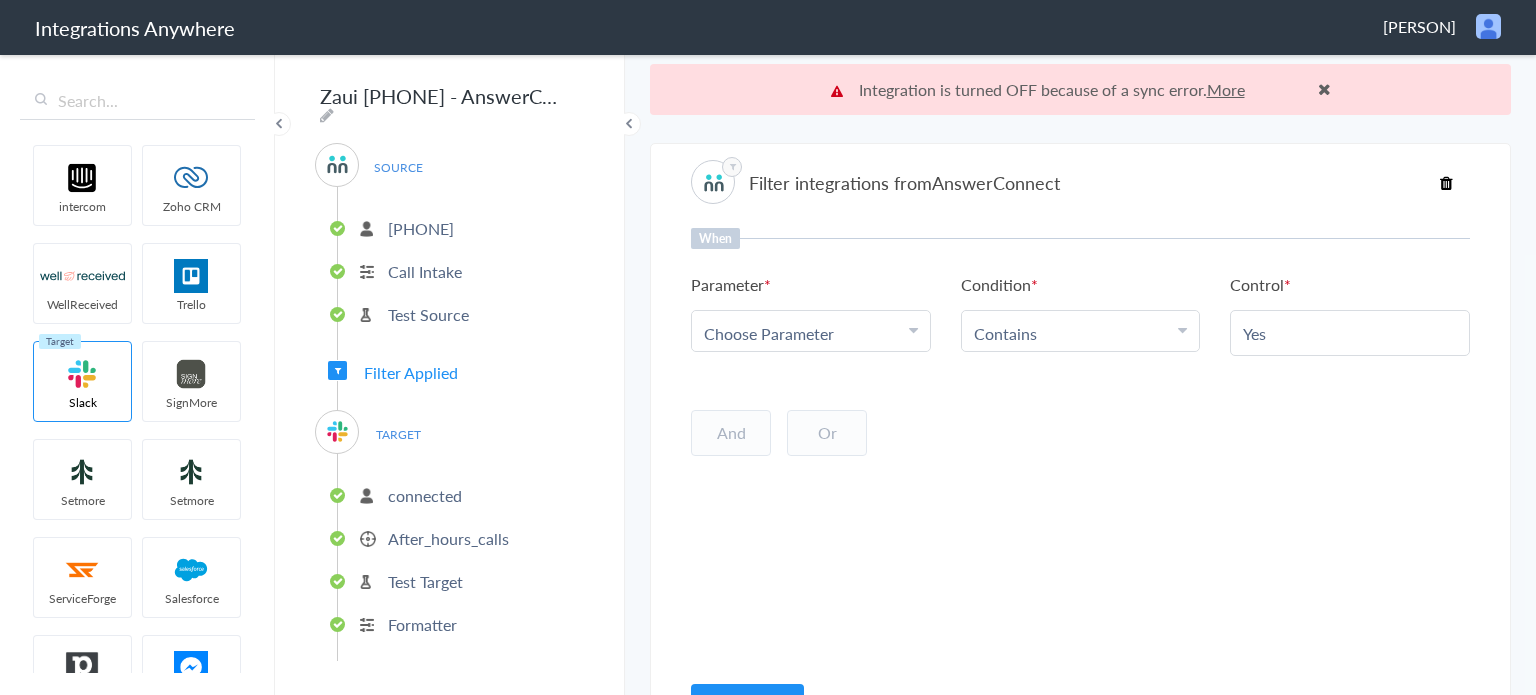click on "Filter
Applied" at bounding box center (411, 372) 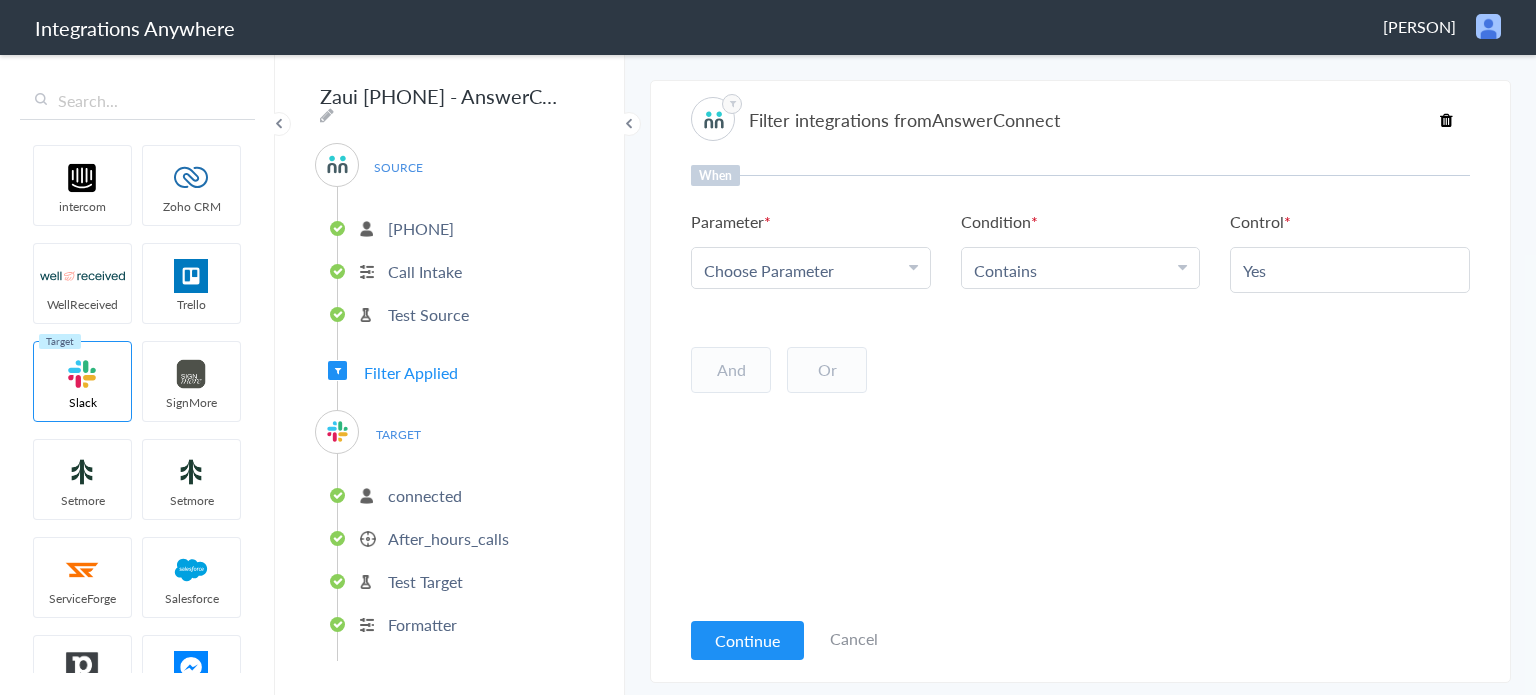 click on "Choose Parameter" at bounding box center (769, 270) 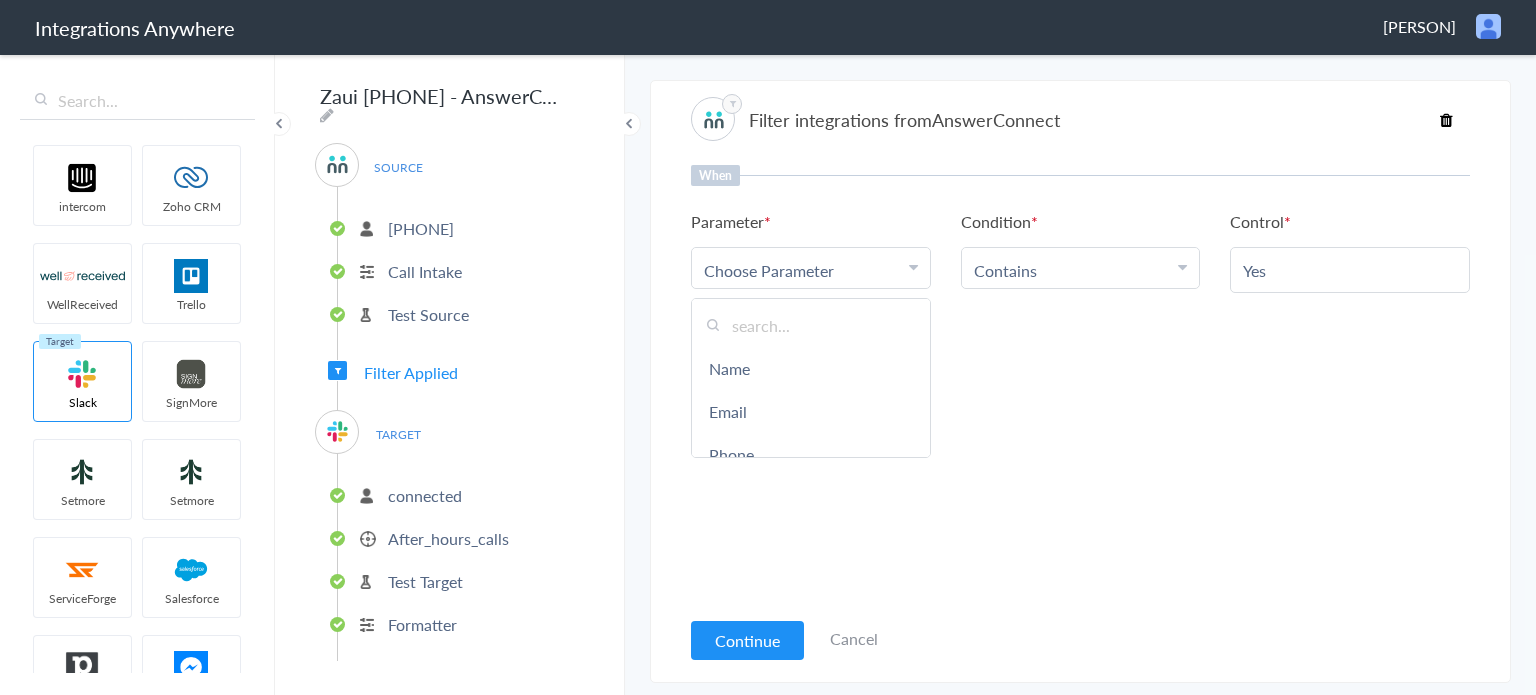 click at bounding box center [811, 325] 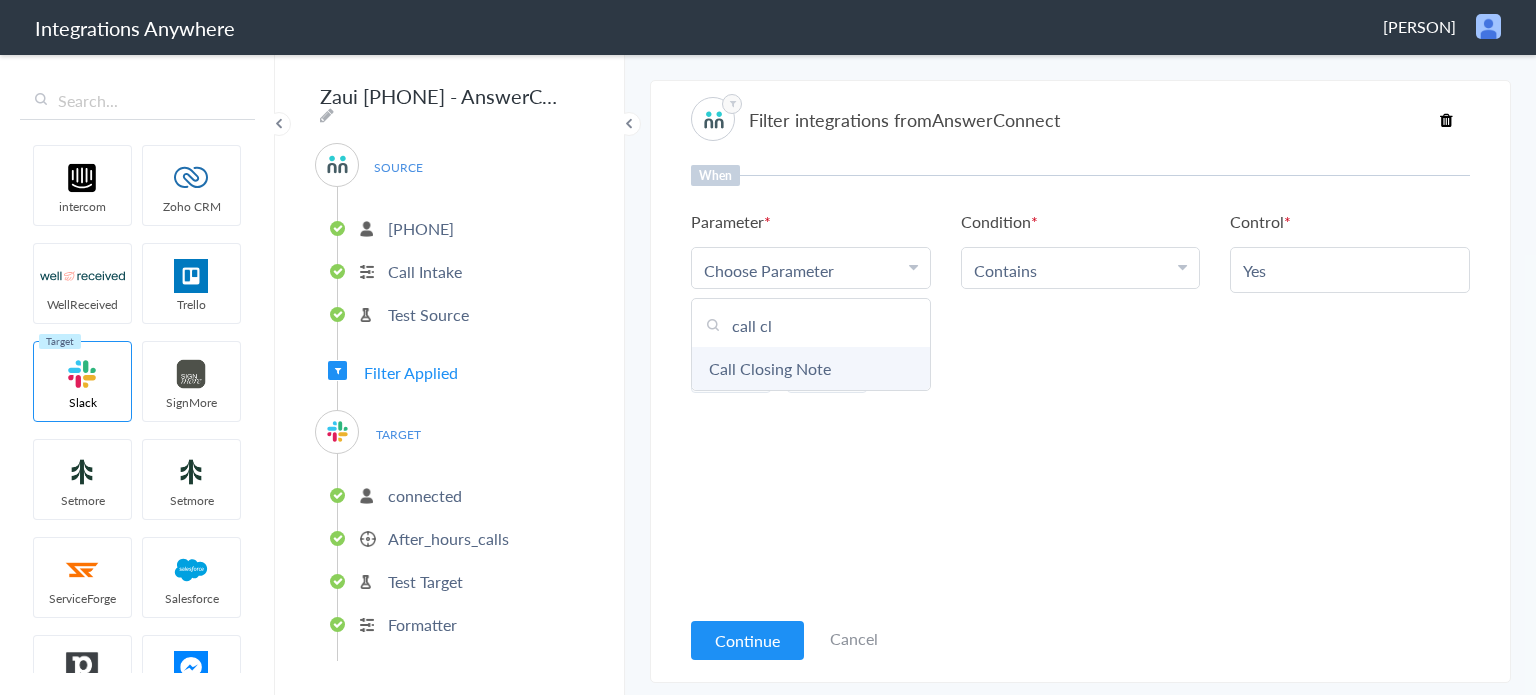 type on "call cl" 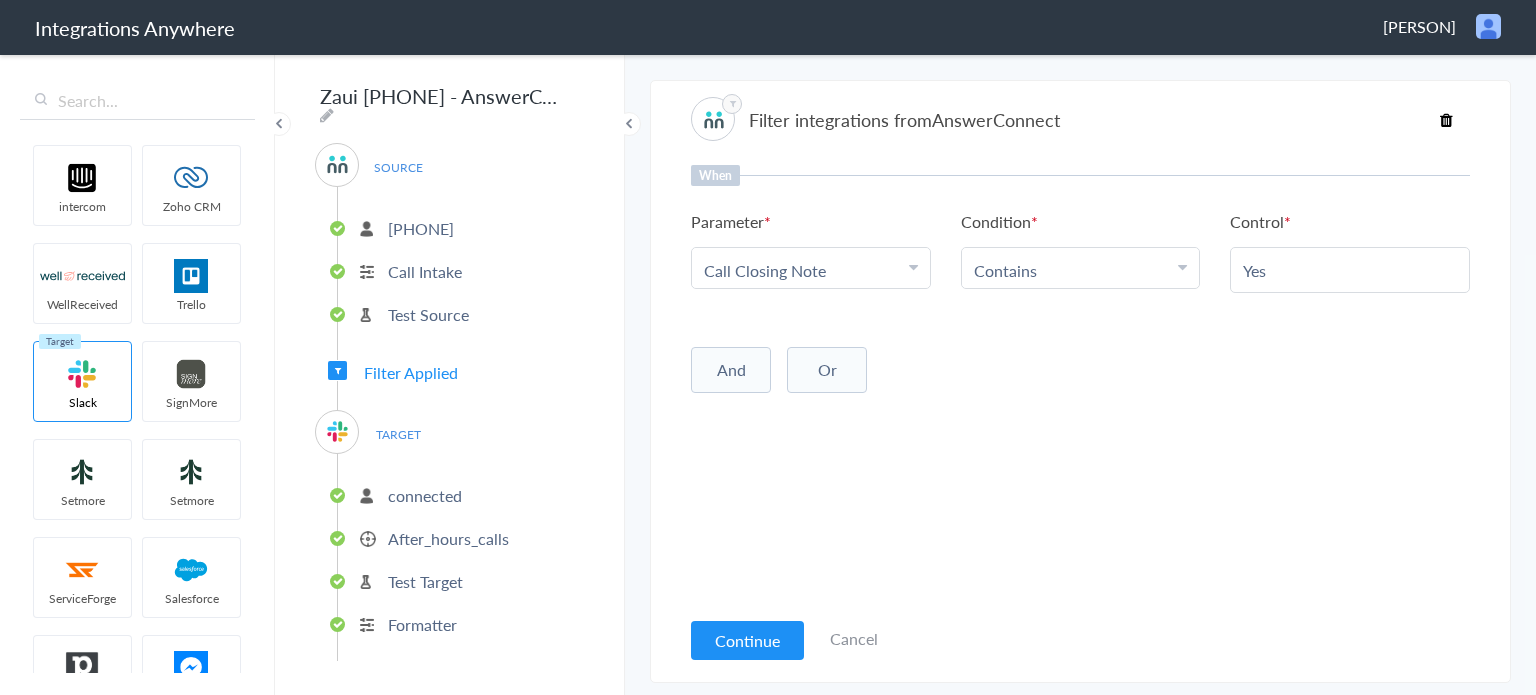 click on "Contains" at bounding box center (1076, 270) 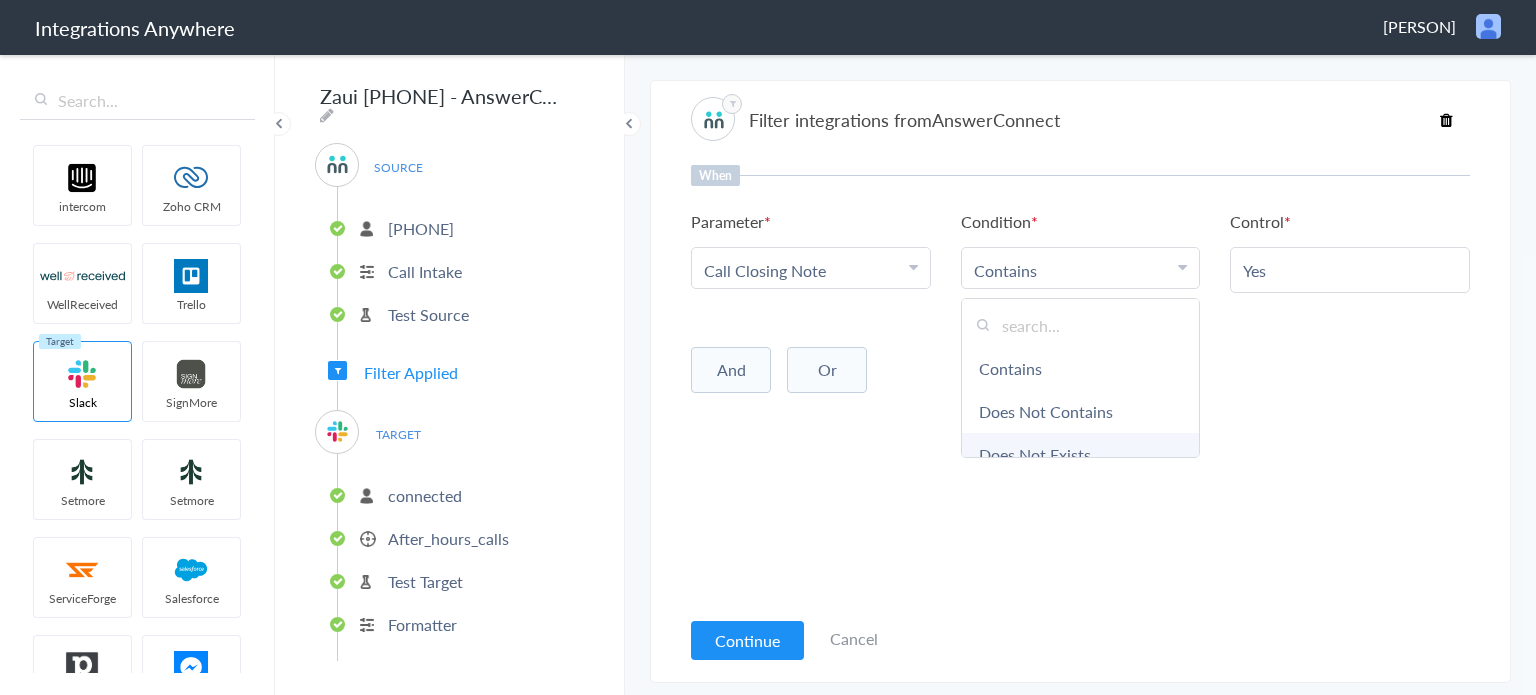 click on "Does Not Exists" at bounding box center [1081, 454] 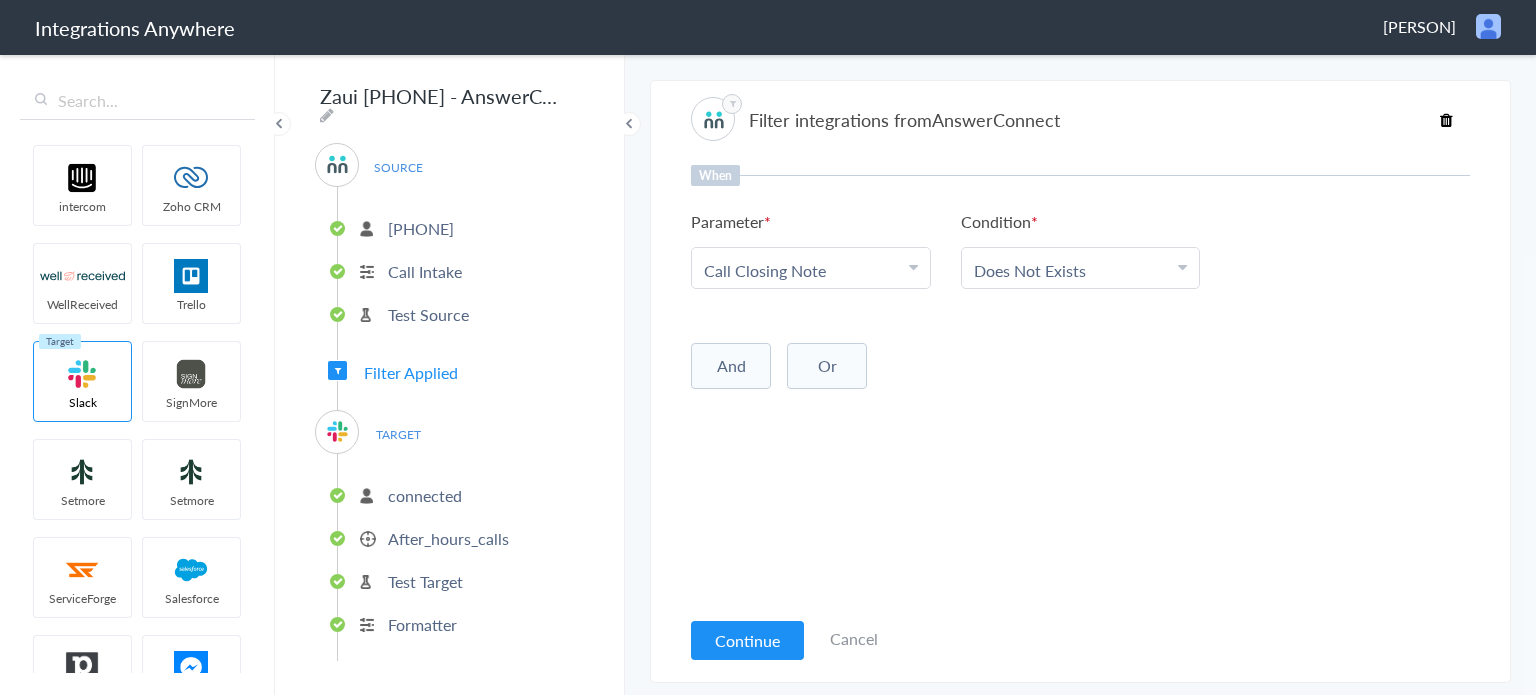 click on "And" at bounding box center (731, 366) 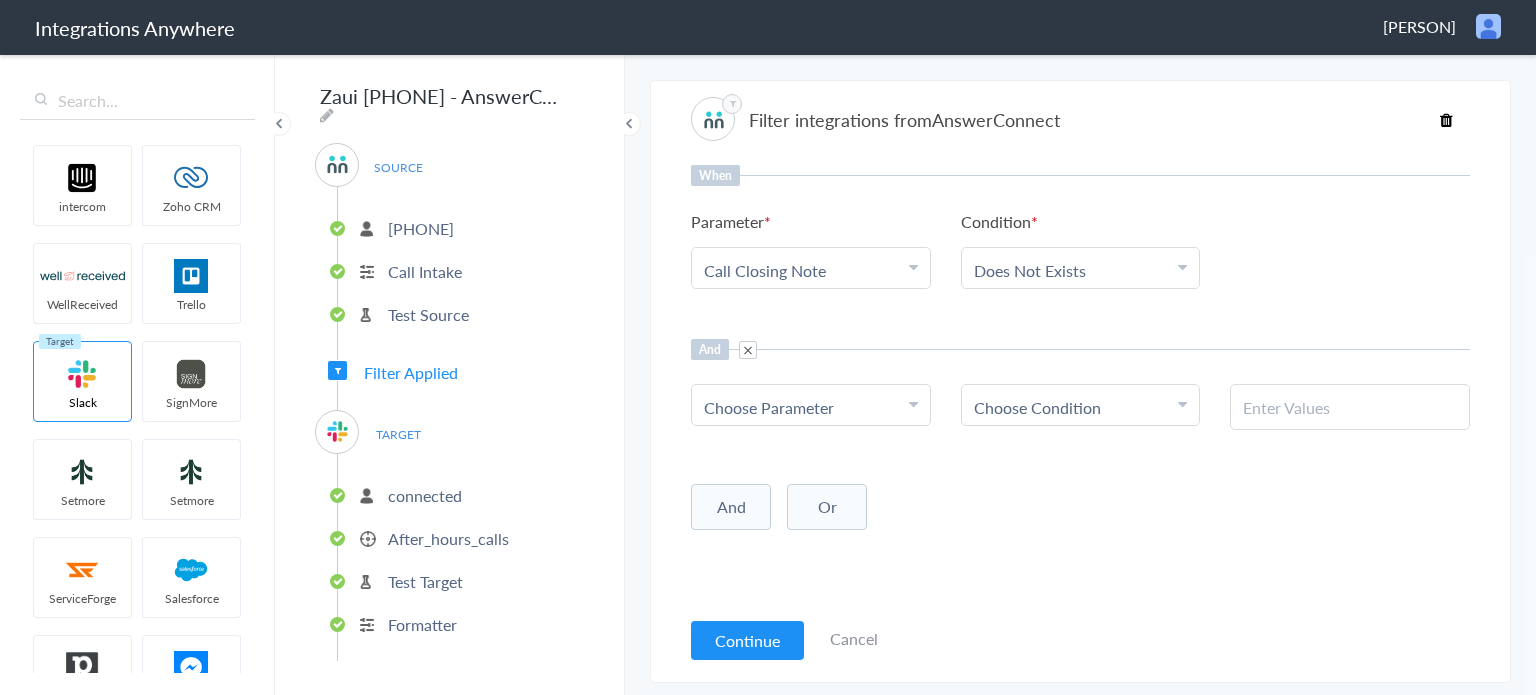 click on "Choose Parameter" at bounding box center (769, 407) 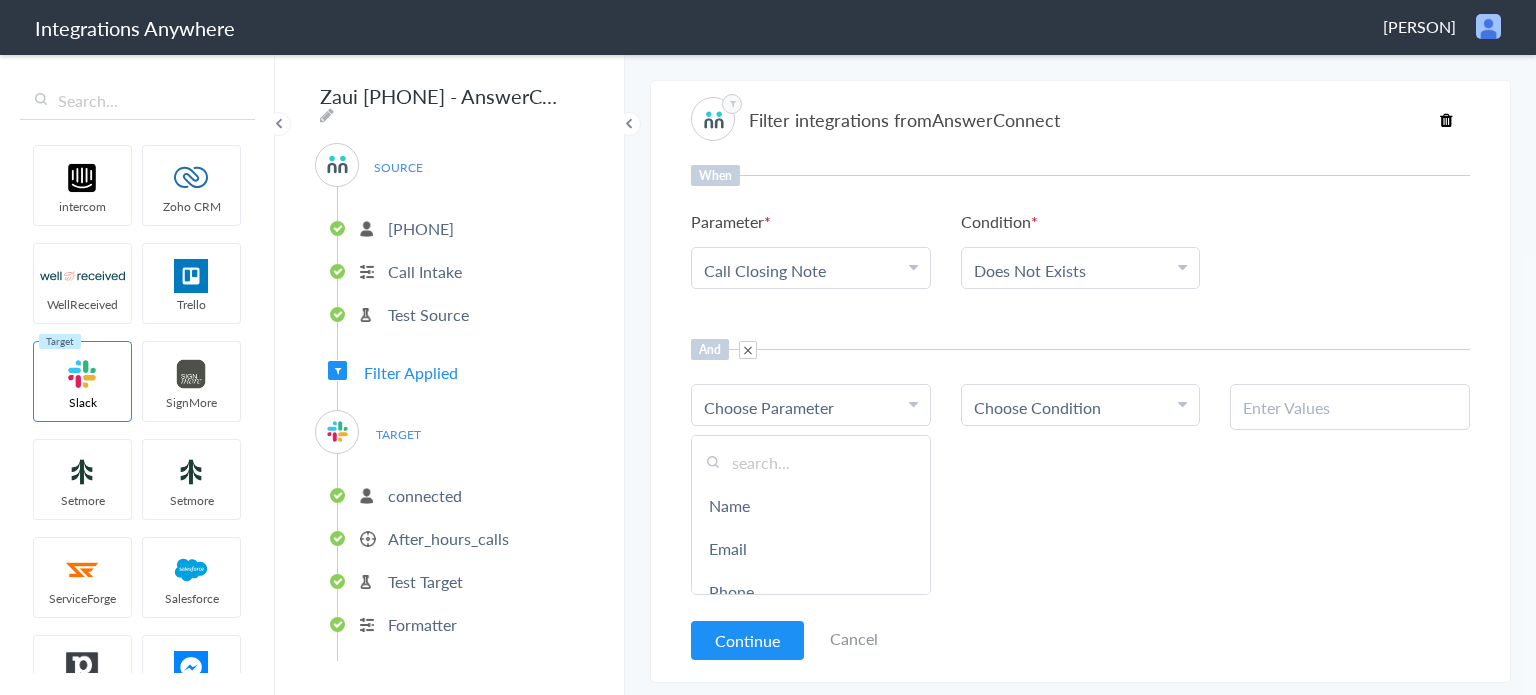 scroll, scrollTop: 78, scrollLeft: 0, axis: vertical 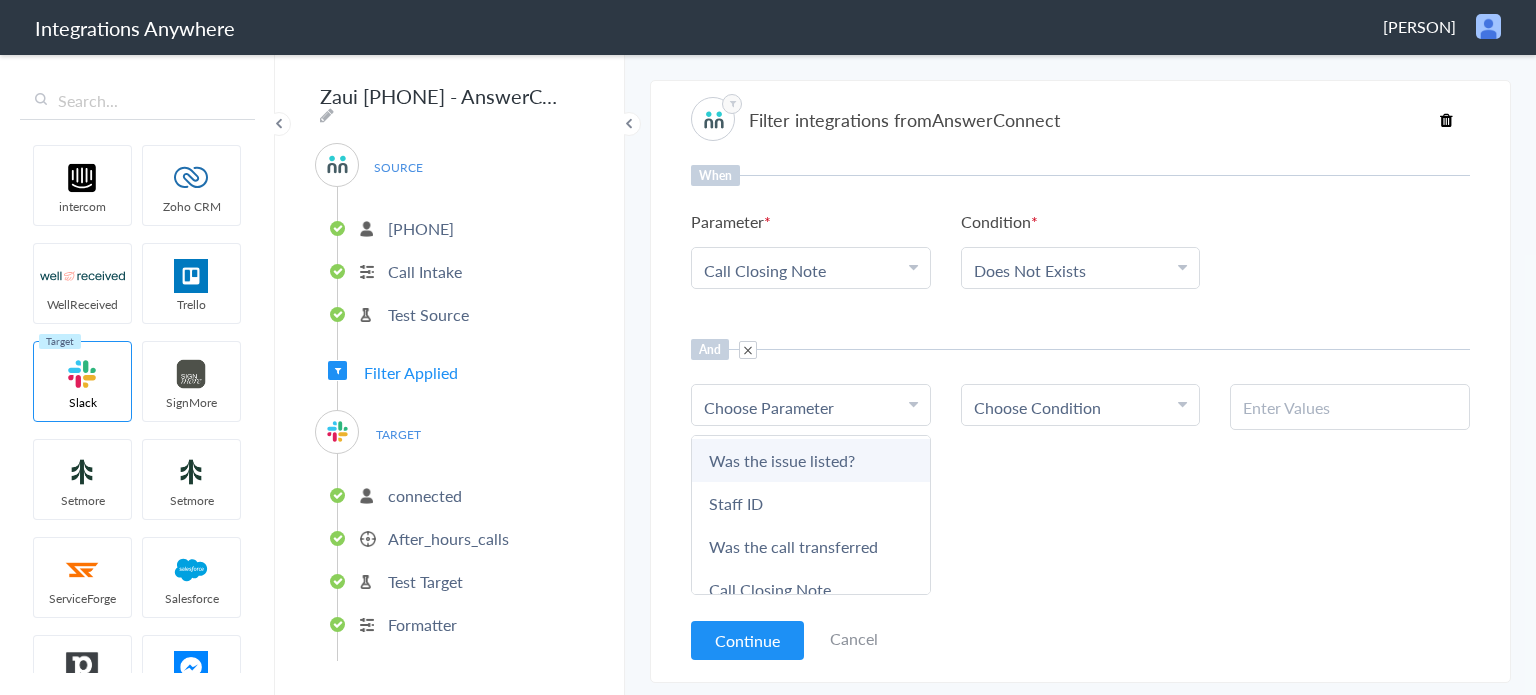 click on "Was the issue listed?" at bounding box center [811, 460] 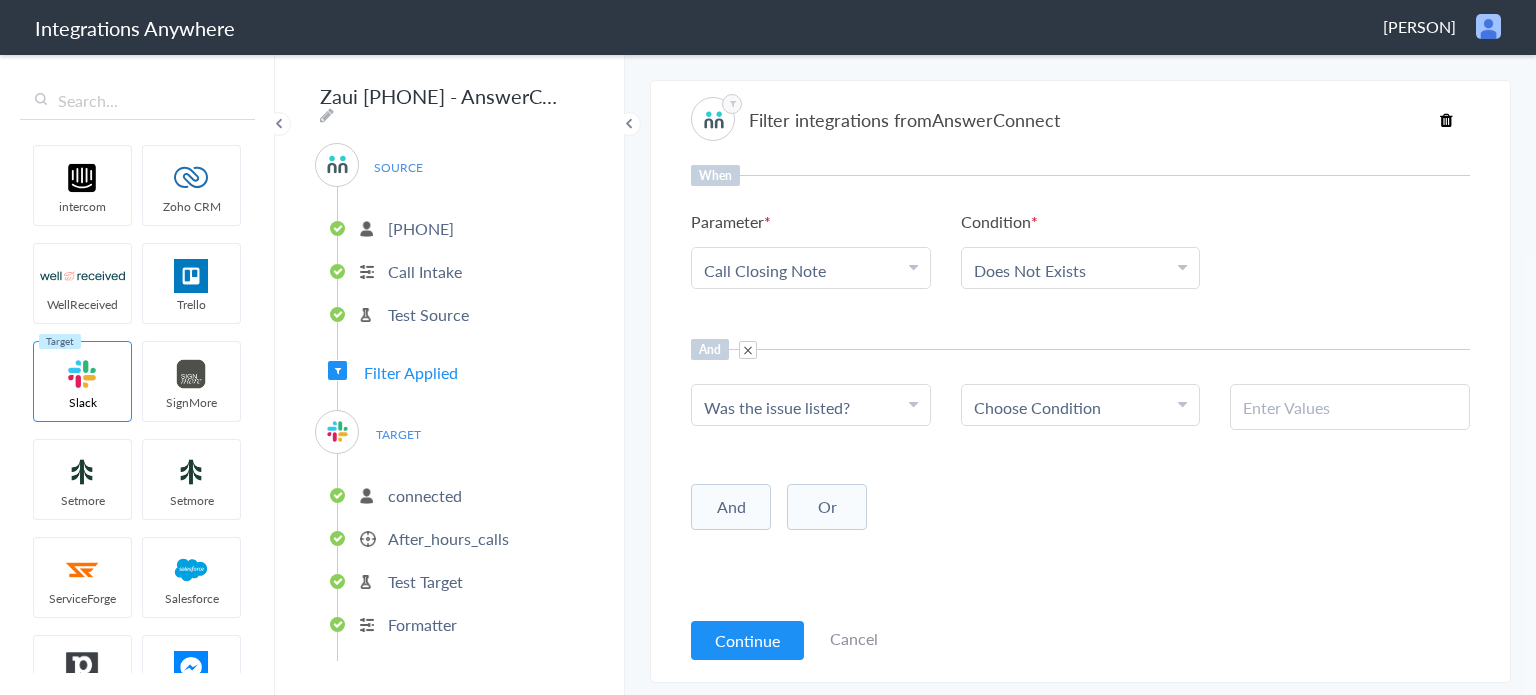 click on "Choose Condition" at bounding box center [1081, 407] 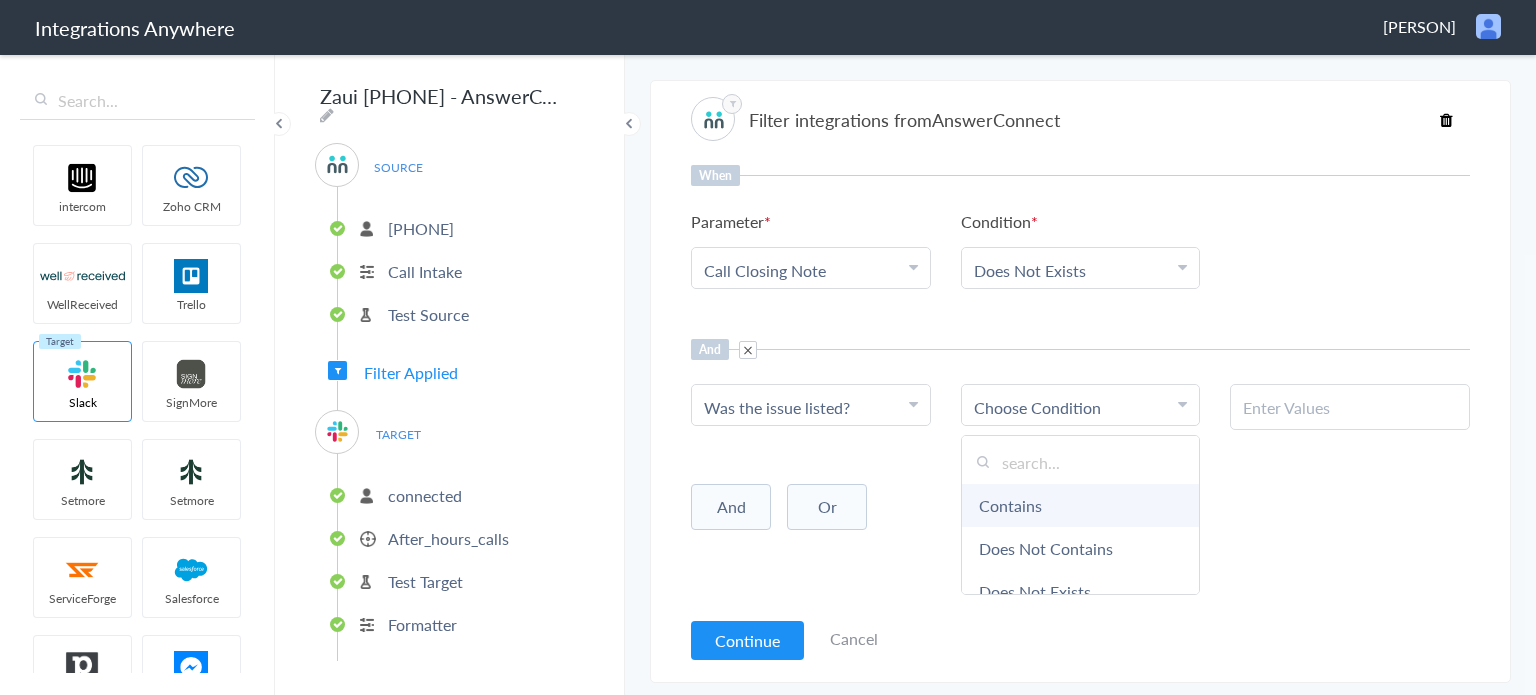 click on "Contains" at bounding box center [1081, 505] 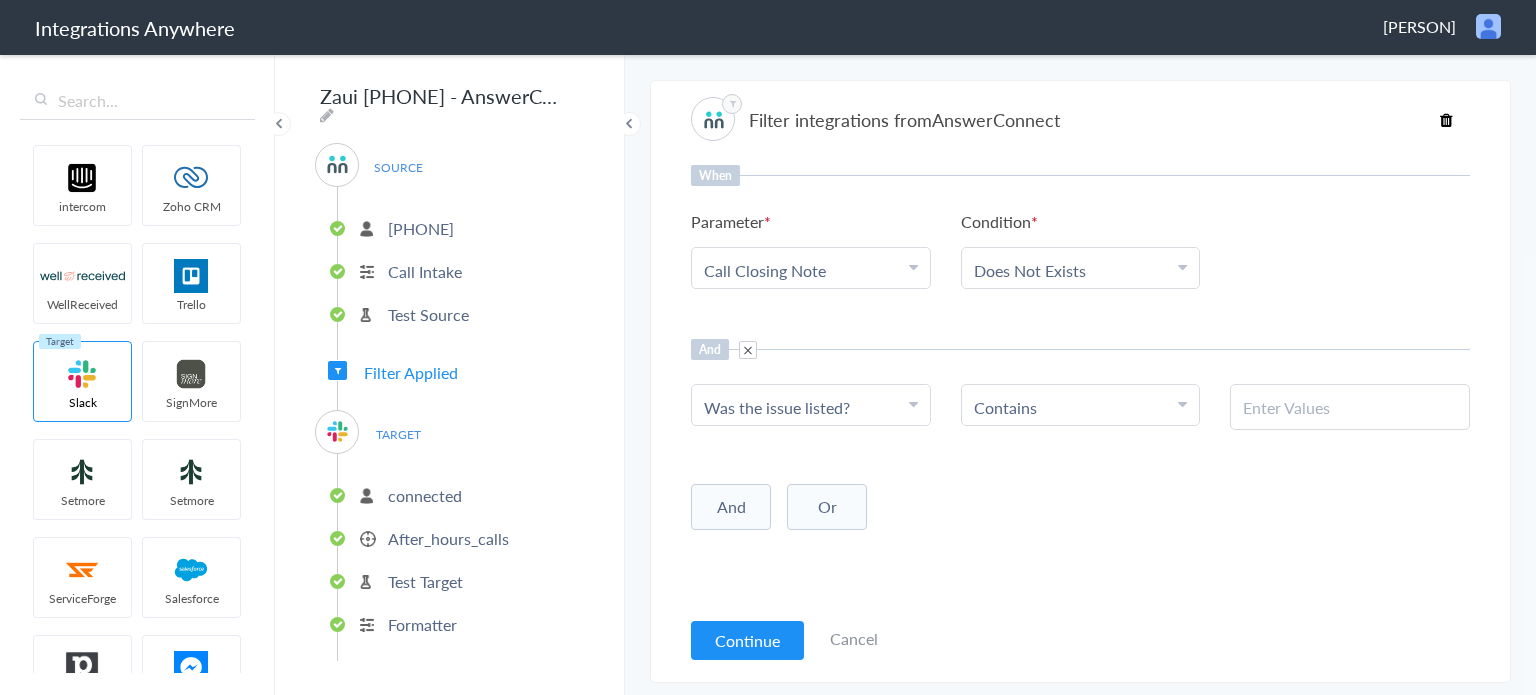 click at bounding box center [1350, 407] 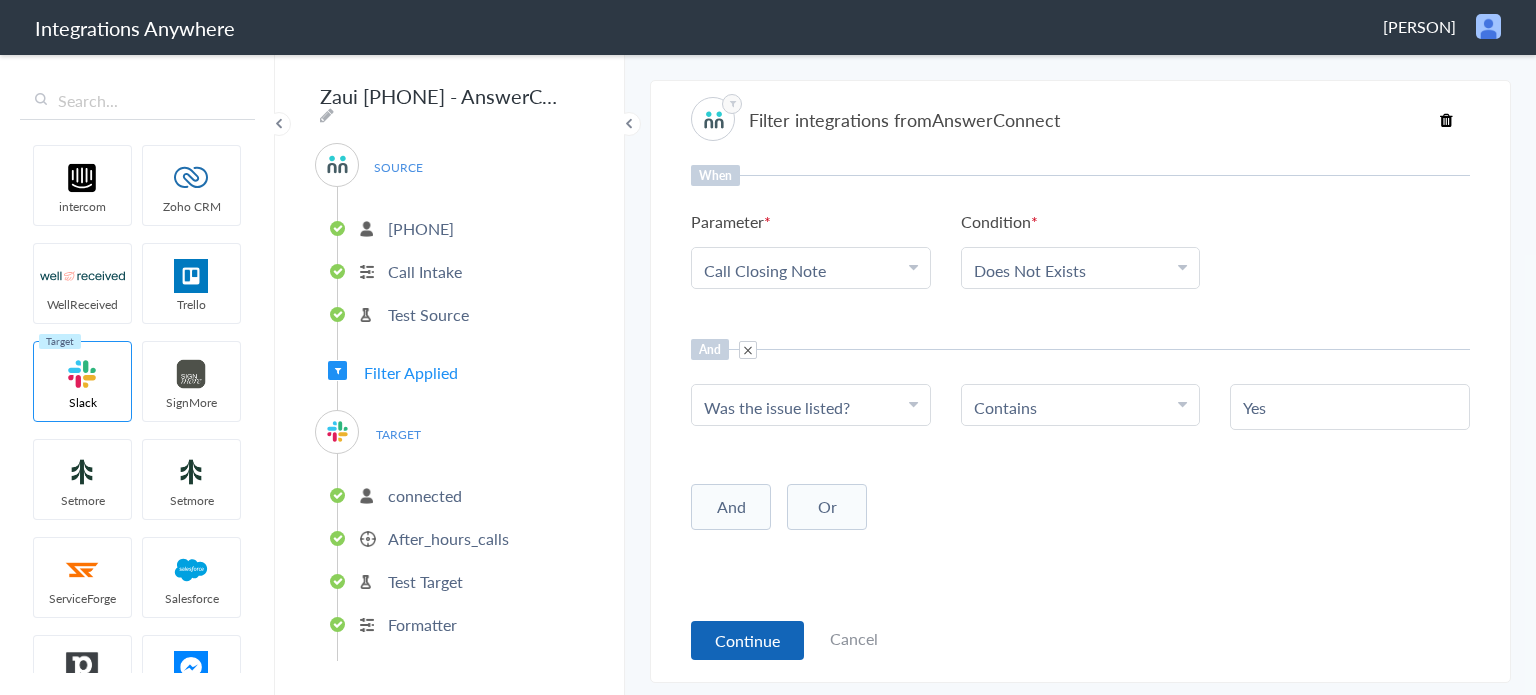 type on "Yes" 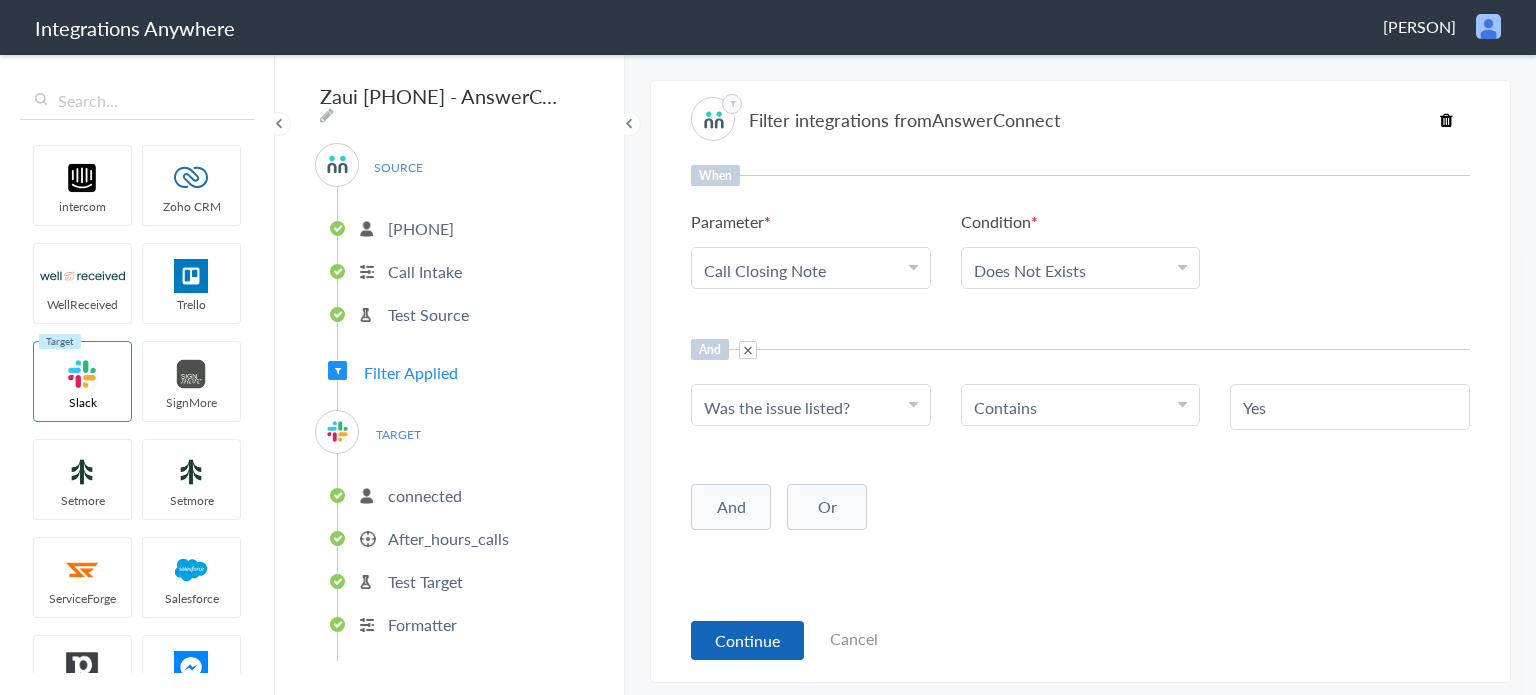 click on "Continue" at bounding box center (747, 640) 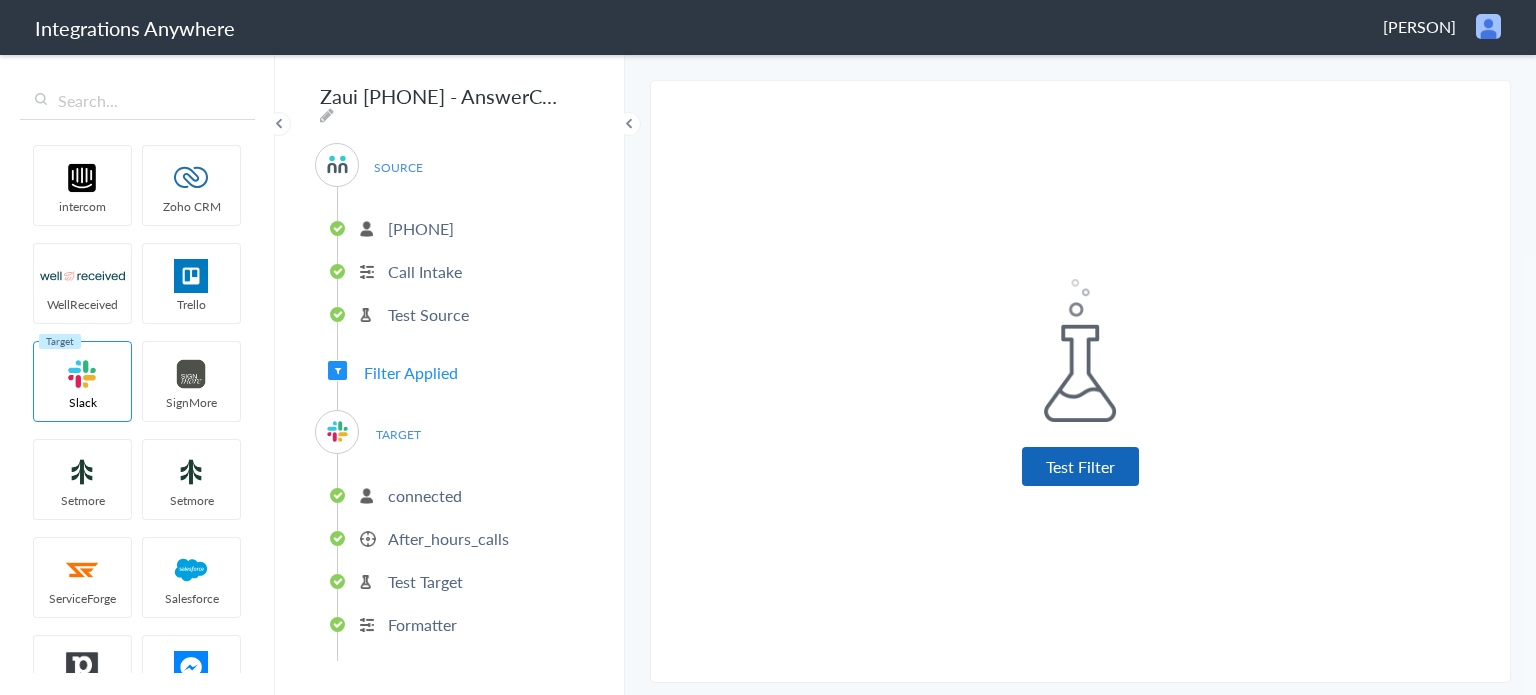 click on "Test Filter" at bounding box center [1080, 466] 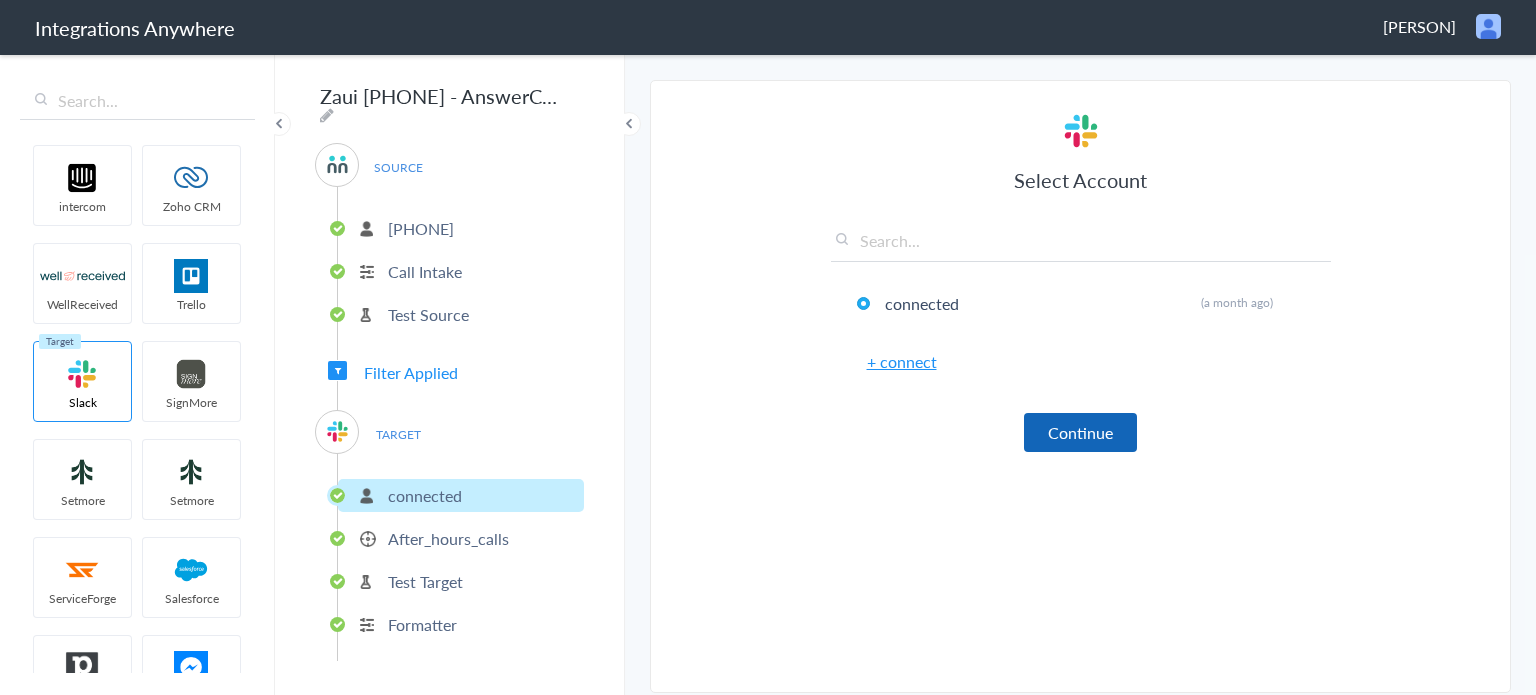 click on "Continue" at bounding box center (1080, 432) 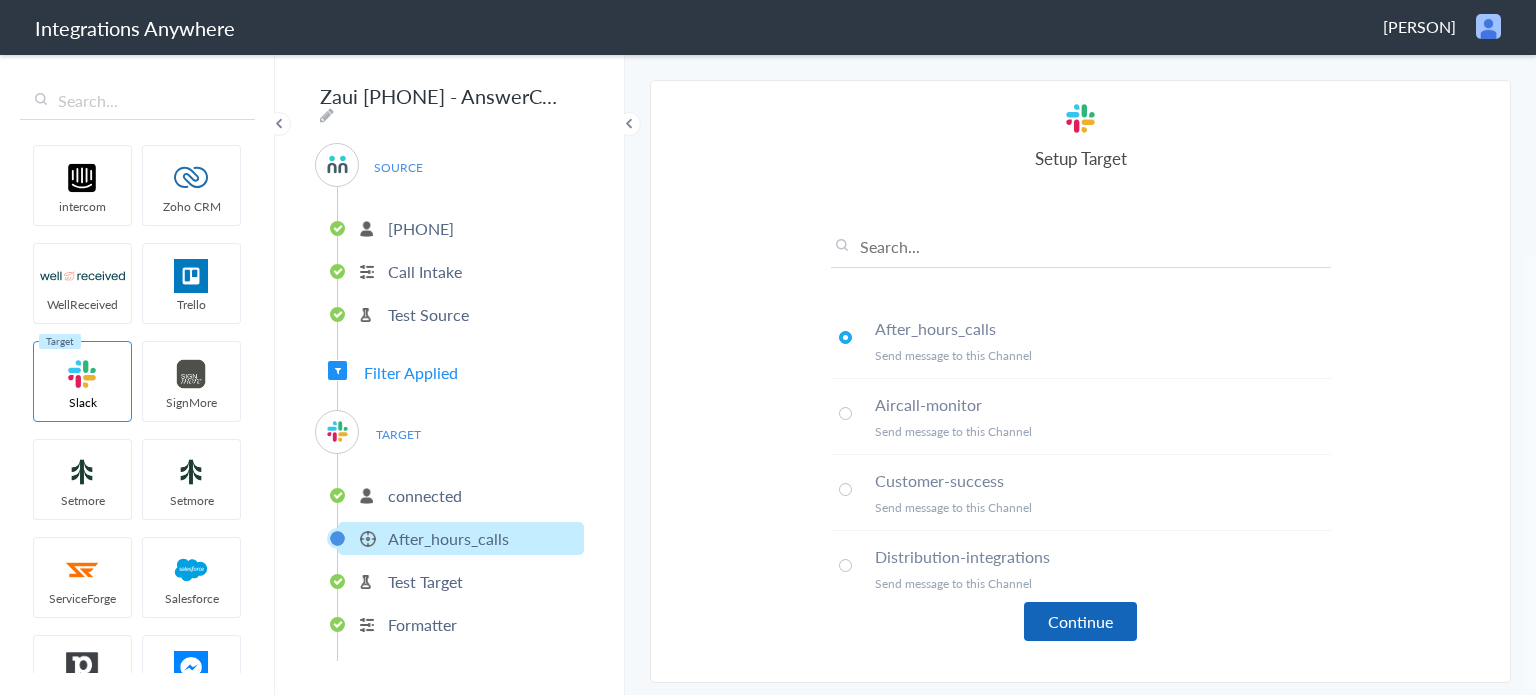 click on "Continue" at bounding box center [1080, 621] 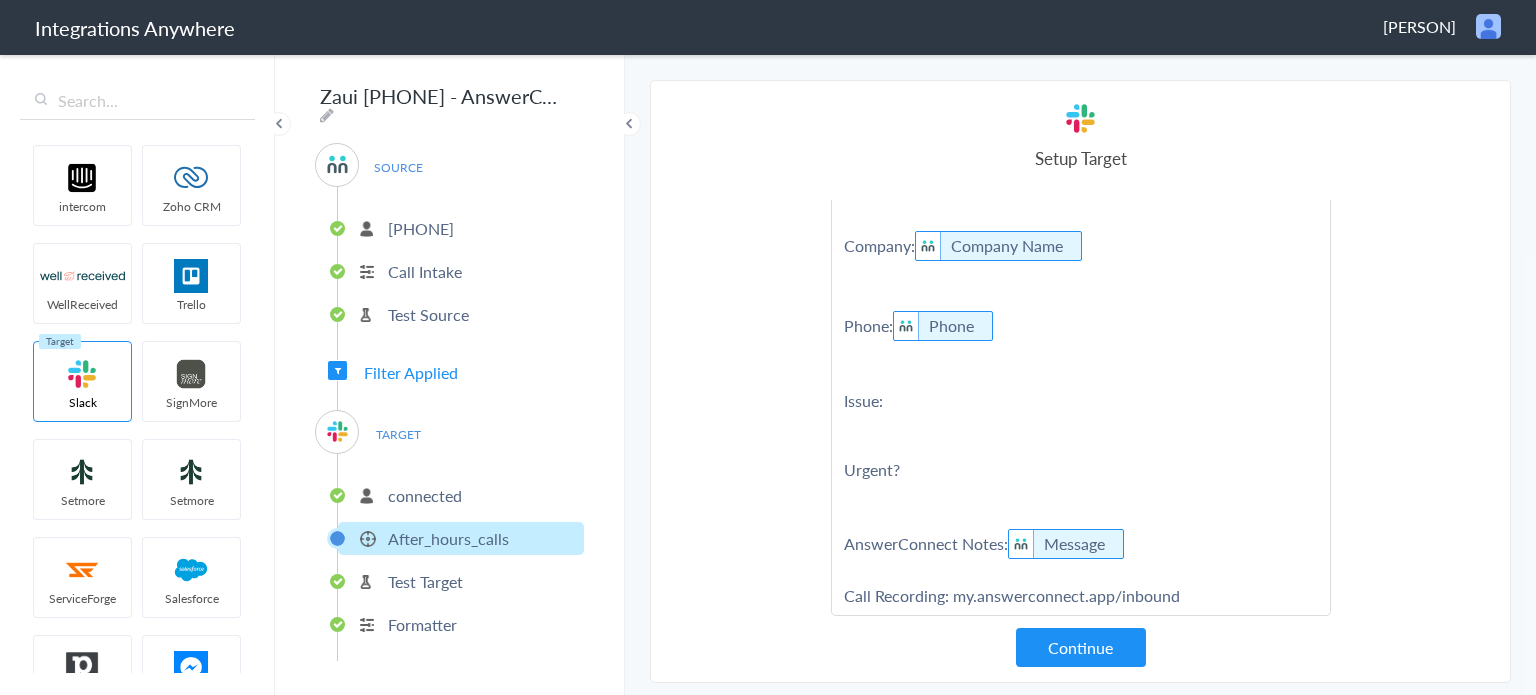 scroll, scrollTop: 265, scrollLeft: 0, axis: vertical 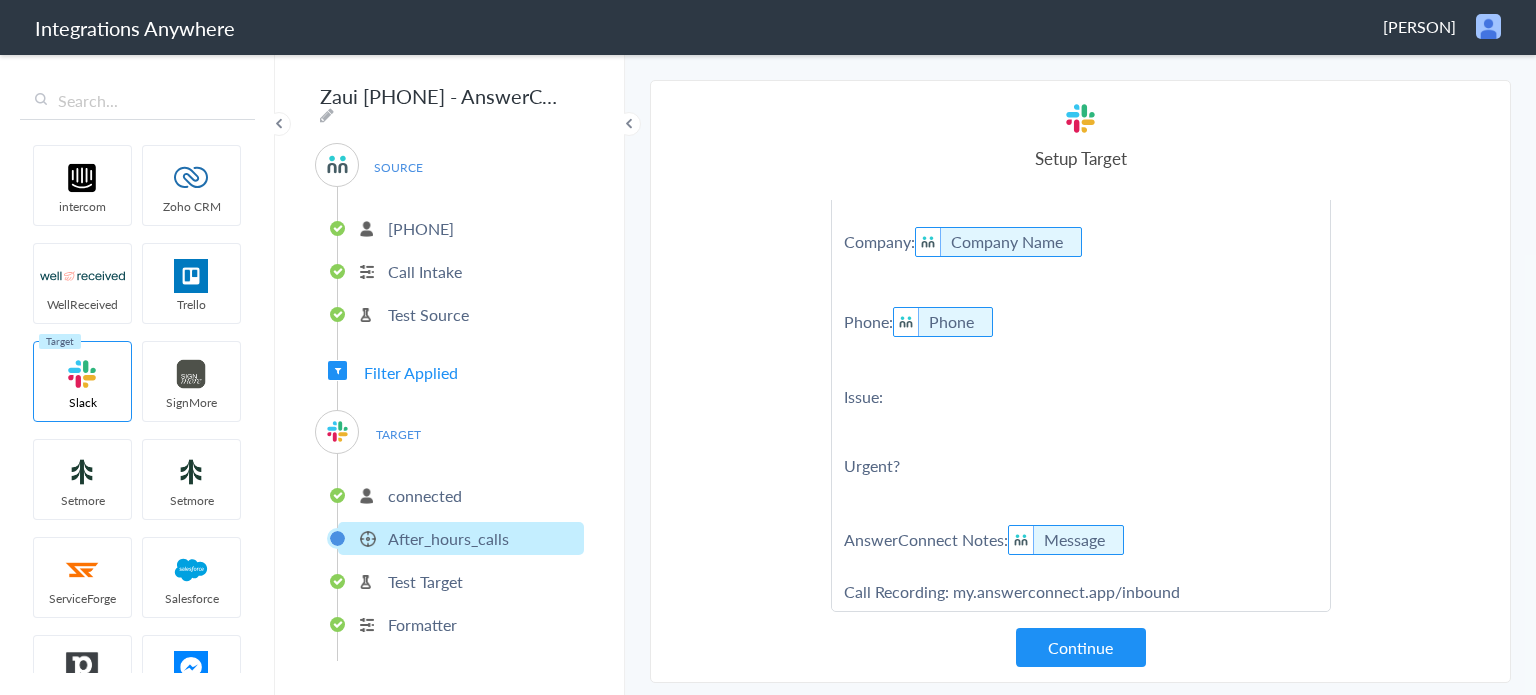 click on "**********" at bounding box center [1081, 288] 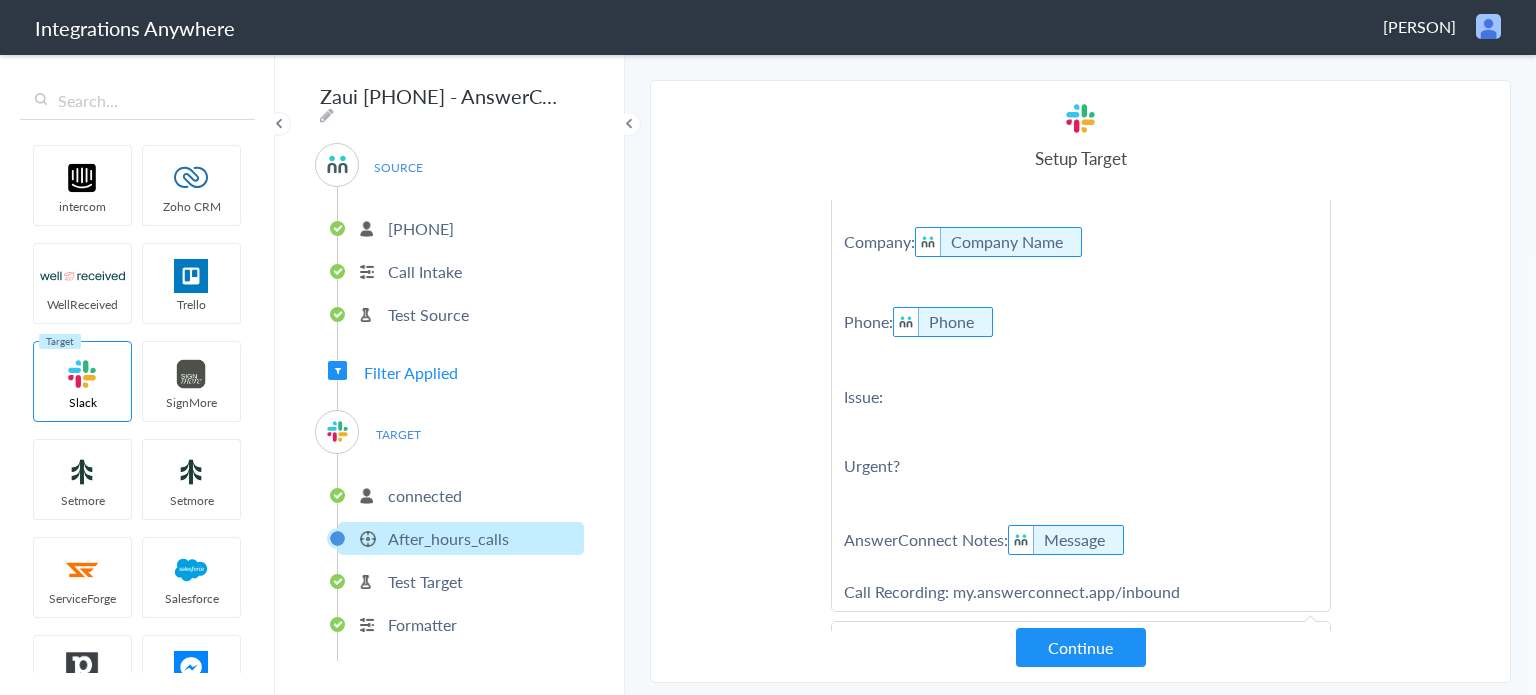 type 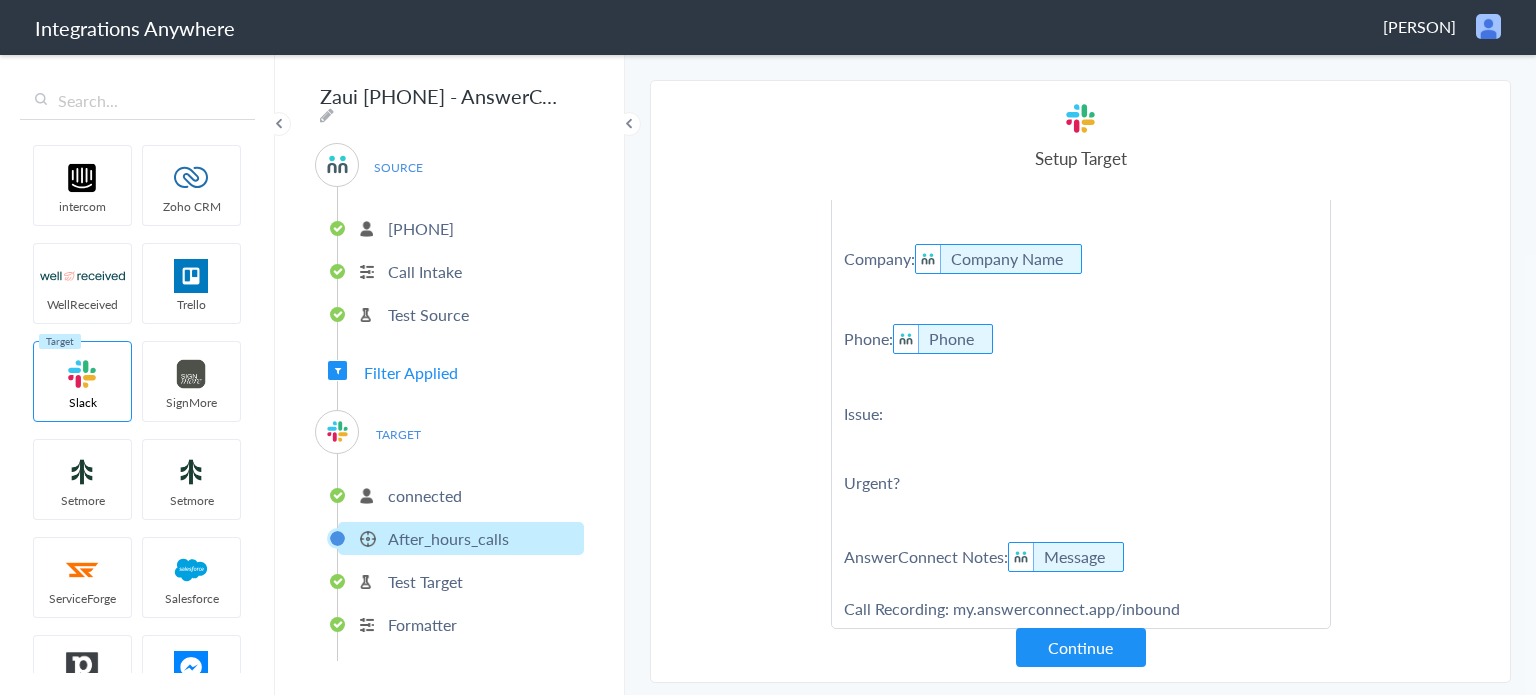 scroll, scrollTop: 265, scrollLeft: 0, axis: vertical 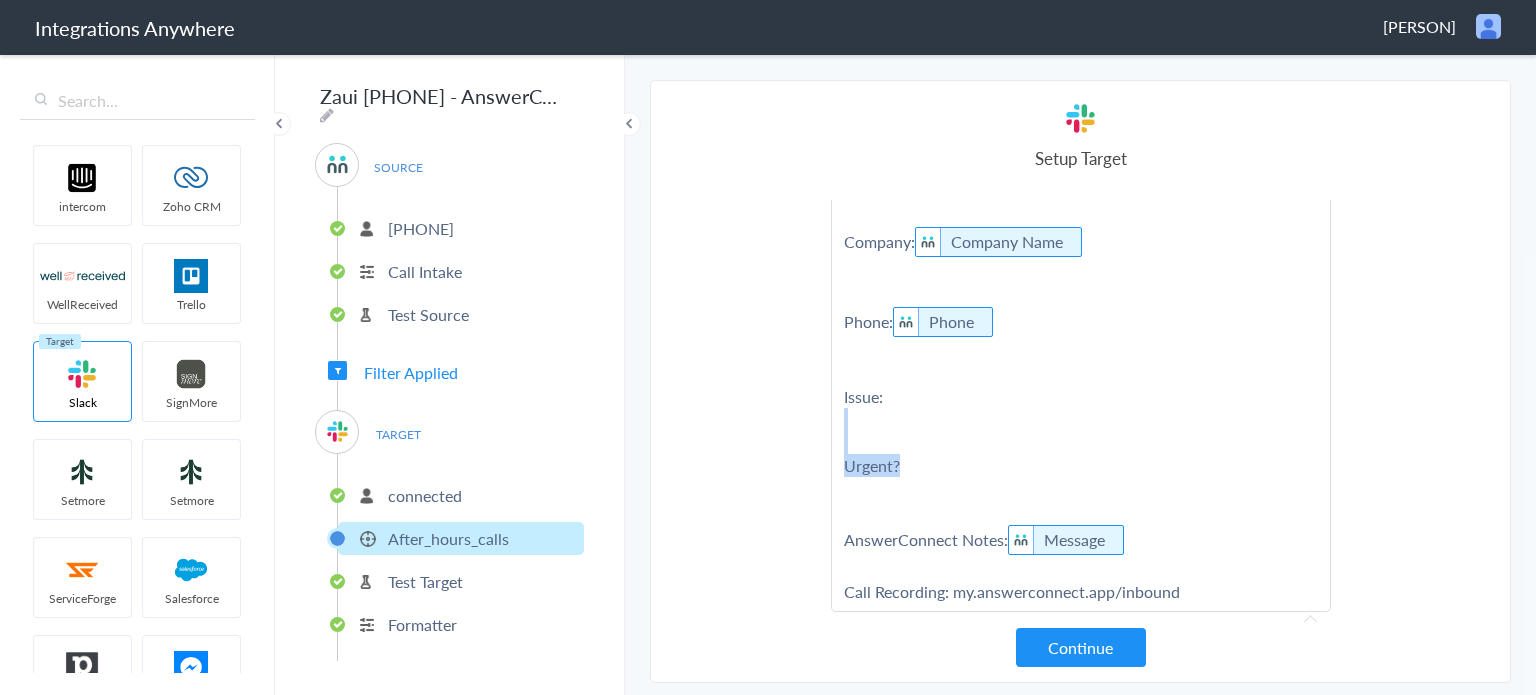 drag, startPoint x: 925, startPoint y: 445, endPoint x: 829, endPoint y: 437, distance: 96.332756 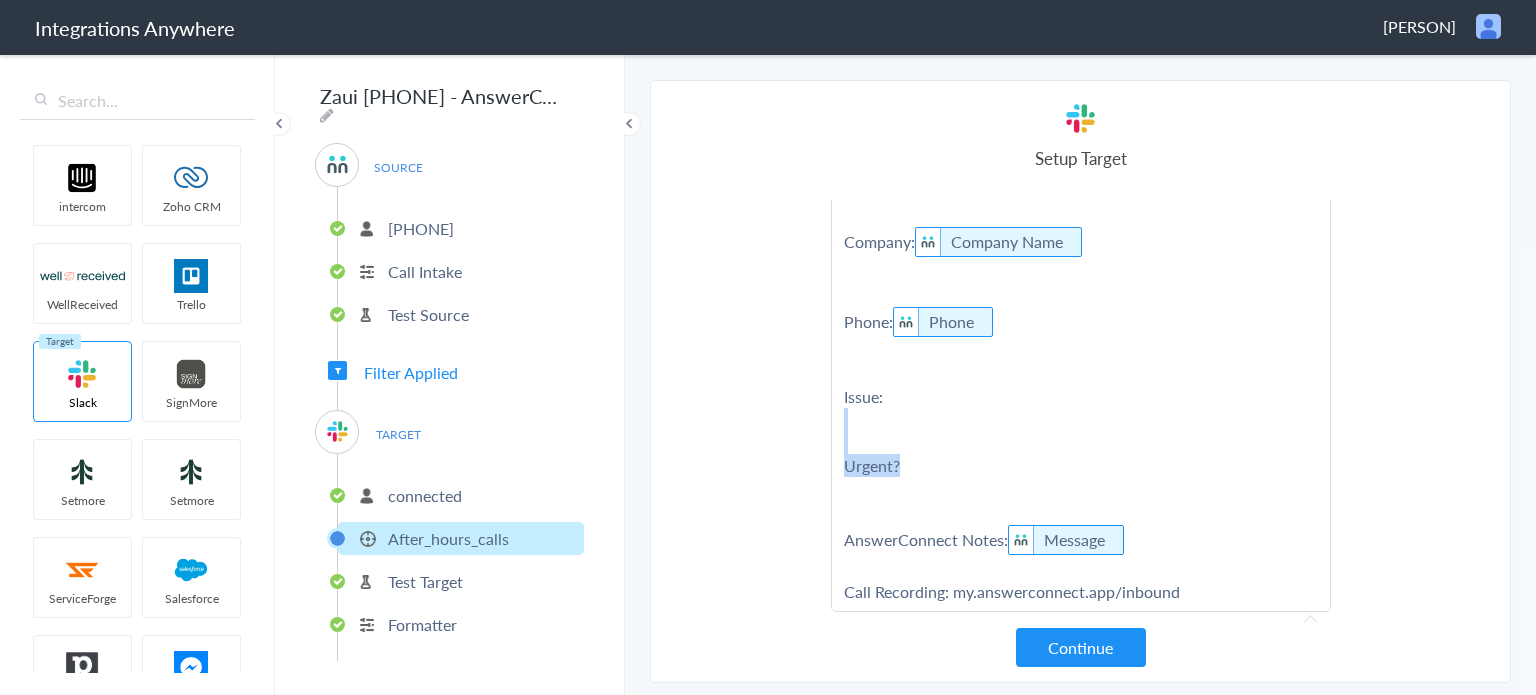 click on "Select  Account 8334855855       Rename   Delete   (2 months ago) + connect Continue Setup Source Call Intake Triggers when a new Call is taken Continue Test Source Test Source Test Failed
Select  Account connected       Rename   Delete   (a month ago) + connect Continue Setup Target After_hours_calls Send message to this Channel Aircall-monitor Send message to this Channel Customer-success Send message to this Channel Distribution-integrations Send message to this Channel Expo-app Send message to this Channel General Send message to this Channel Kudos Send message to this Channel Marketing-updates Send message to this Channel Mobile-dev Send message to this Channel Onboarding Send message to this Channel Prod-cast Send message to this Channel Product-cs Send message to this Channel Qa Send message to this Channel Random Send message to this Channel Release-notes Send message to this Channel Sales-inquries Send message to this Channel Social-zaui-day Support Support-team- Test" at bounding box center [1080, 381] 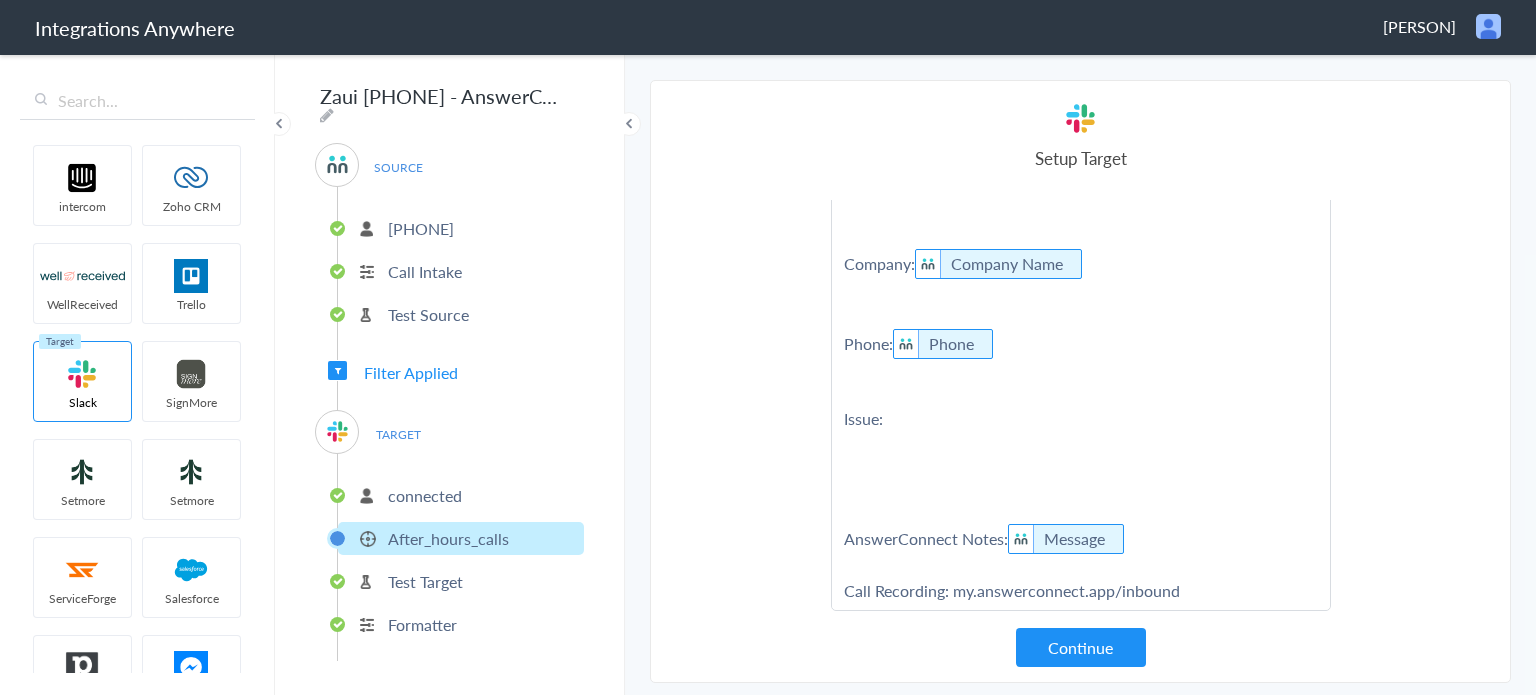 scroll, scrollTop: 220, scrollLeft: 0, axis: vertical 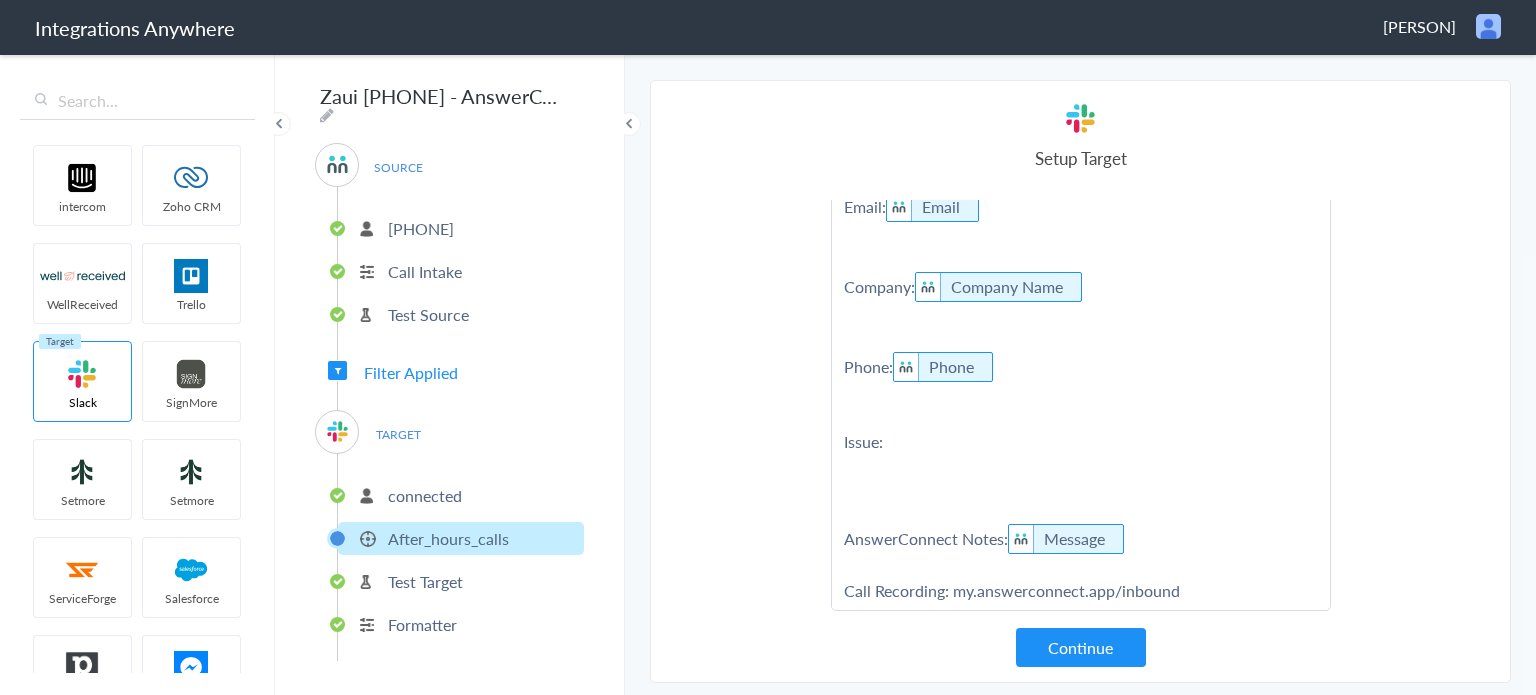 click on "**********" at bounding box center [1081, 310] 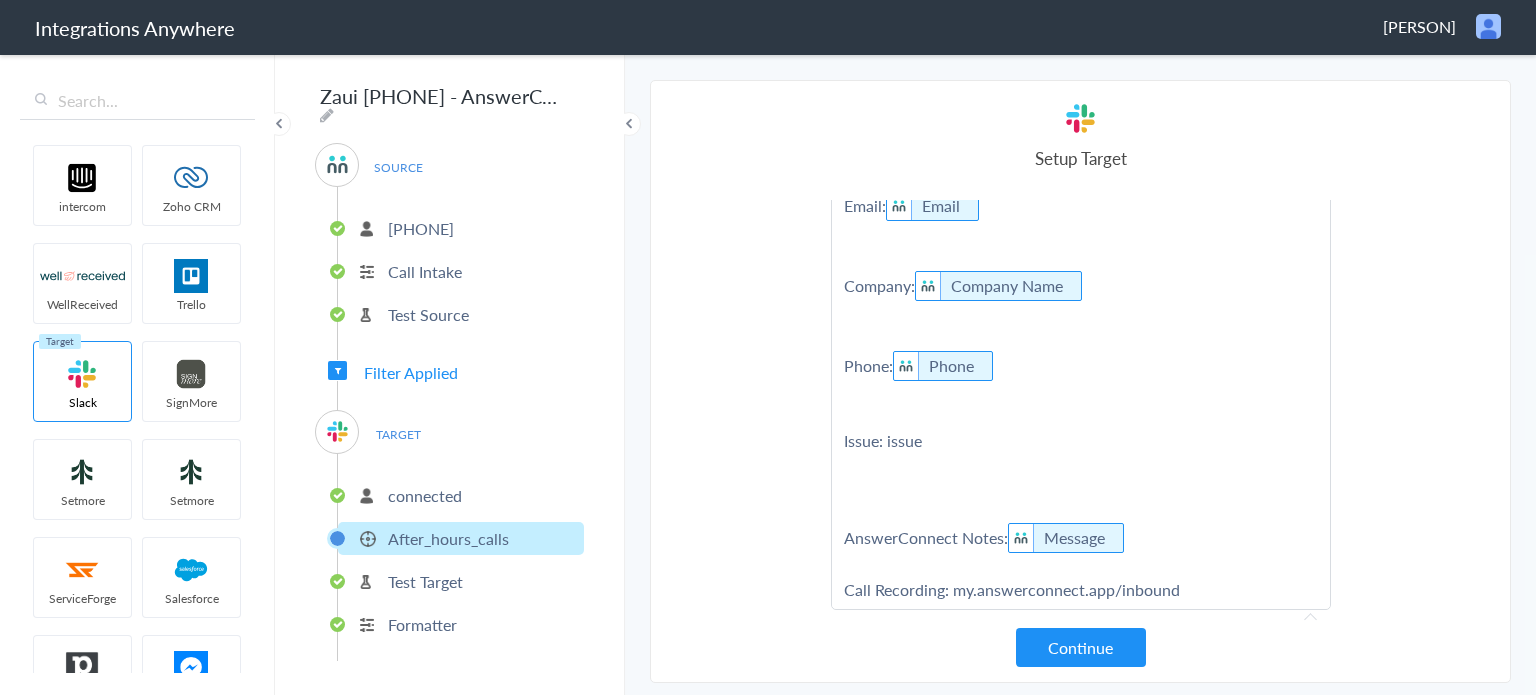 scroll, scrollTop: 220, scrollLeft: 0, axis: vertical 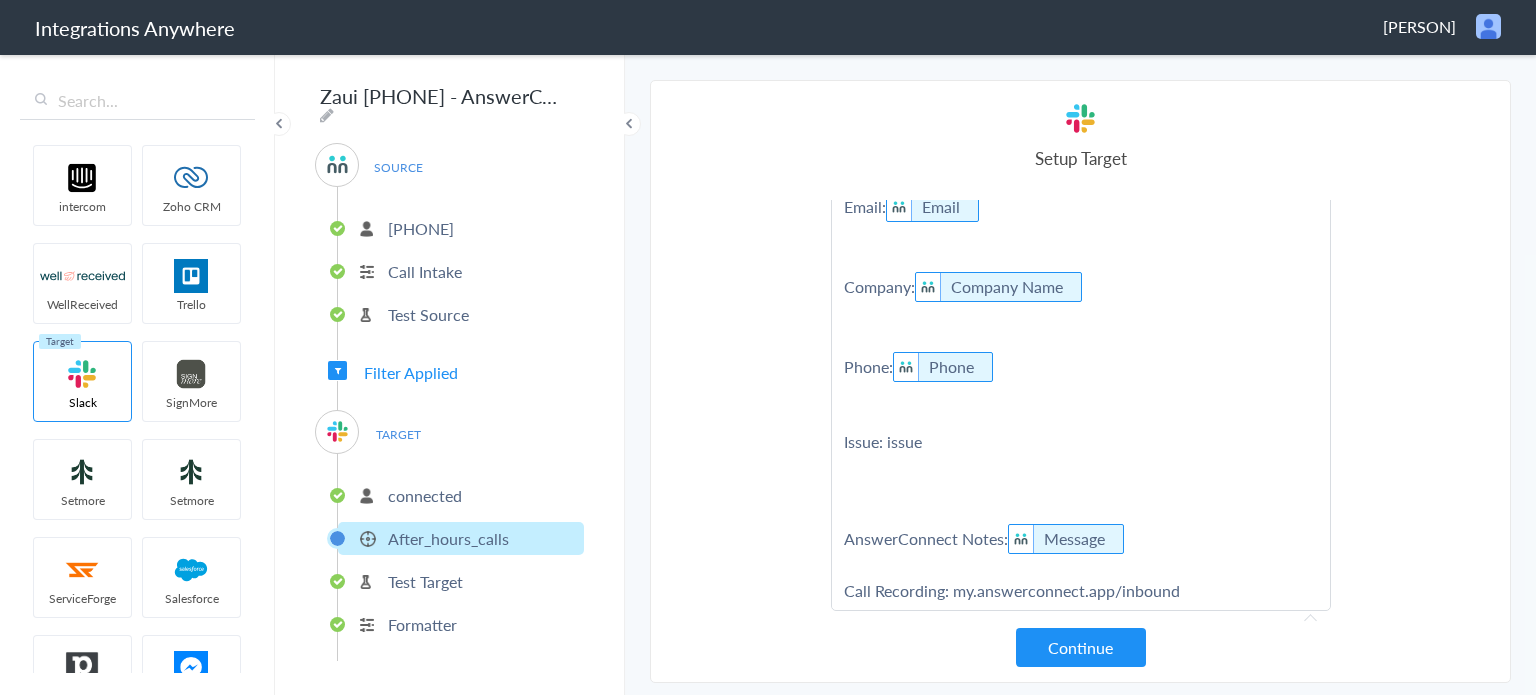 drag, startPoint x: 928, startPoint y: 417, endPoint x: 936, endPoint y: 430, distance: 15.264338 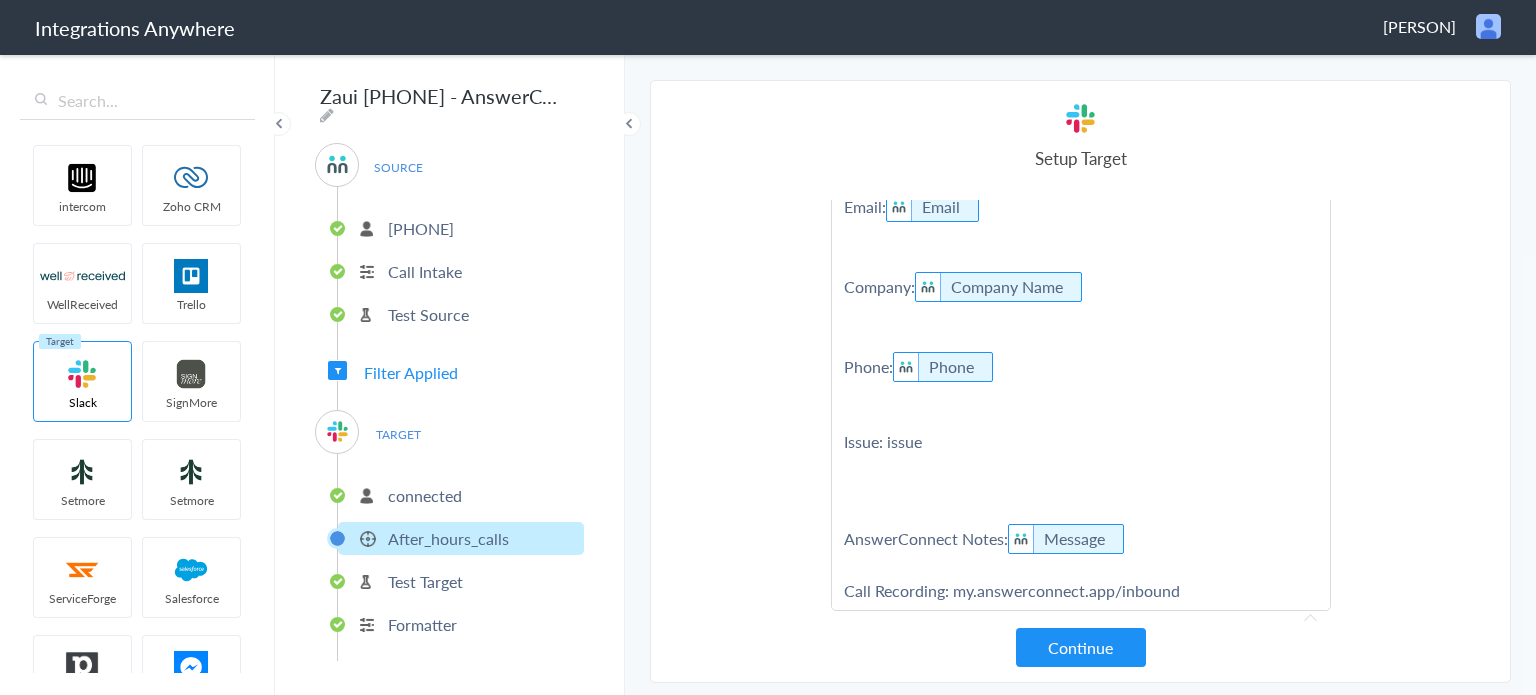 click on "**********" at bounding box center (1081, 310) 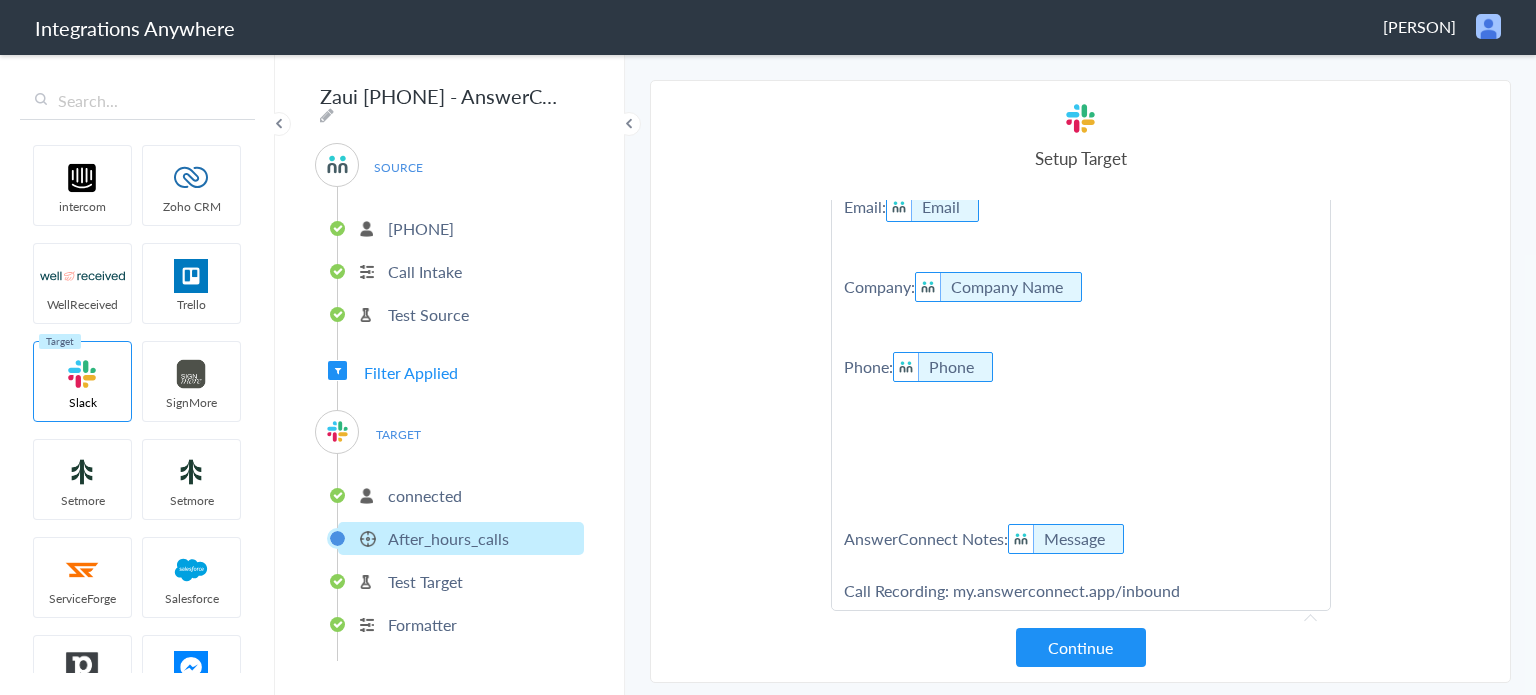 scroll, scrollTop: 198, scrollLeft: 0, axis: vertical 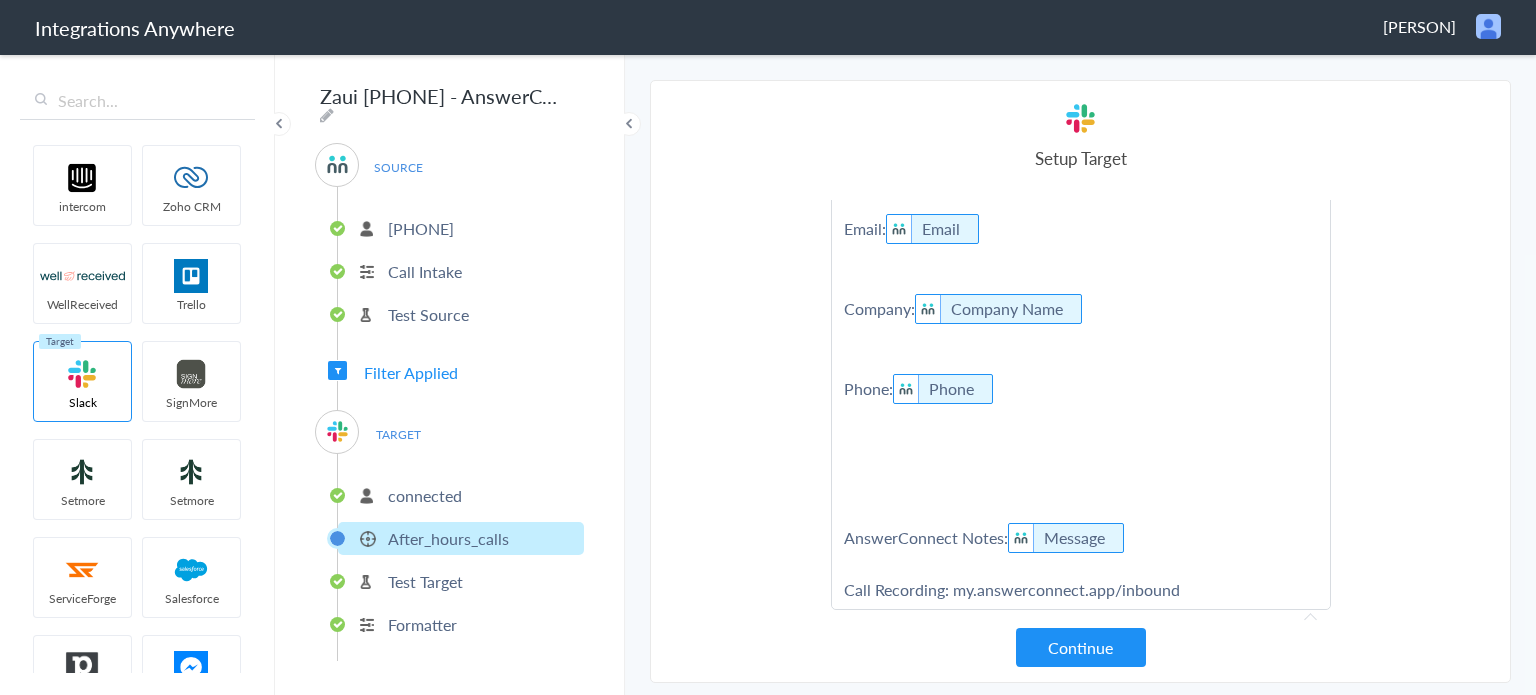 click on "**********" at bounding box center (1081, 320) 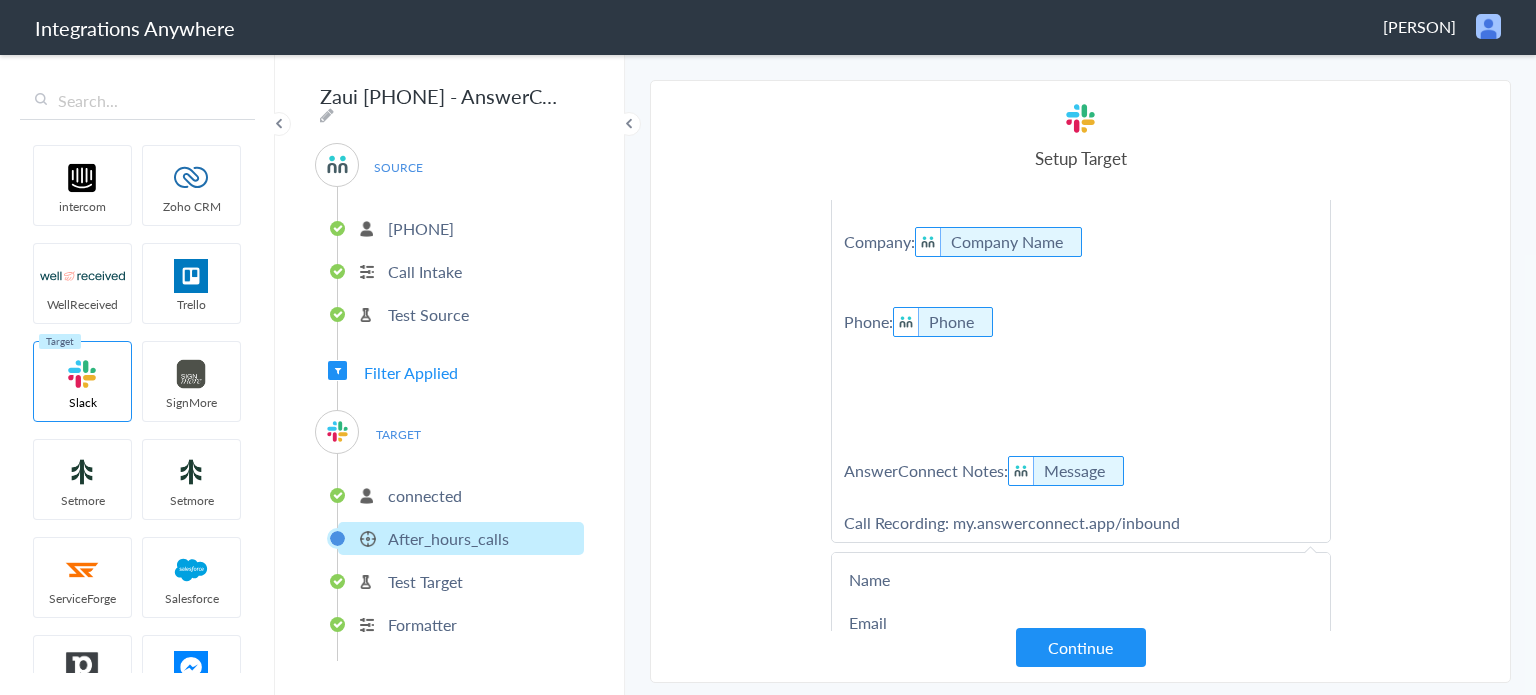 scroll, scrollTop: 176, scrollLeft: 0, axis: vertical 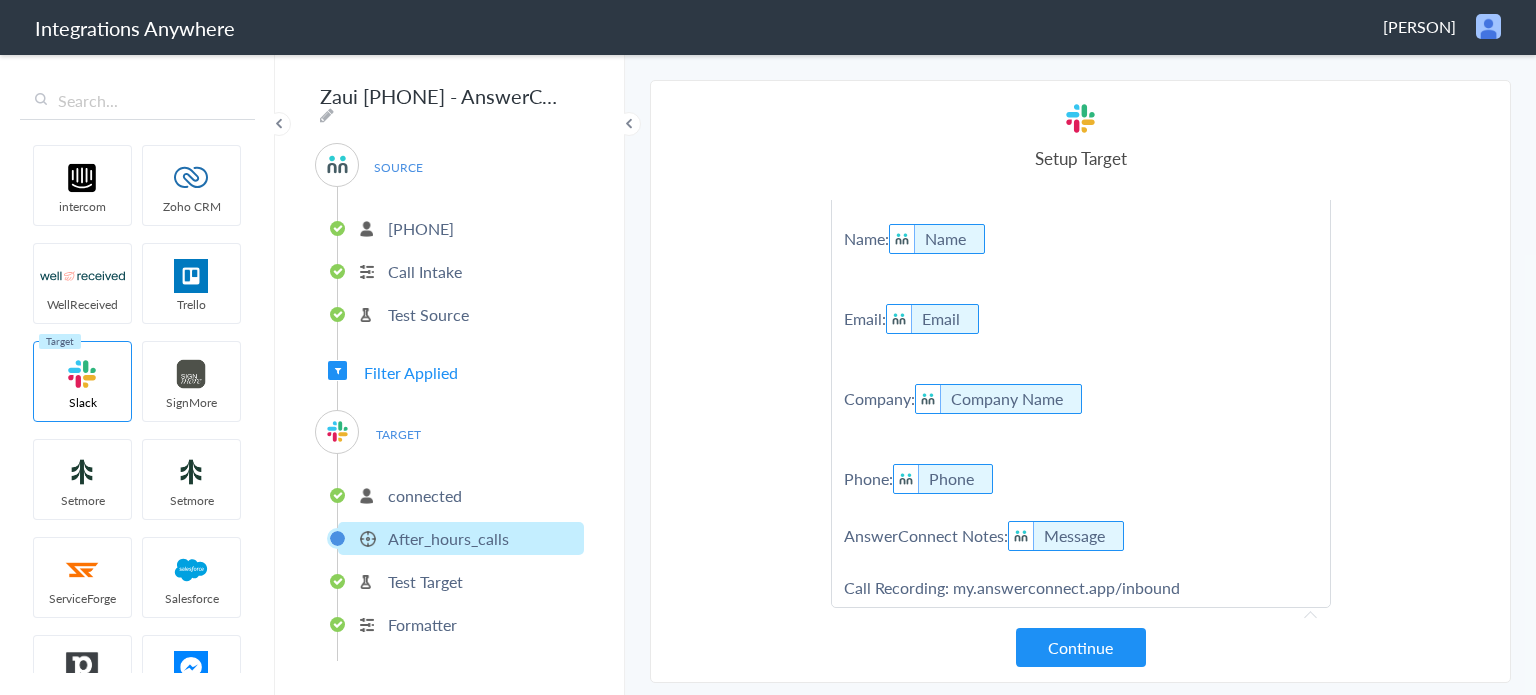 click on "**********" at bounding box center [1081, 364] 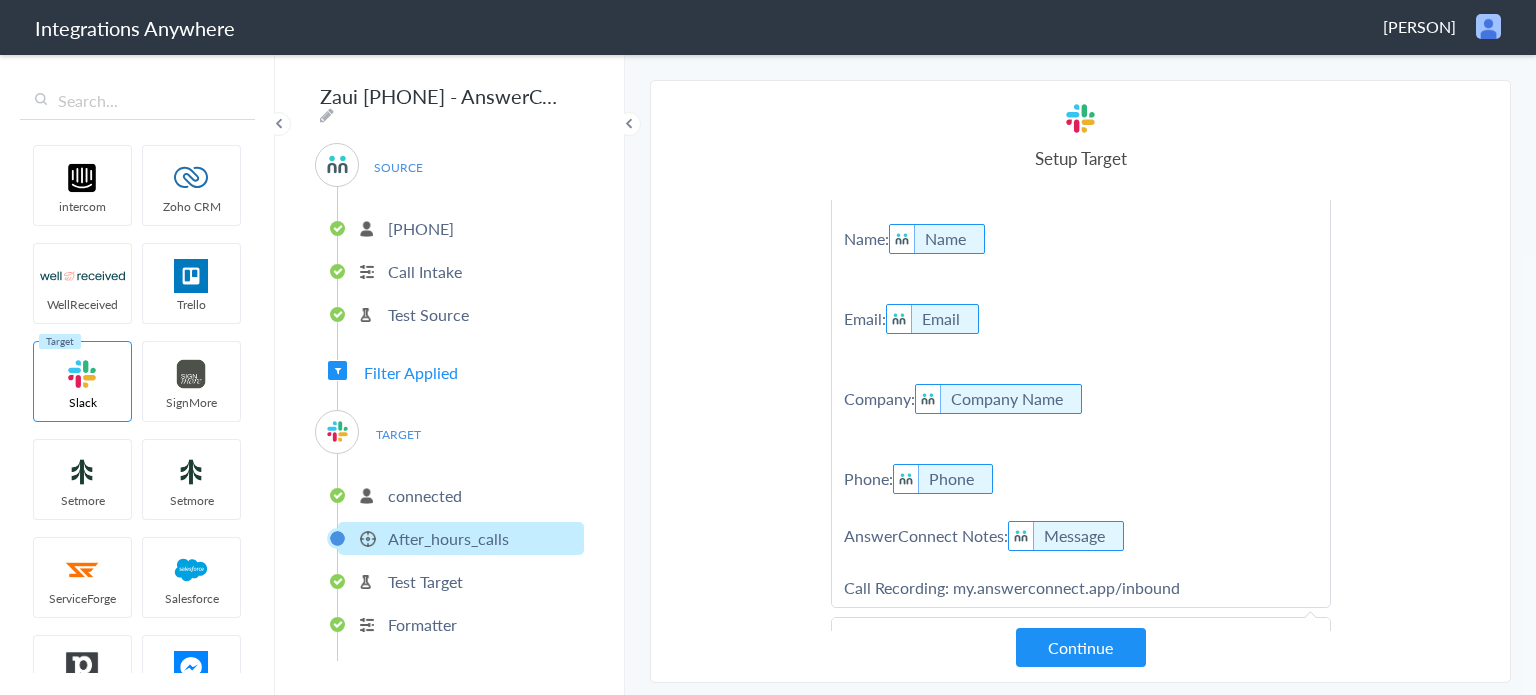 scroll, scrollTop: 255, scrollLeft: 0, axis: vertical 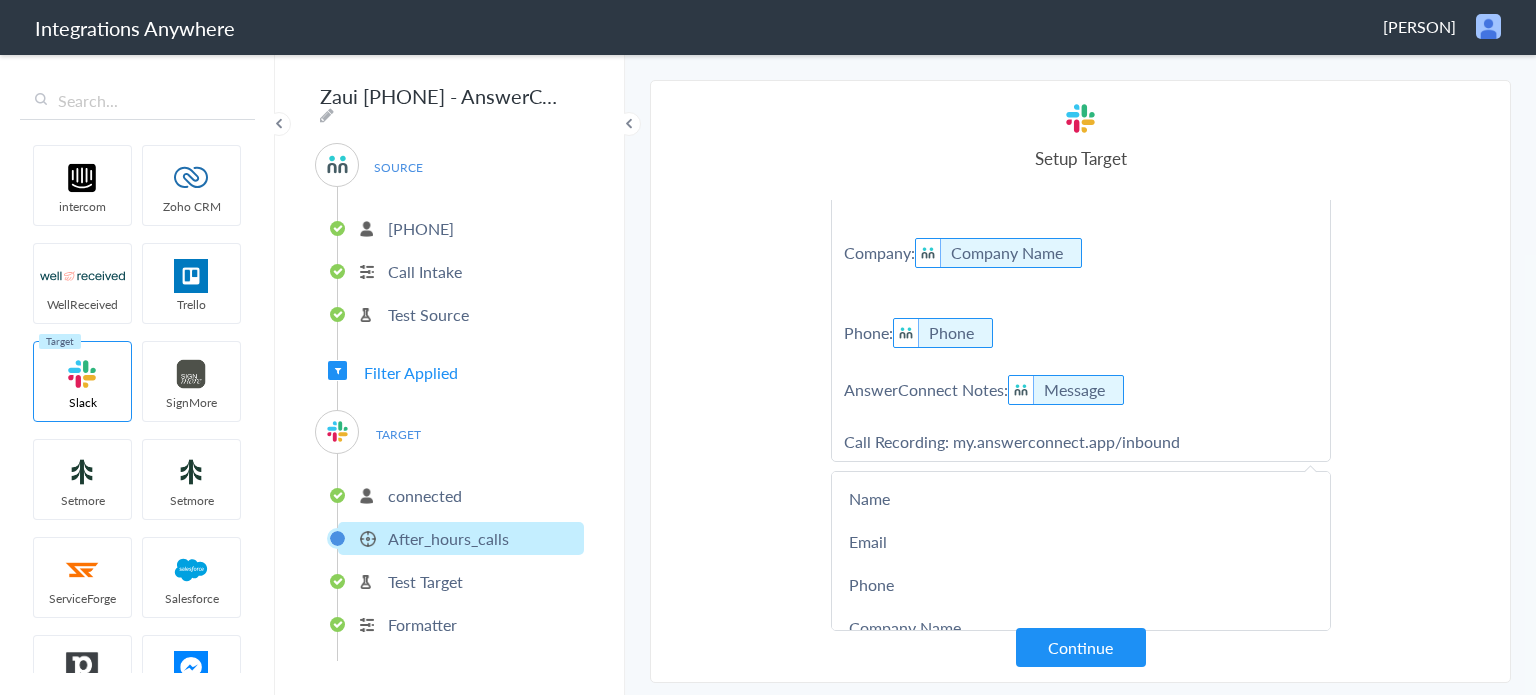click on "**********" at bounding box center [1081, 218] 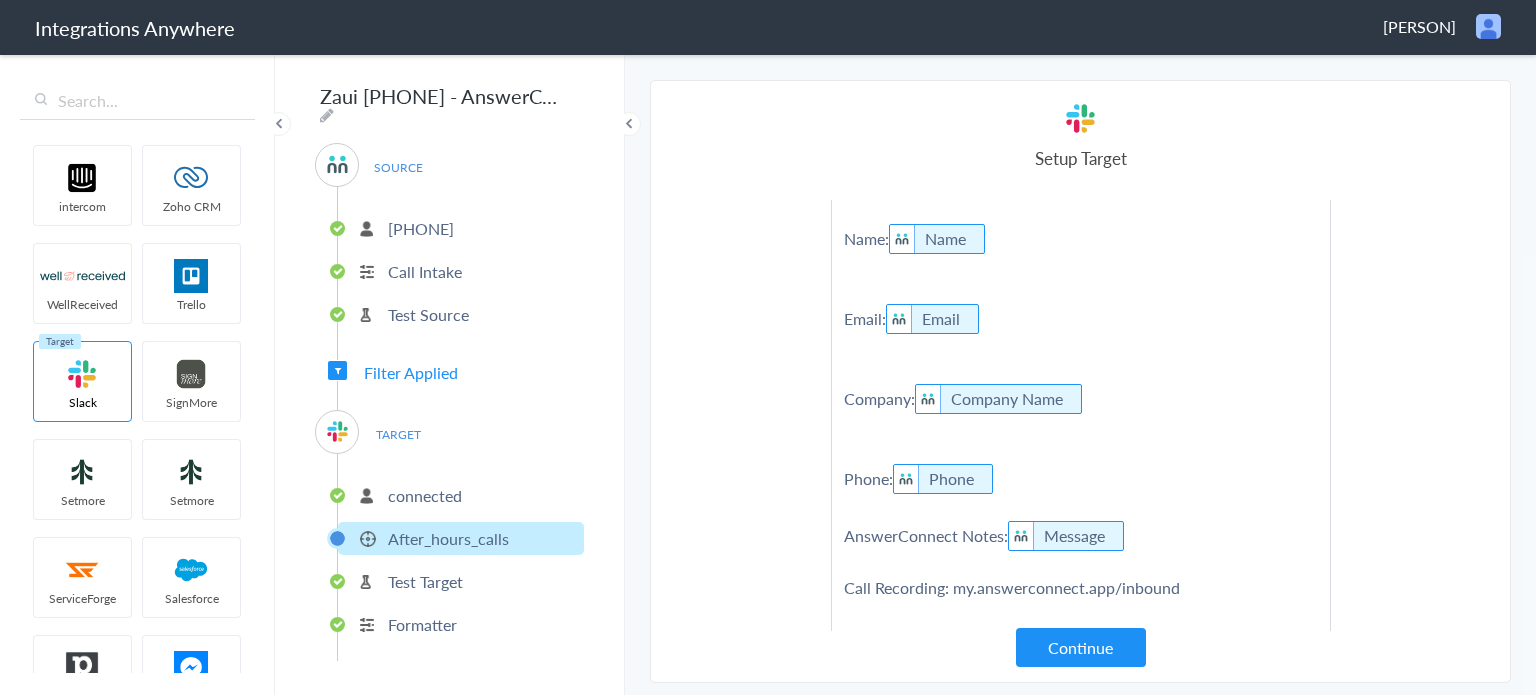 scroll, scrollTop: 255, scrollLeft: 0, axis: vertical 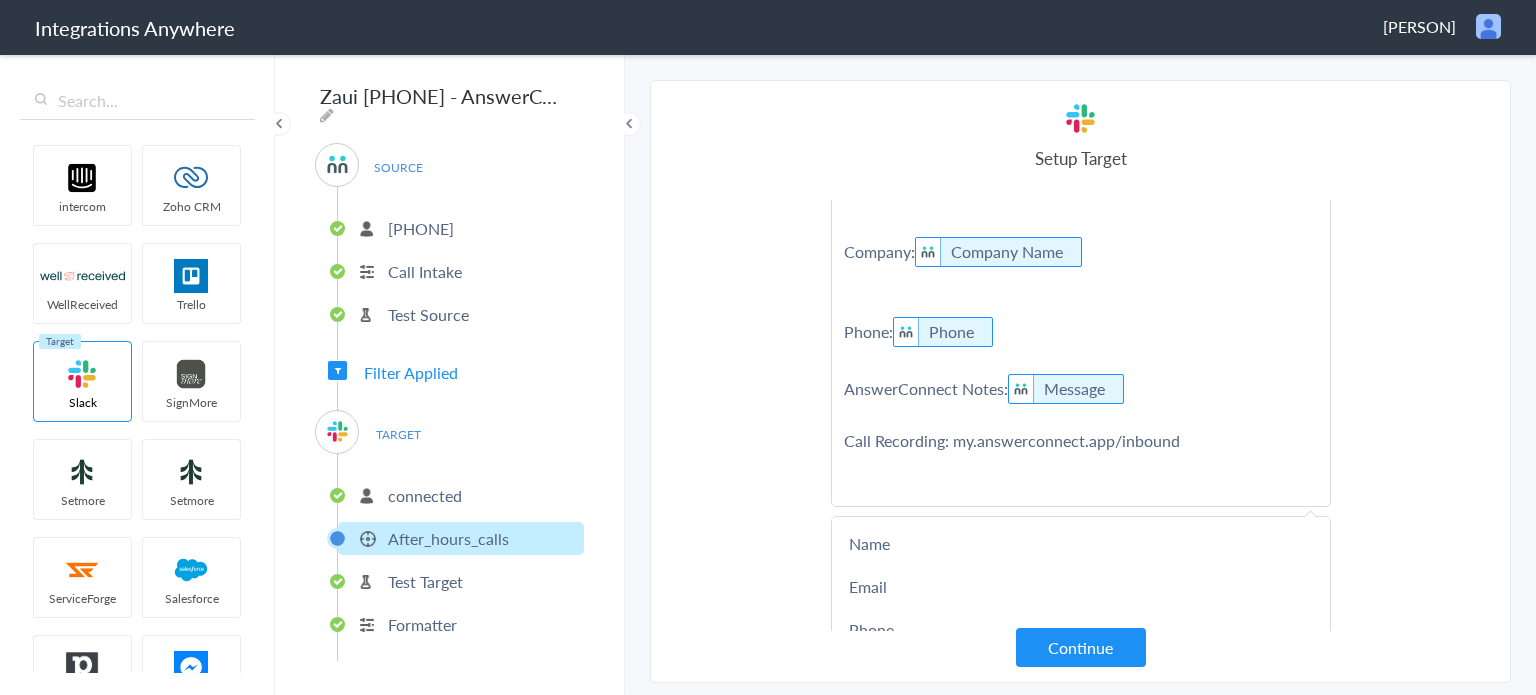 click on "**********" at bounding box center (1081, 240) 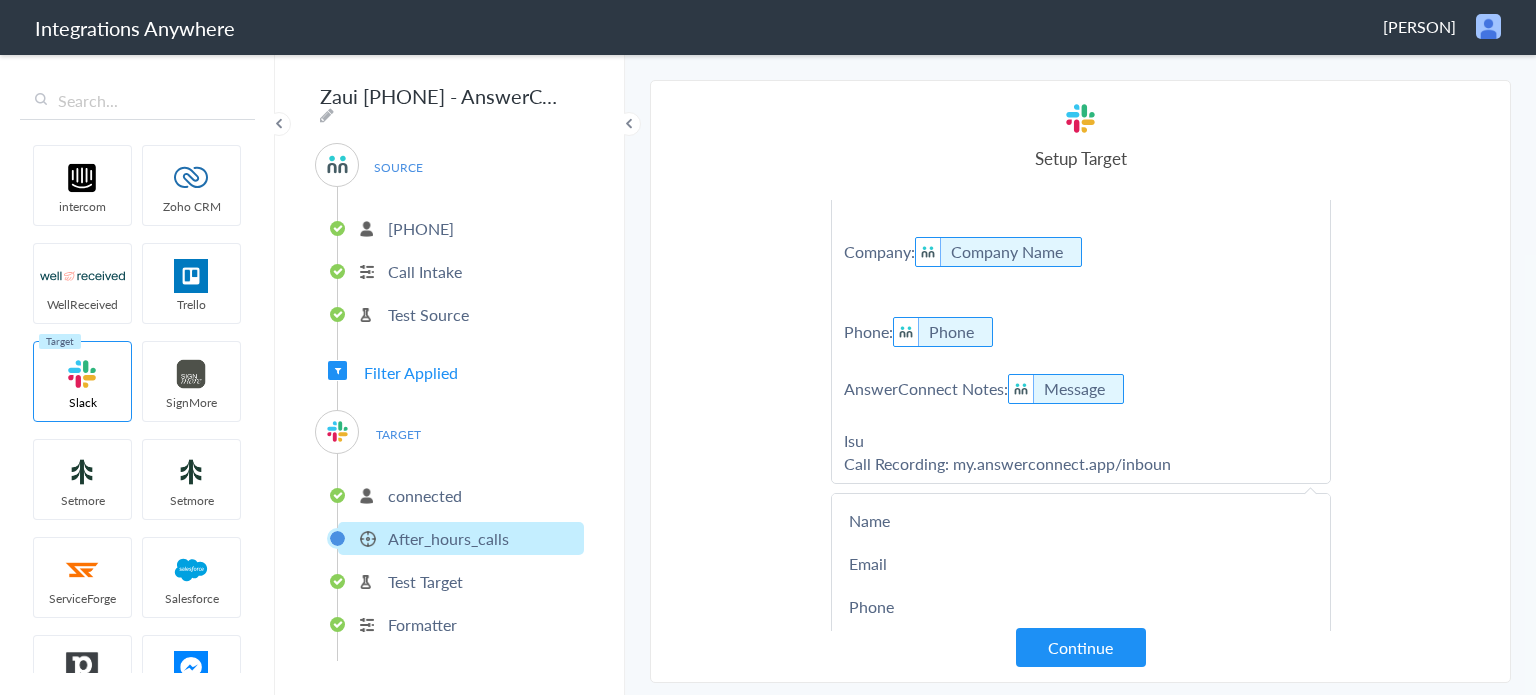 scroll, scrollTop: 131, scrollLeft: 0, axis: vertical 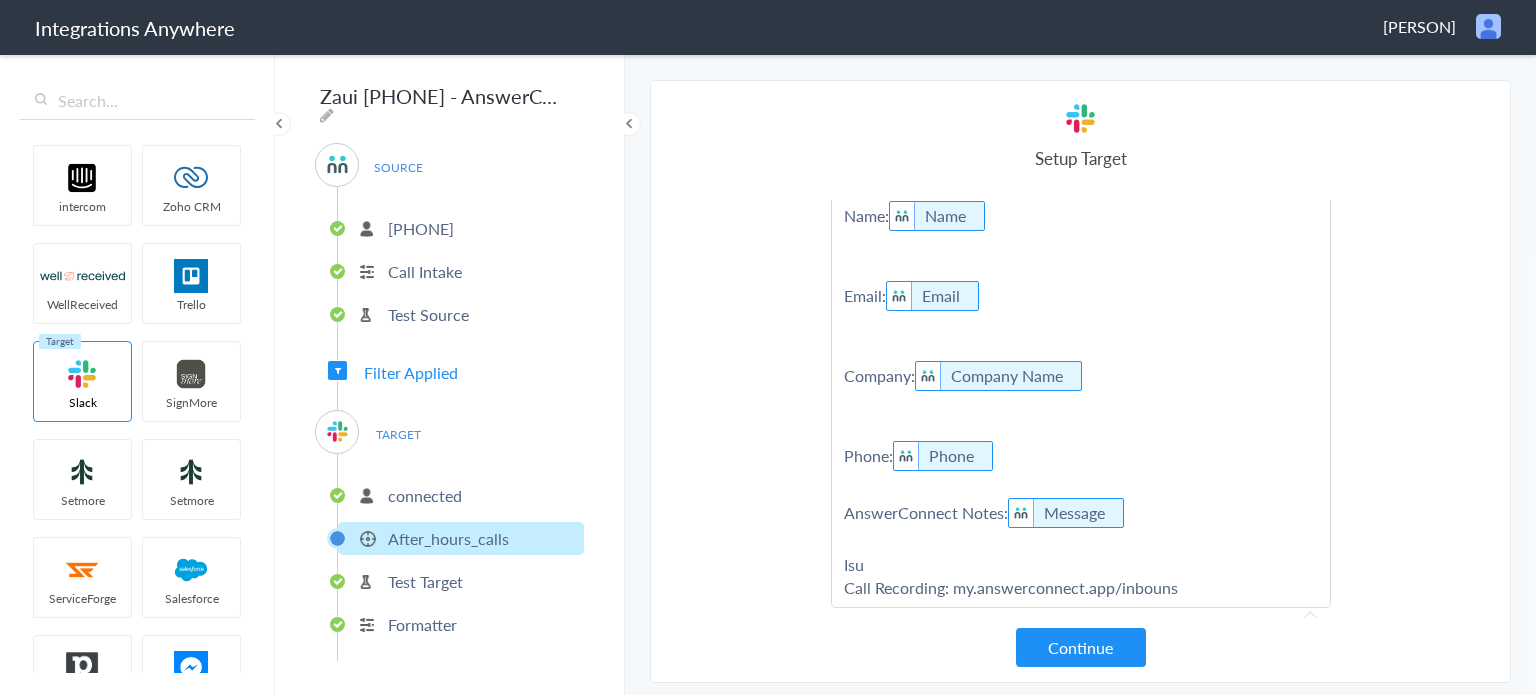 click on "**********" at bounding box center [1081, 353] 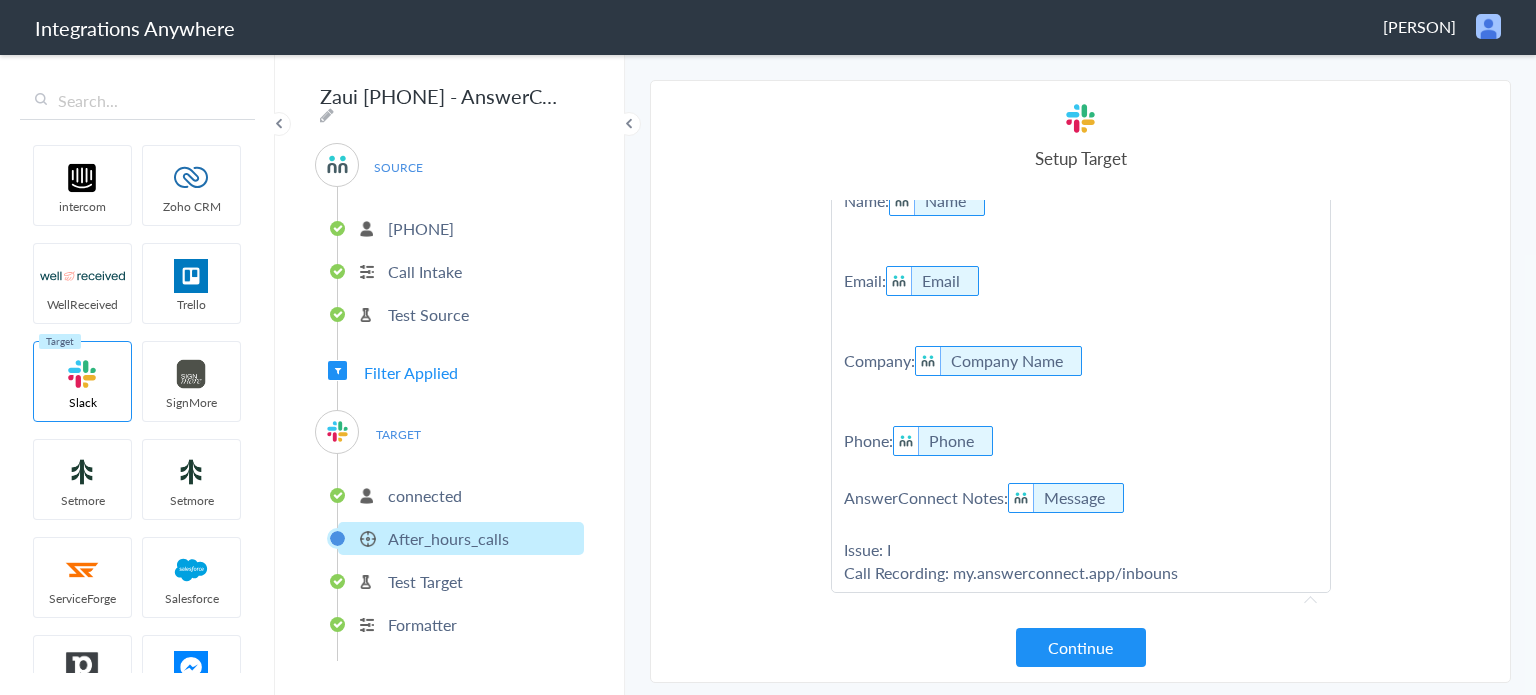 scroll, scrollTop: 131, scrollLeft: 0, axis: vertical 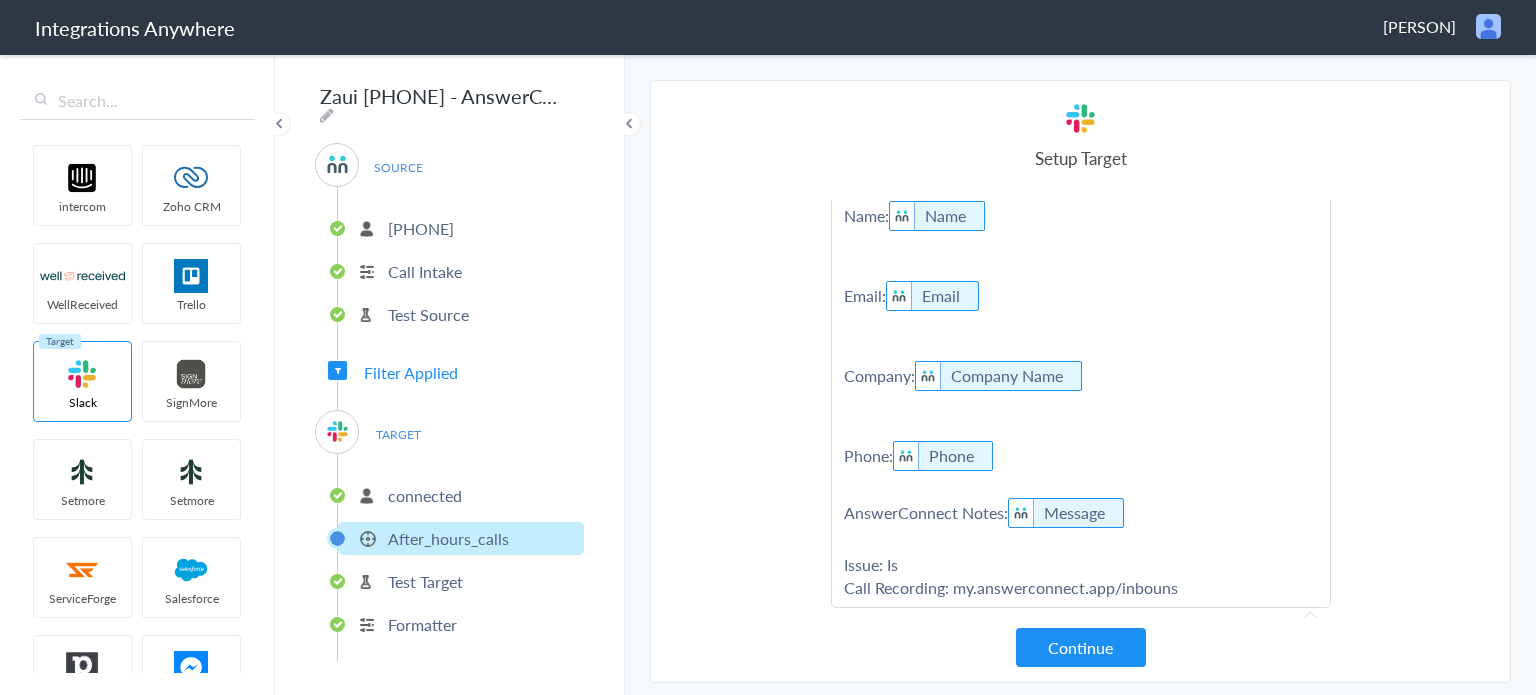 click on "**********" at bounding box center [1081, 353] 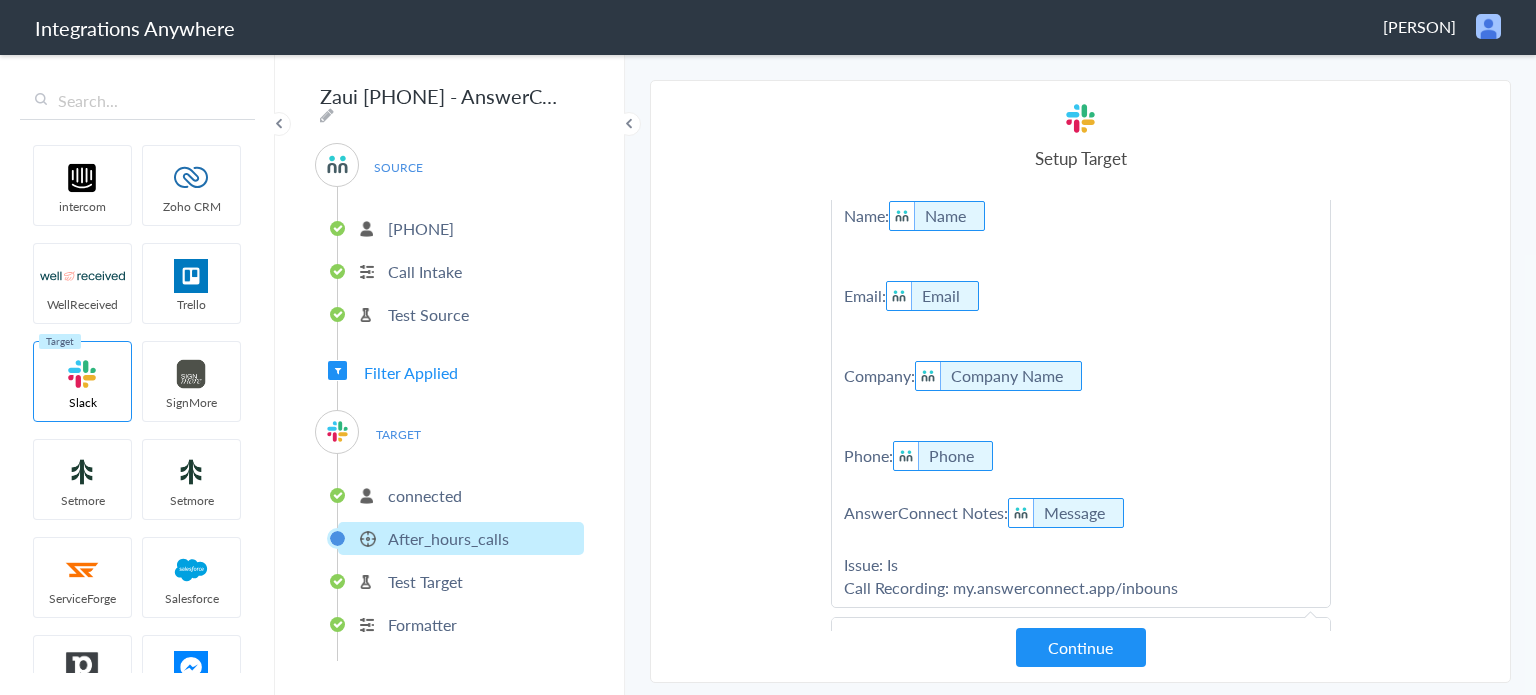 scroll, scrollTop: 277, scrollLeft: 0, axis: vertical 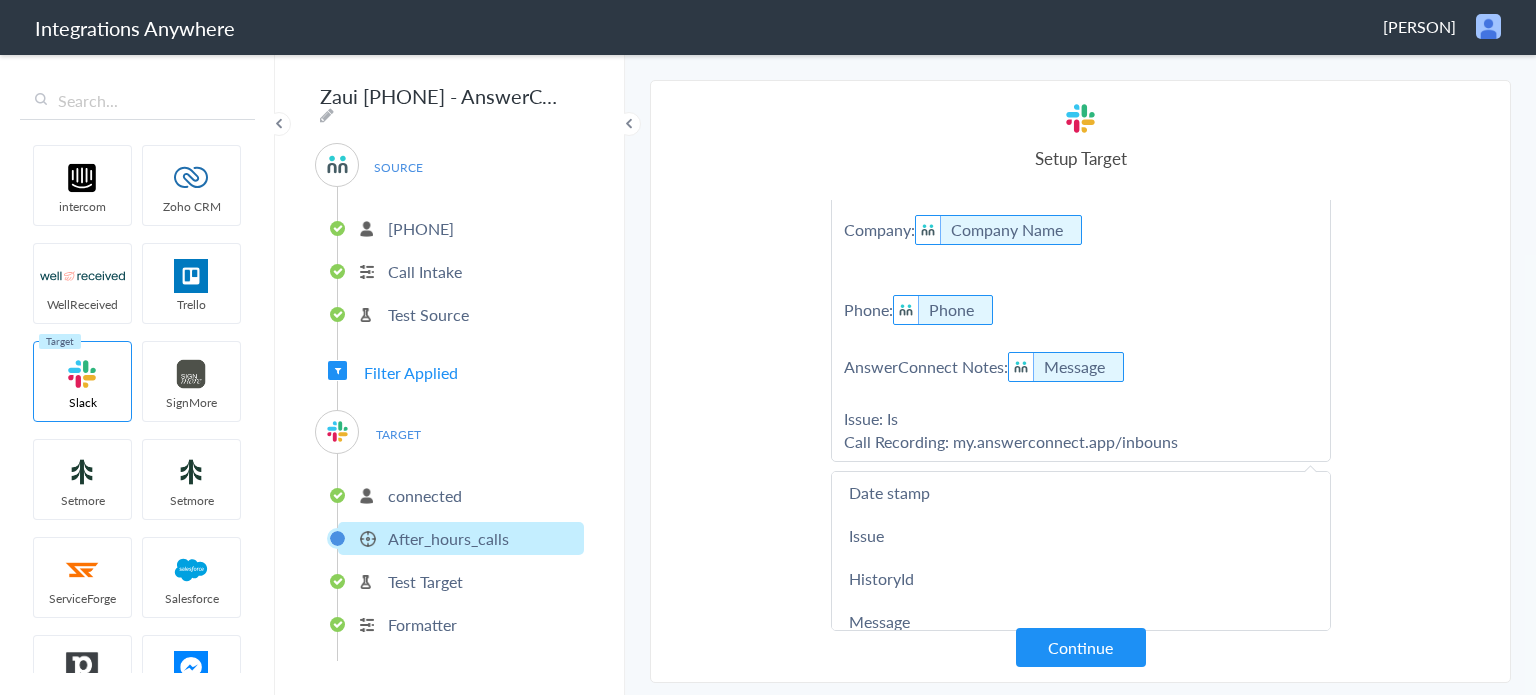 click on "Issue" at bounding box center [1081, 535] 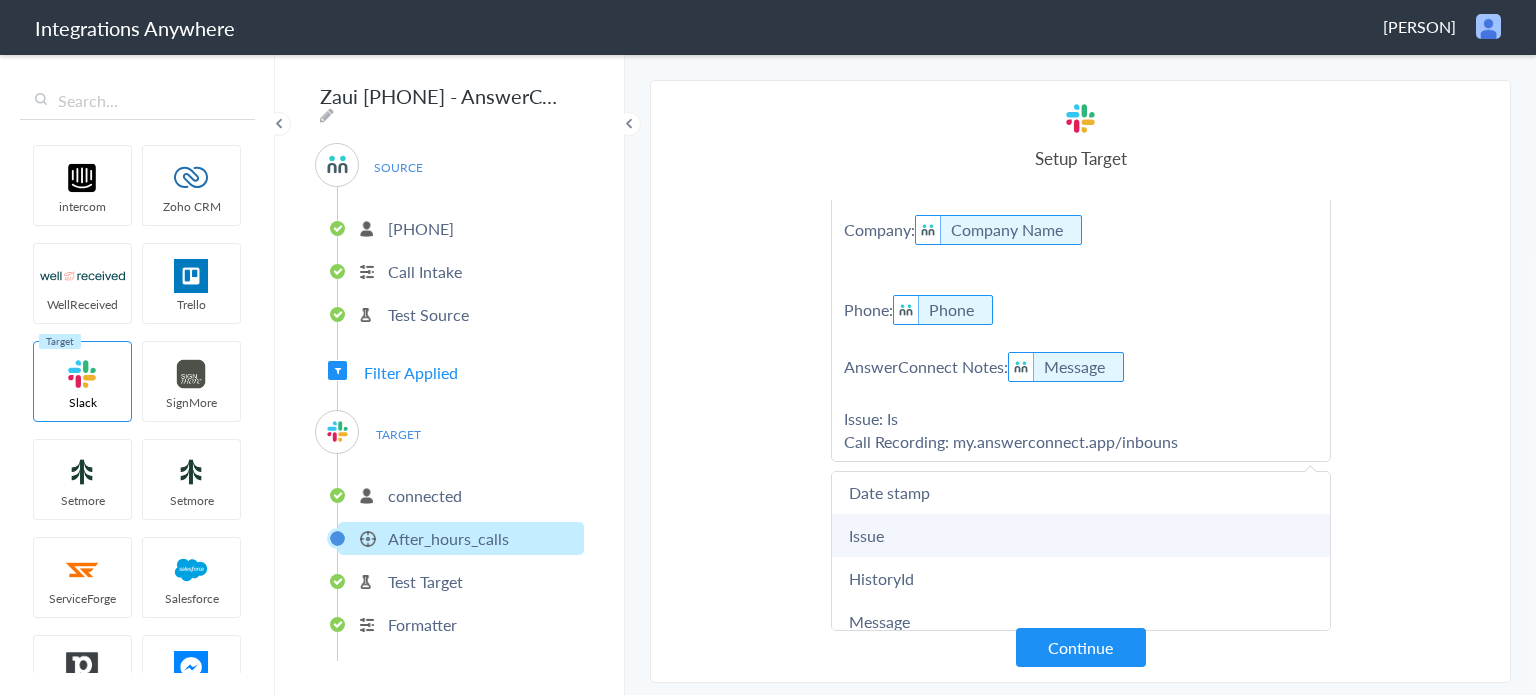 scroll, scrollTop: 131, scrollLeft: 0, axis: vertical 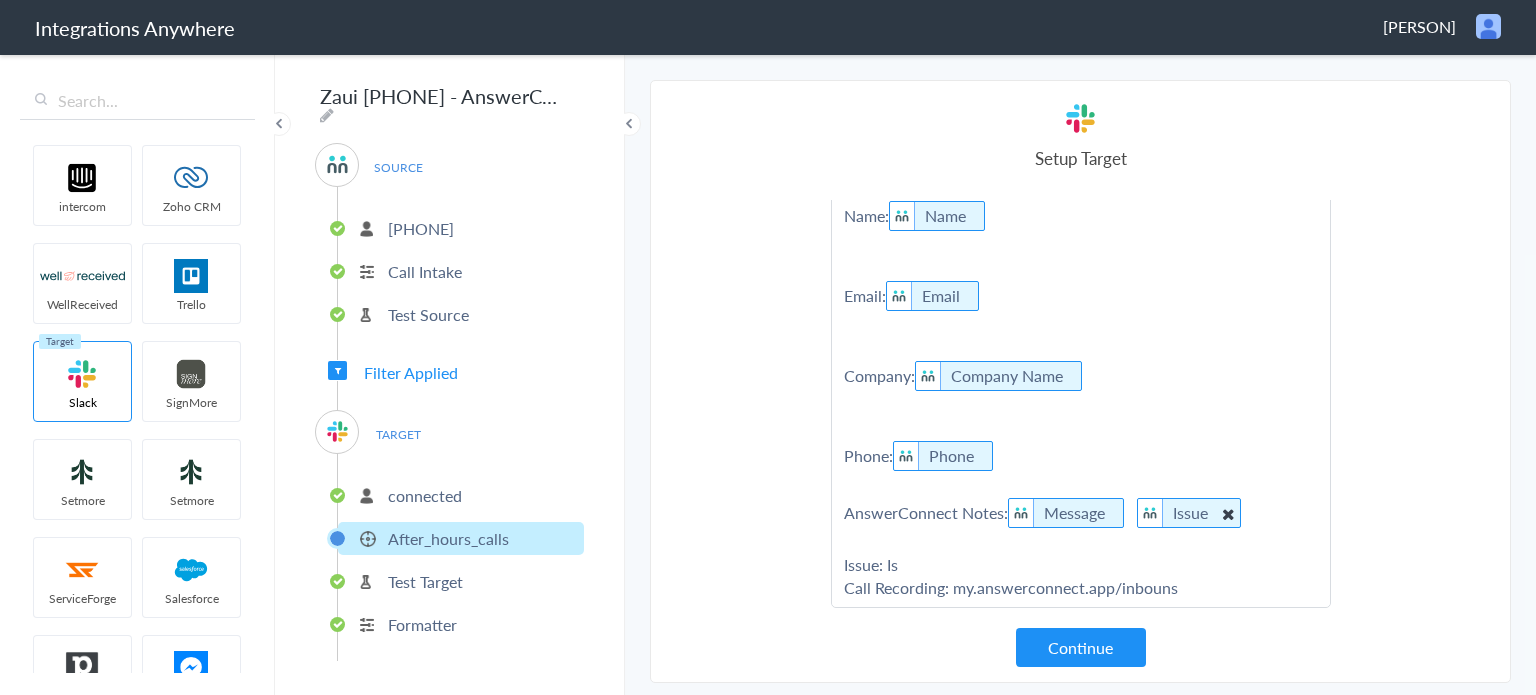 click at bounding box center (1227, 513) 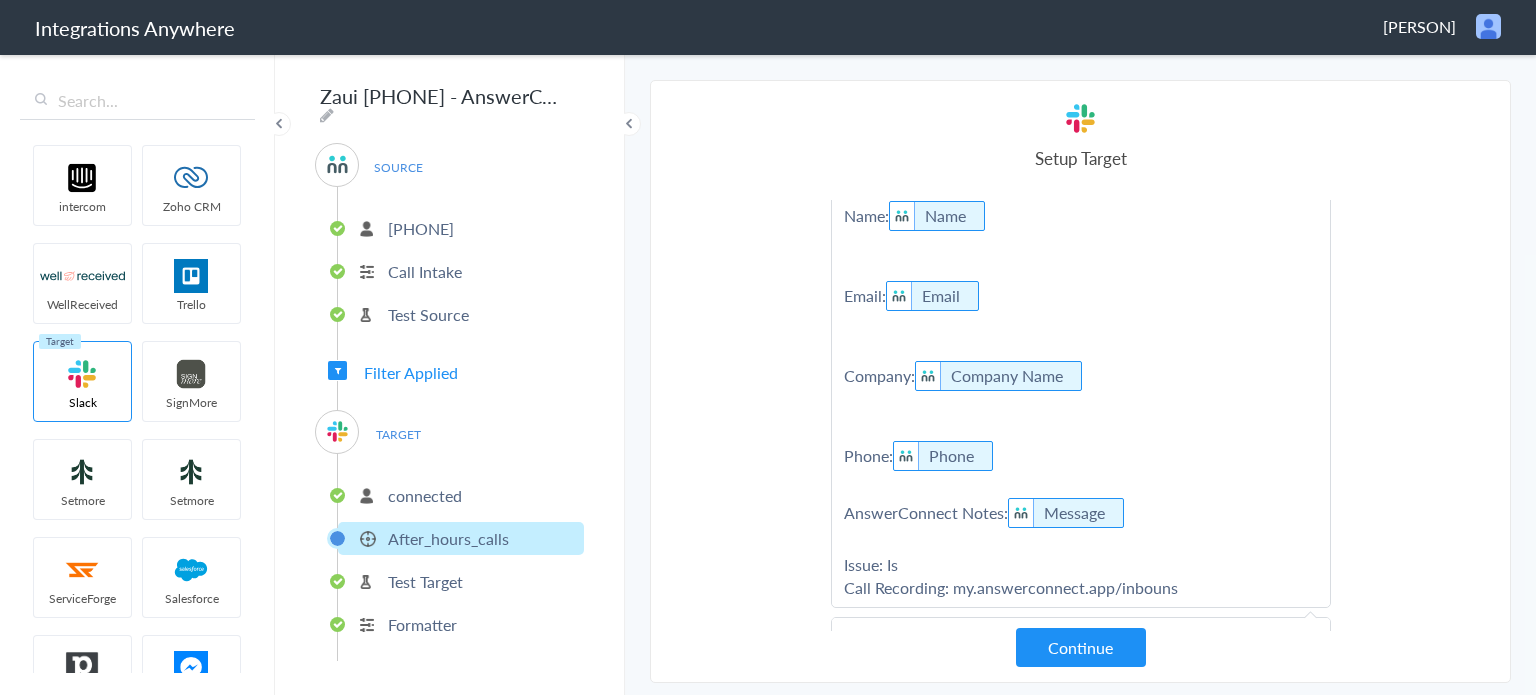 click on "**********" at bounding box center [1081, 353] 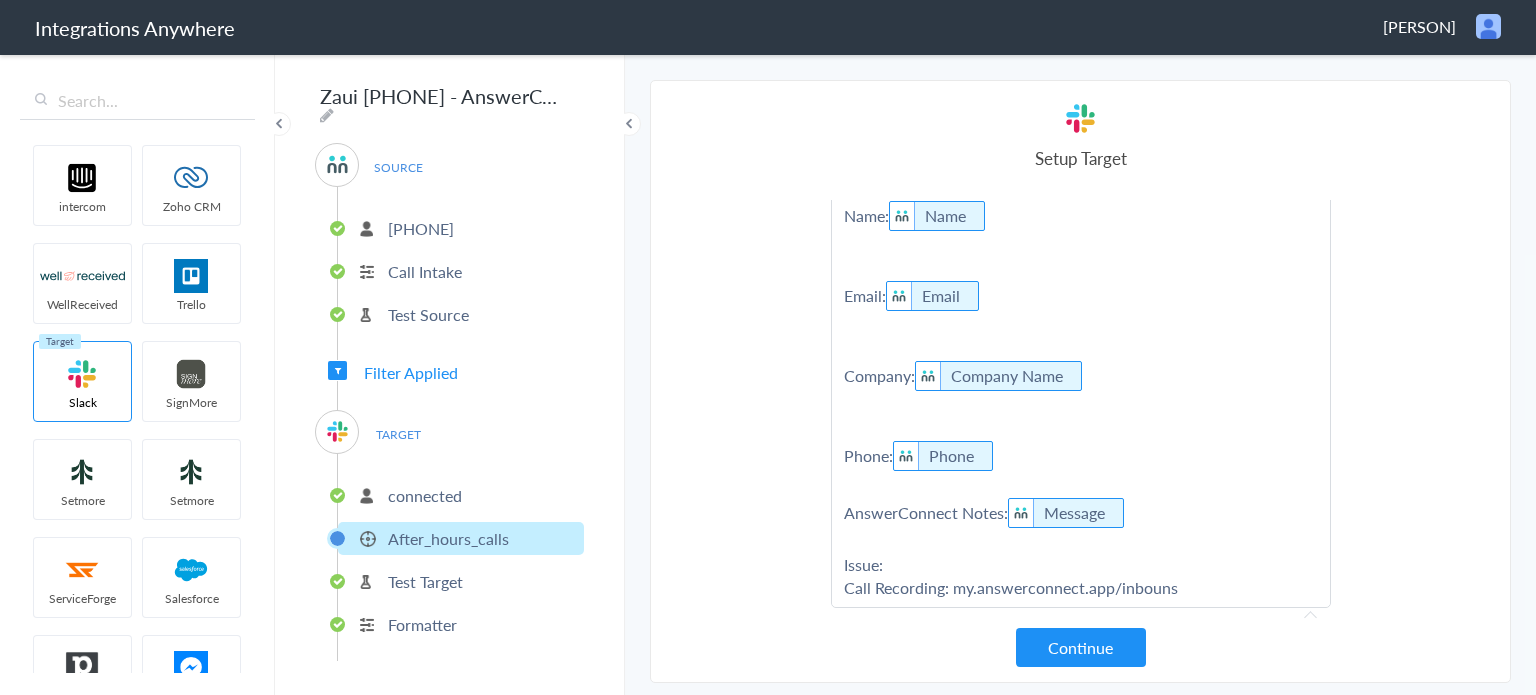 click on "**********" at bounding box center [1081, 353] 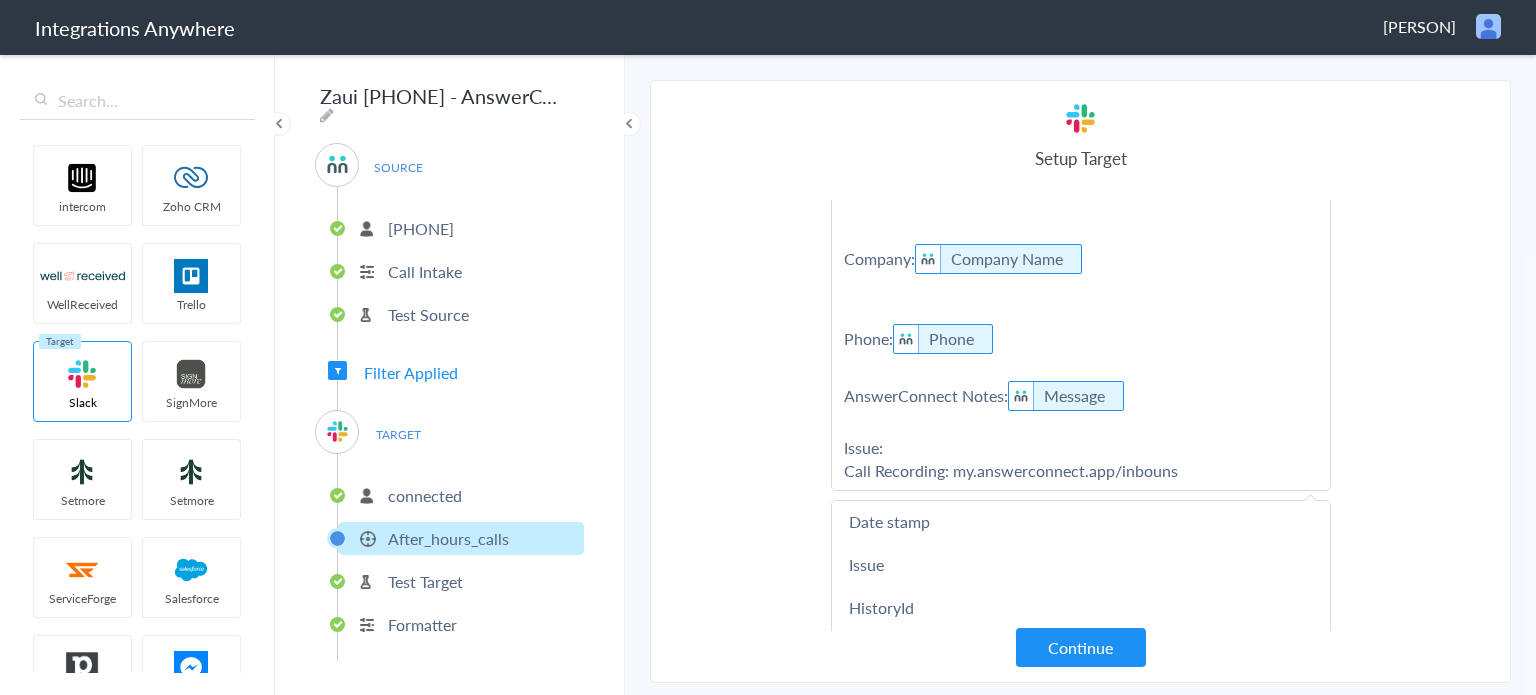 scroll, scrollTop: 254, scrollLeft: 0, axis: vertical 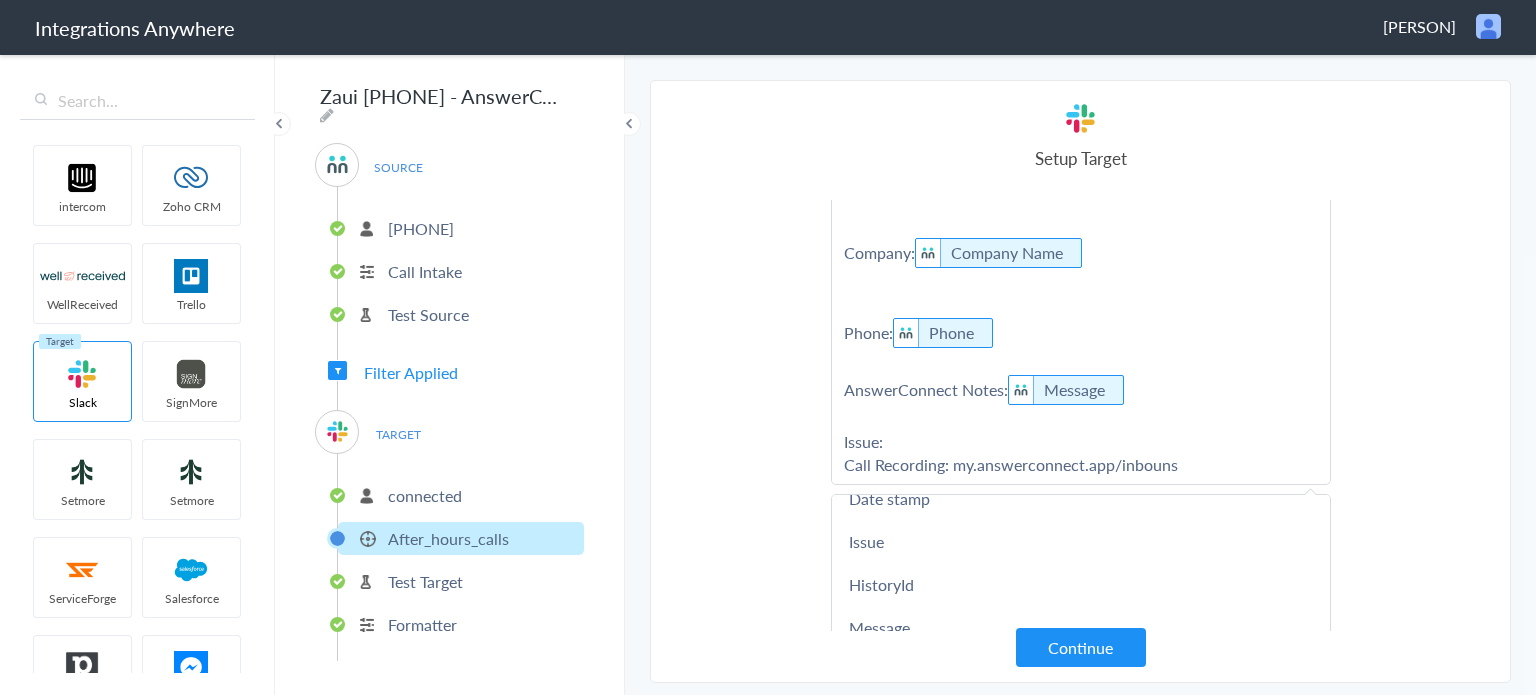 click on "Issue" at bounding box center (1081, 541) 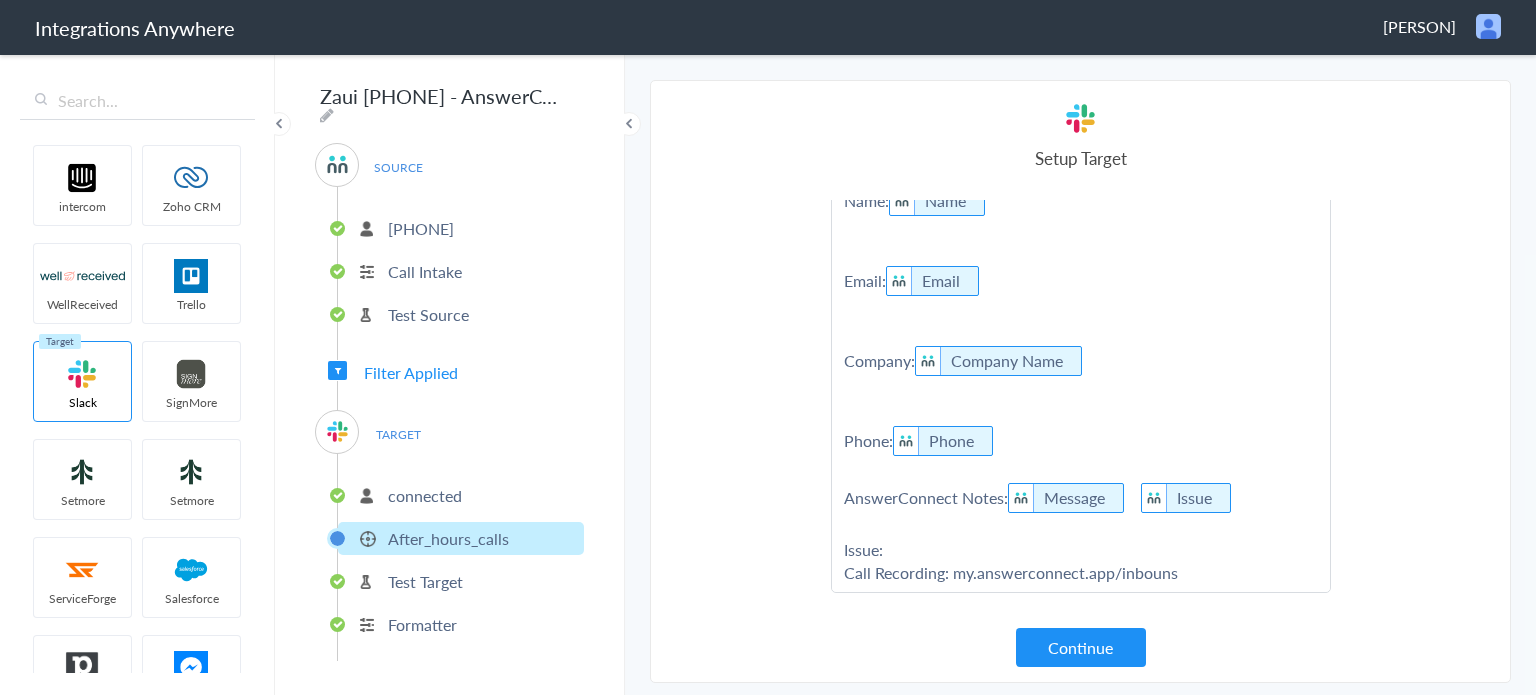 scroll, scrollTop: 131, scrollLeft: 0, axis: vertical 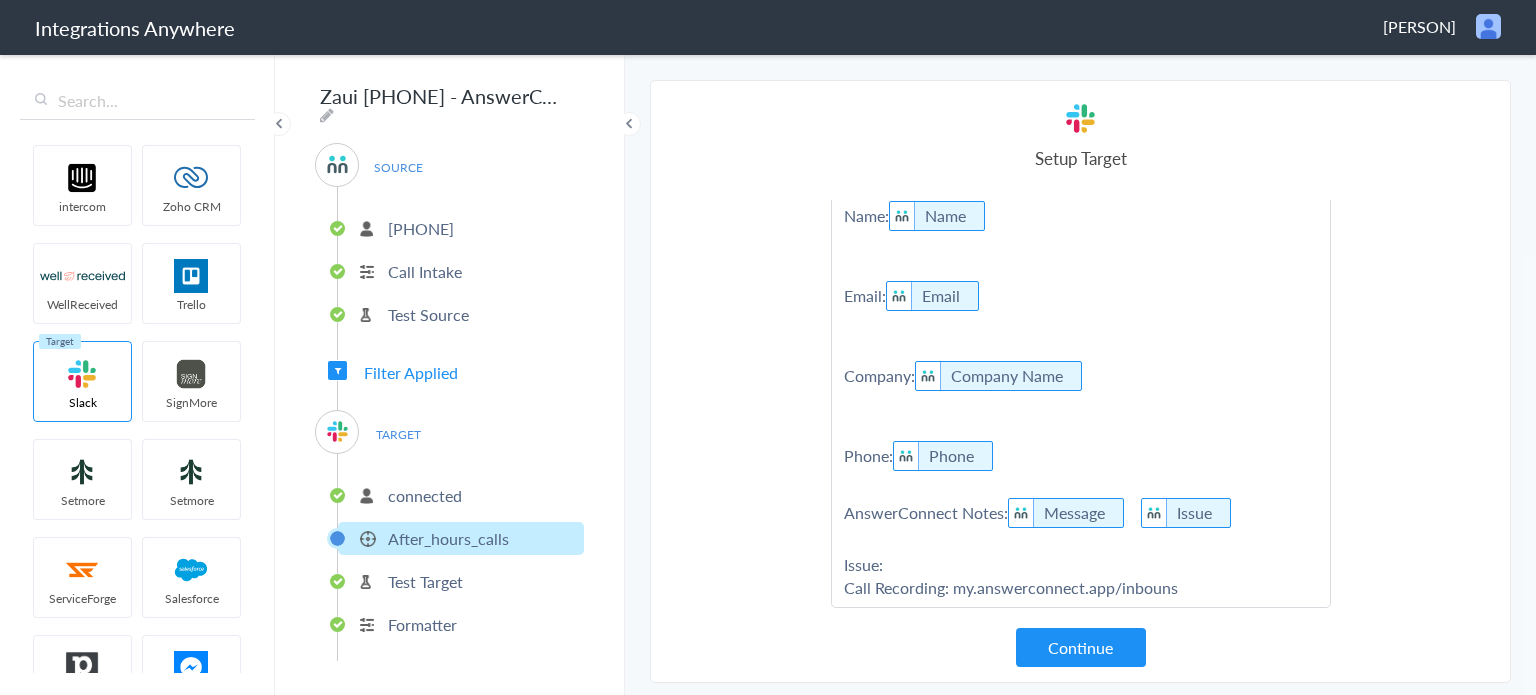 click on "Issue" at bounding box center (1194, 512) 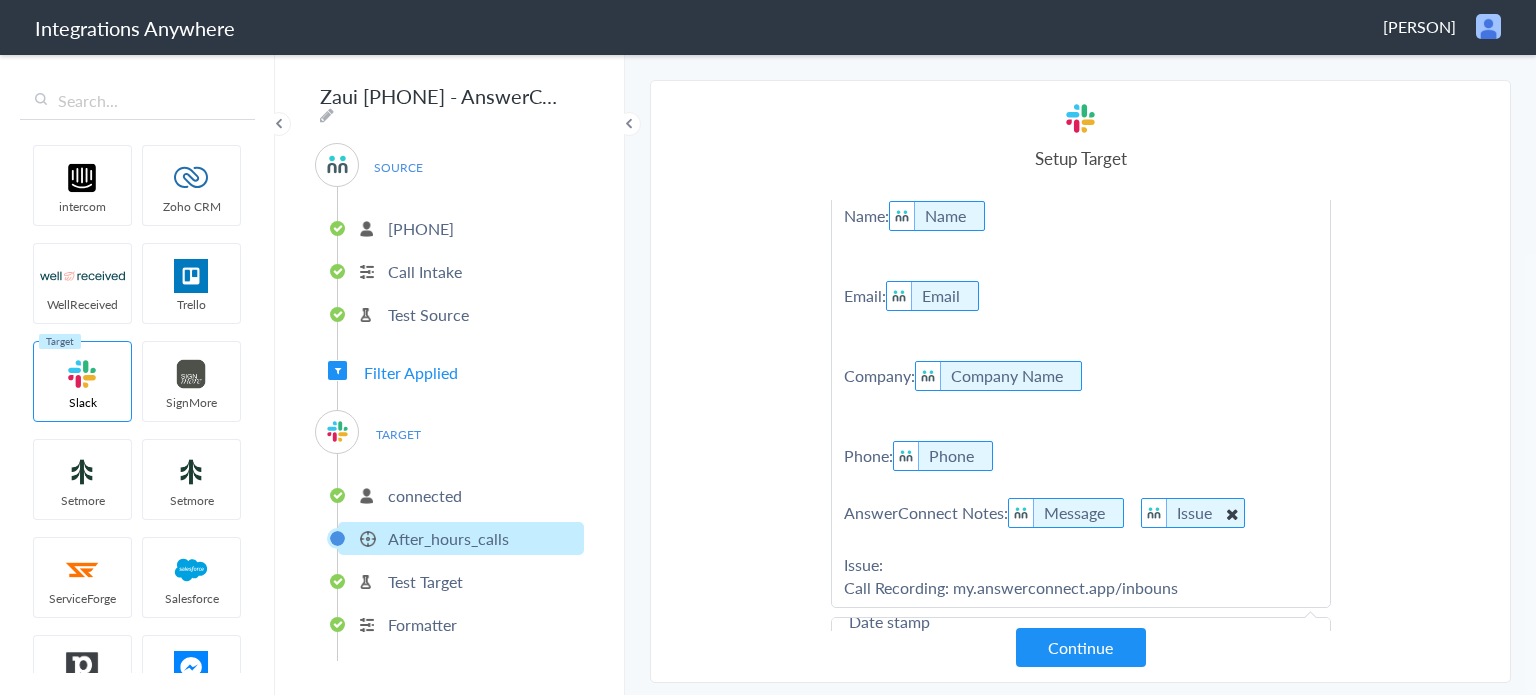 click at bounding box center (1231, 513) 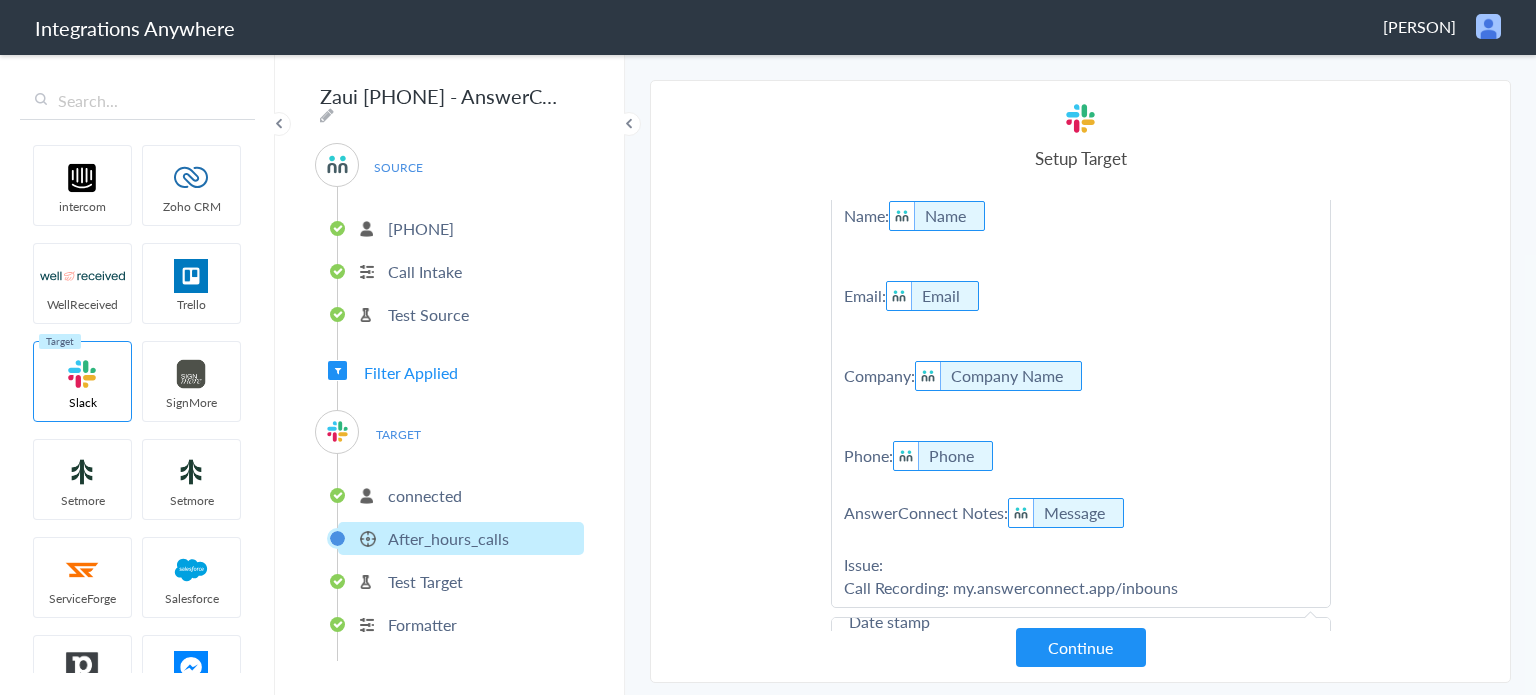 click on "**********" at bounding box center [1081, 353] 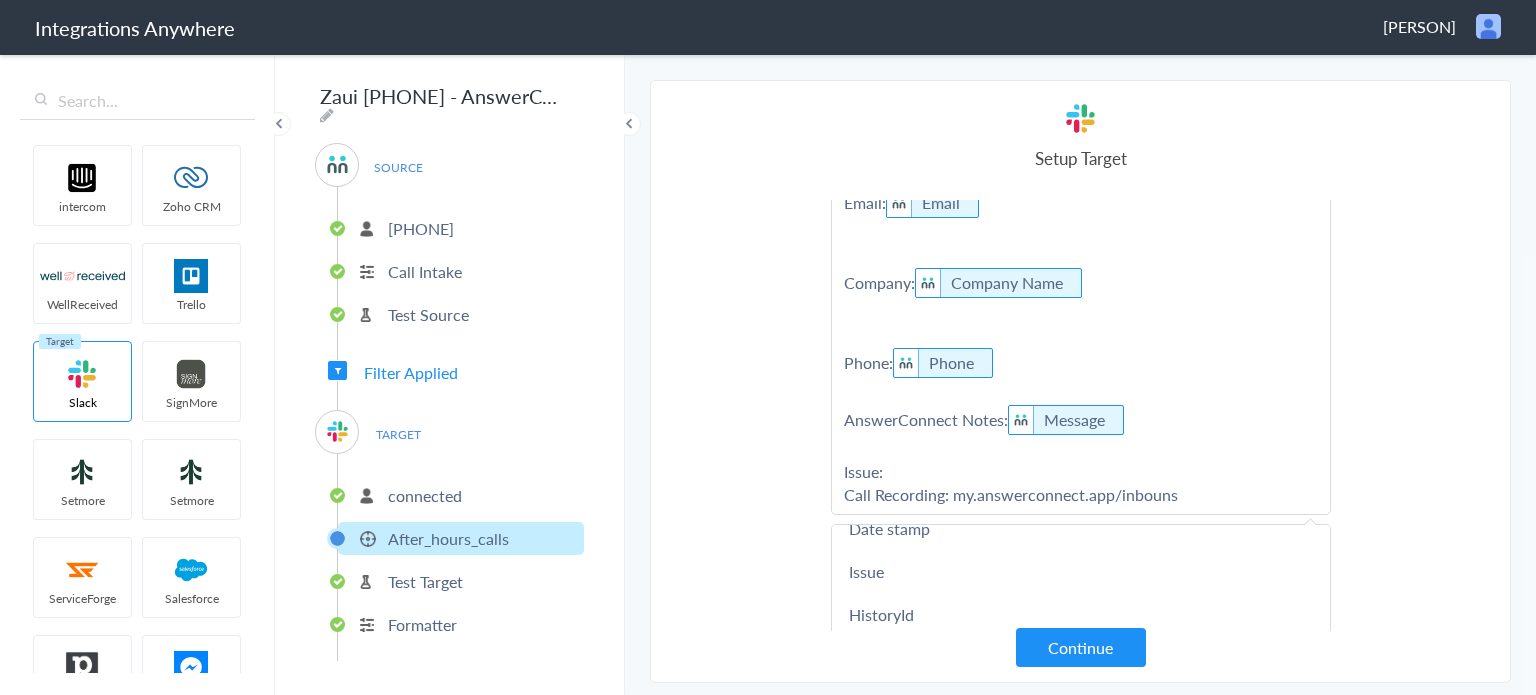 scroll, scrollTop: 236, scrollLeft: 0, axis: vertical 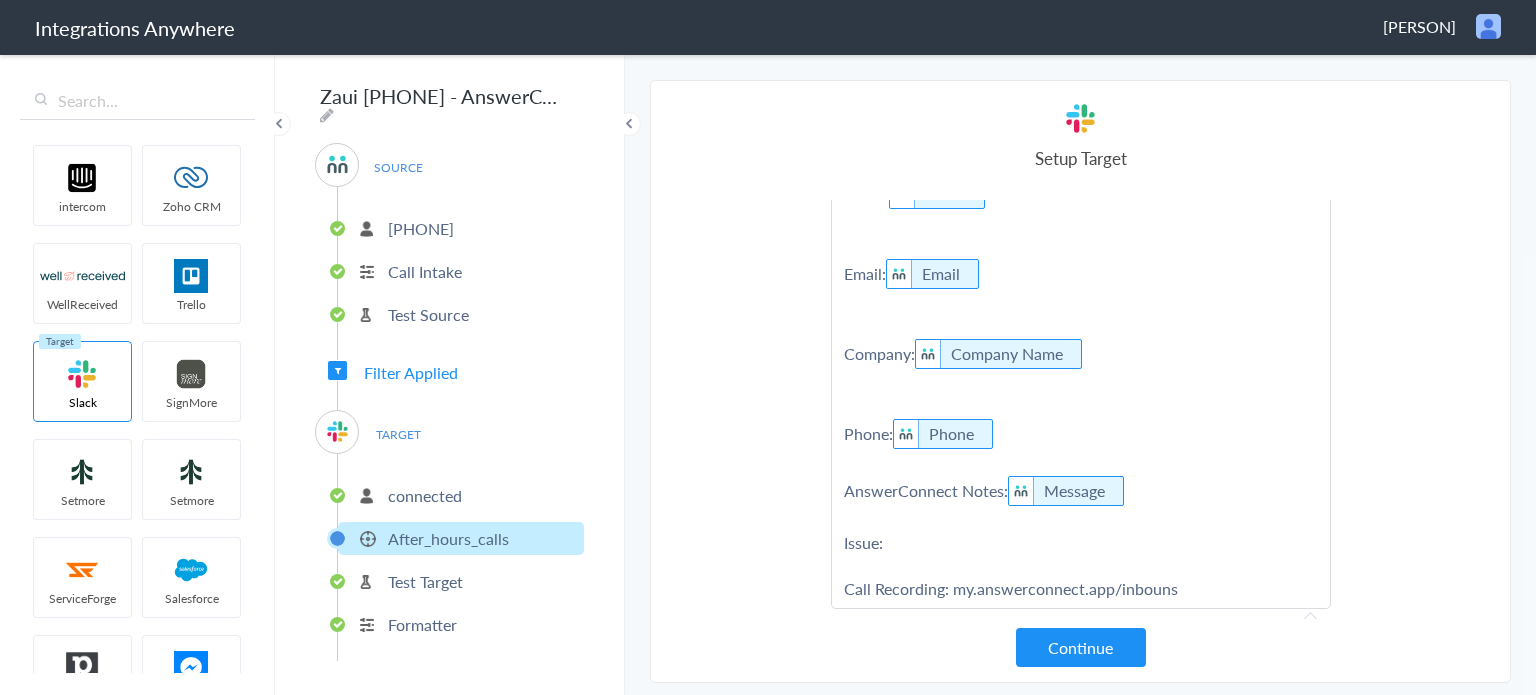 click on "**********" at bounding box center [1081, 342] 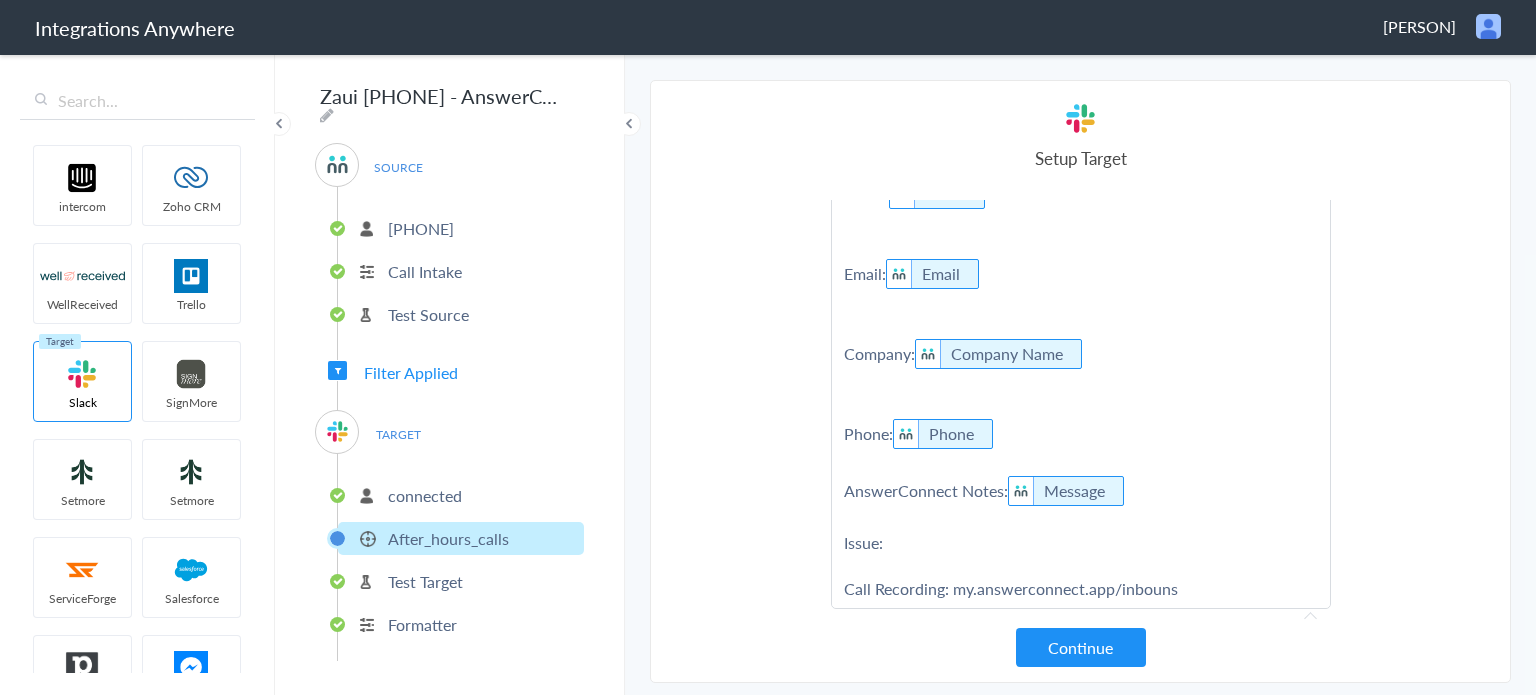 scroll, scrollTop: 236, scrollLeft: 0, axis: vertical 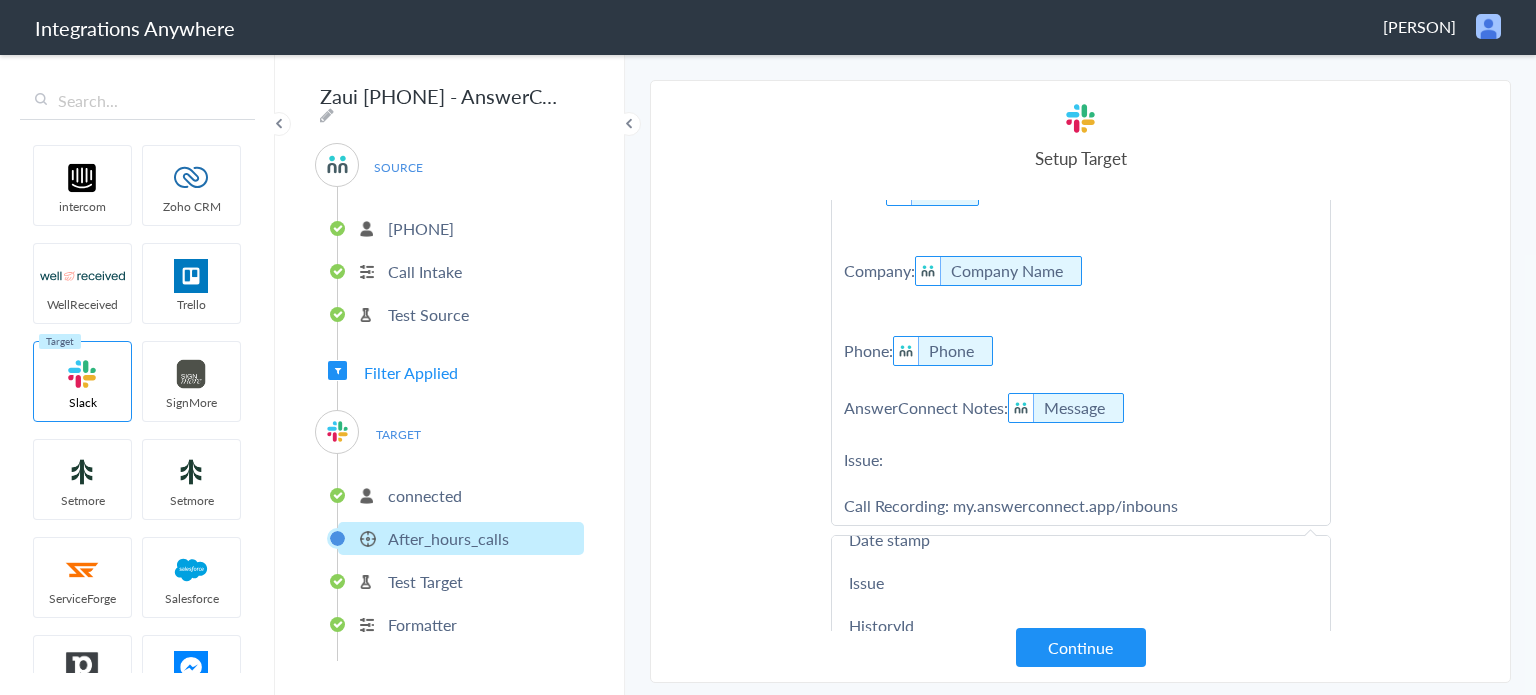 click on "Issue" at bounding box center (1081, 582) 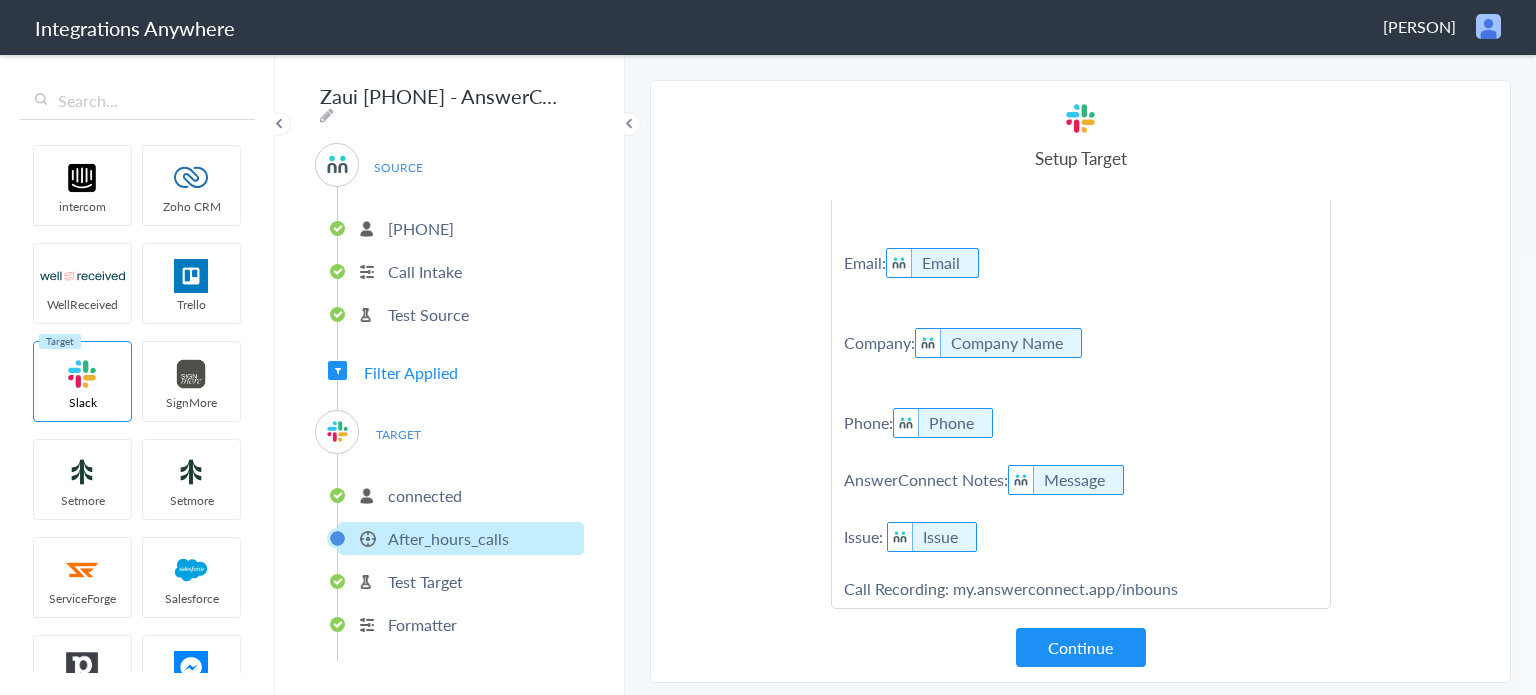 scroll, scrollTop: 164, scrollLeft: 0, axis: vertical 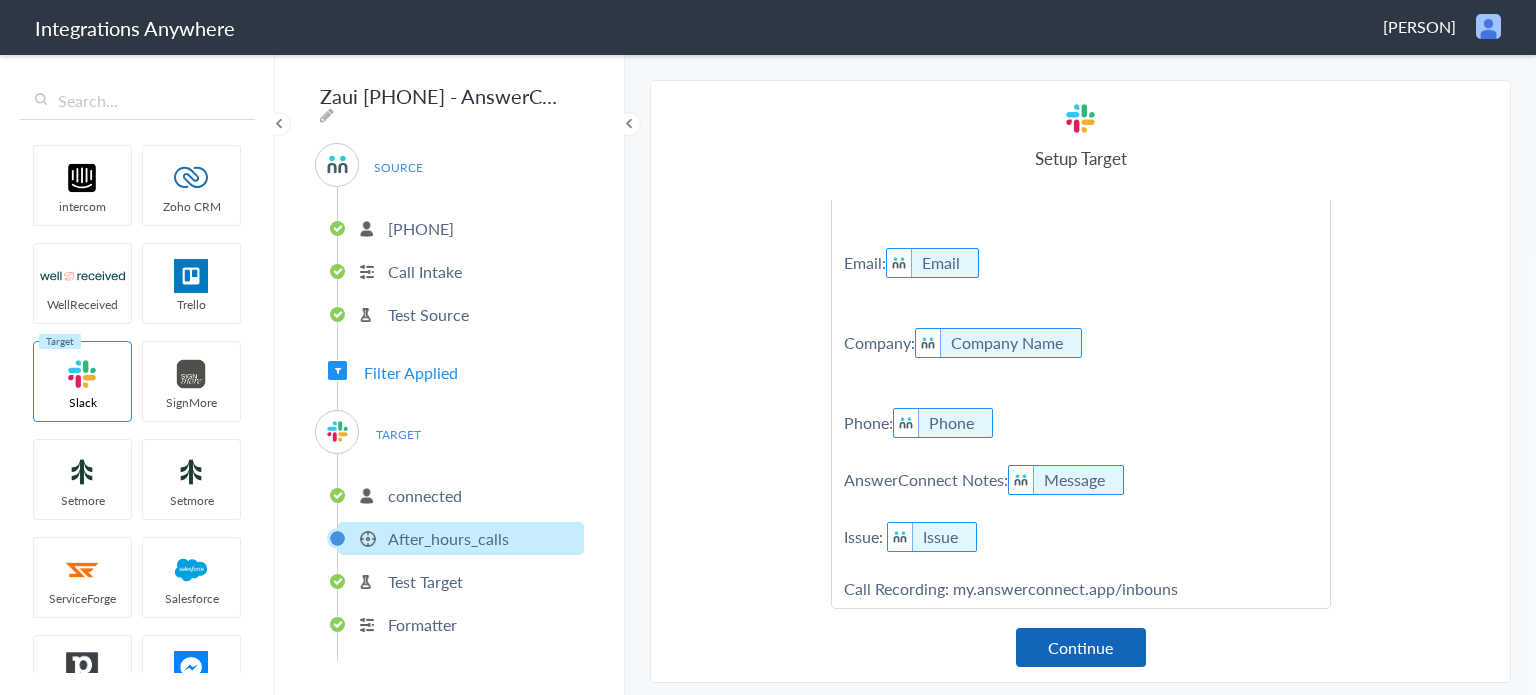 click on "Continue" at bounding box center [1081, 647] 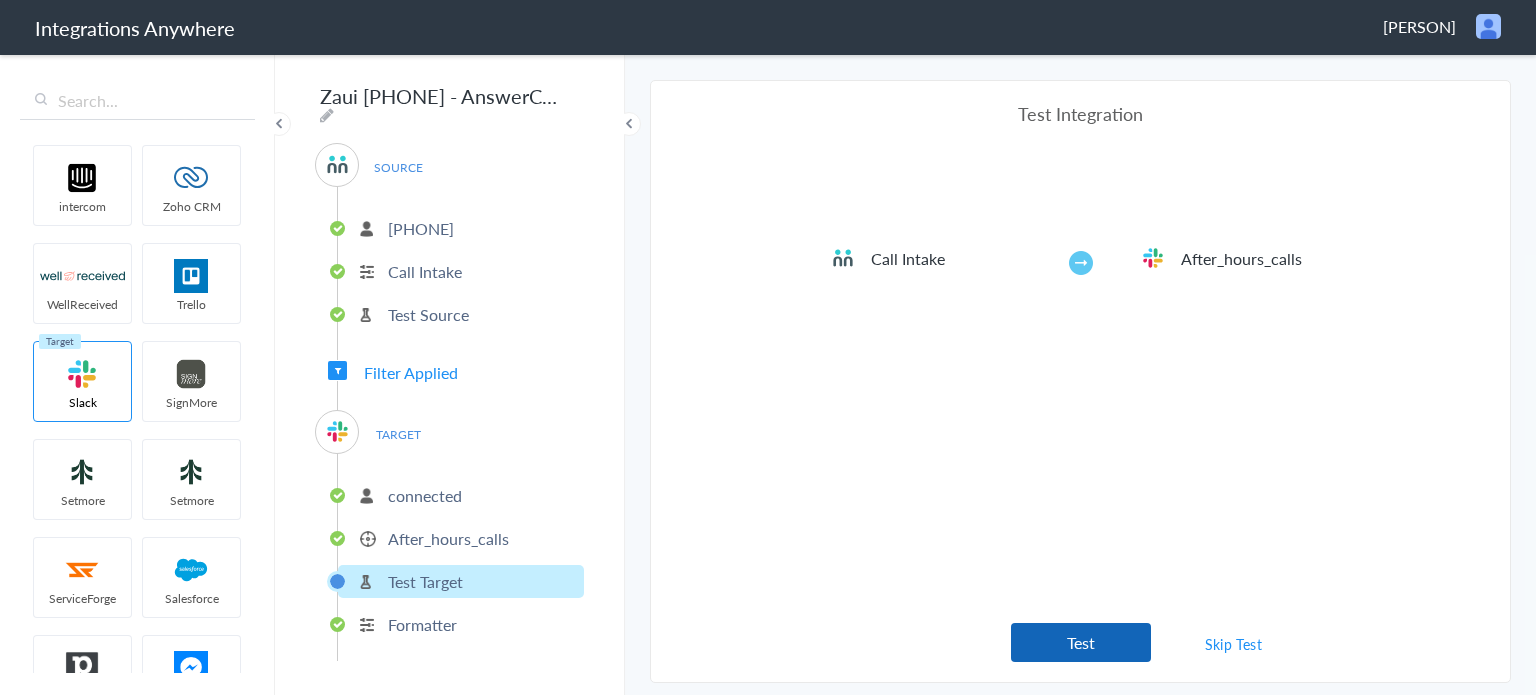 click on "Test" at bounding box center [1081, 642] 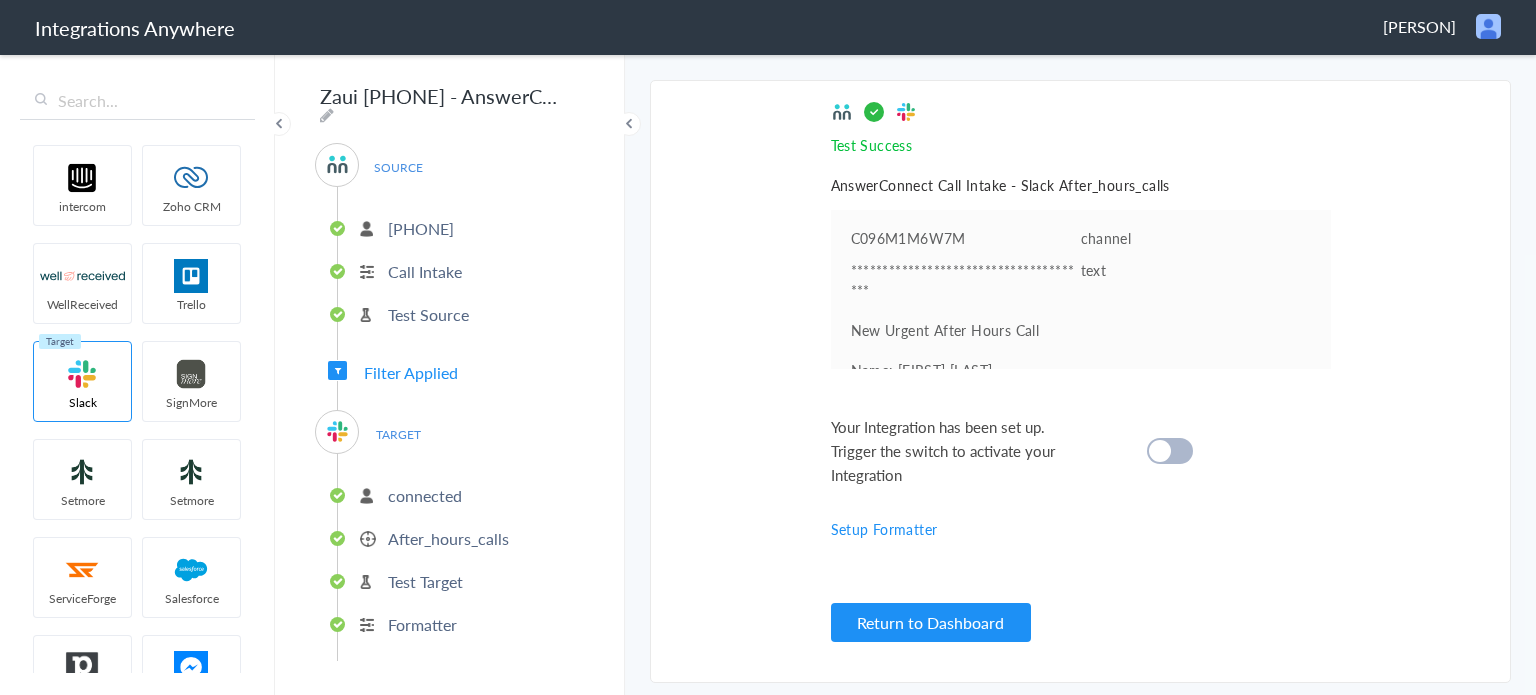 click at bounding box center [1170, 451] 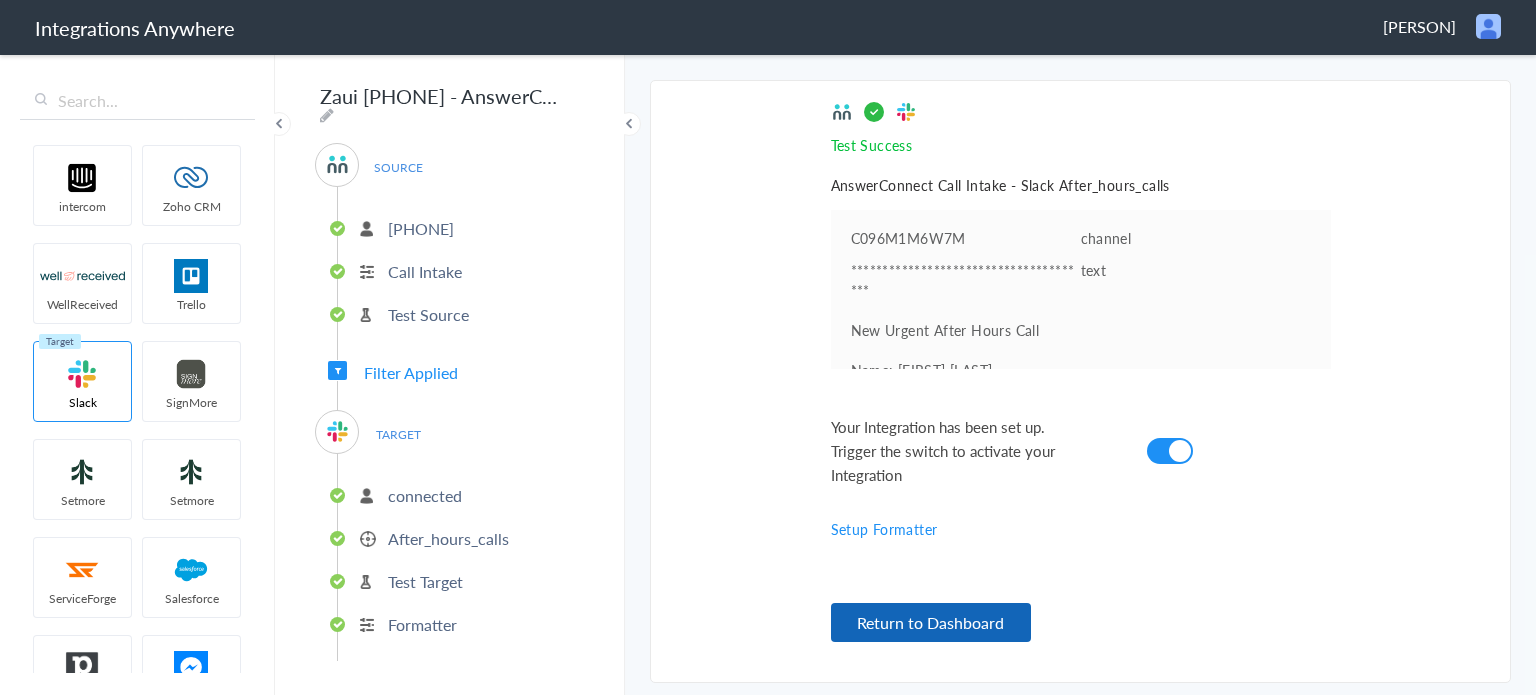 click on "Return to Dashboard" at bounding box center (931, 622) 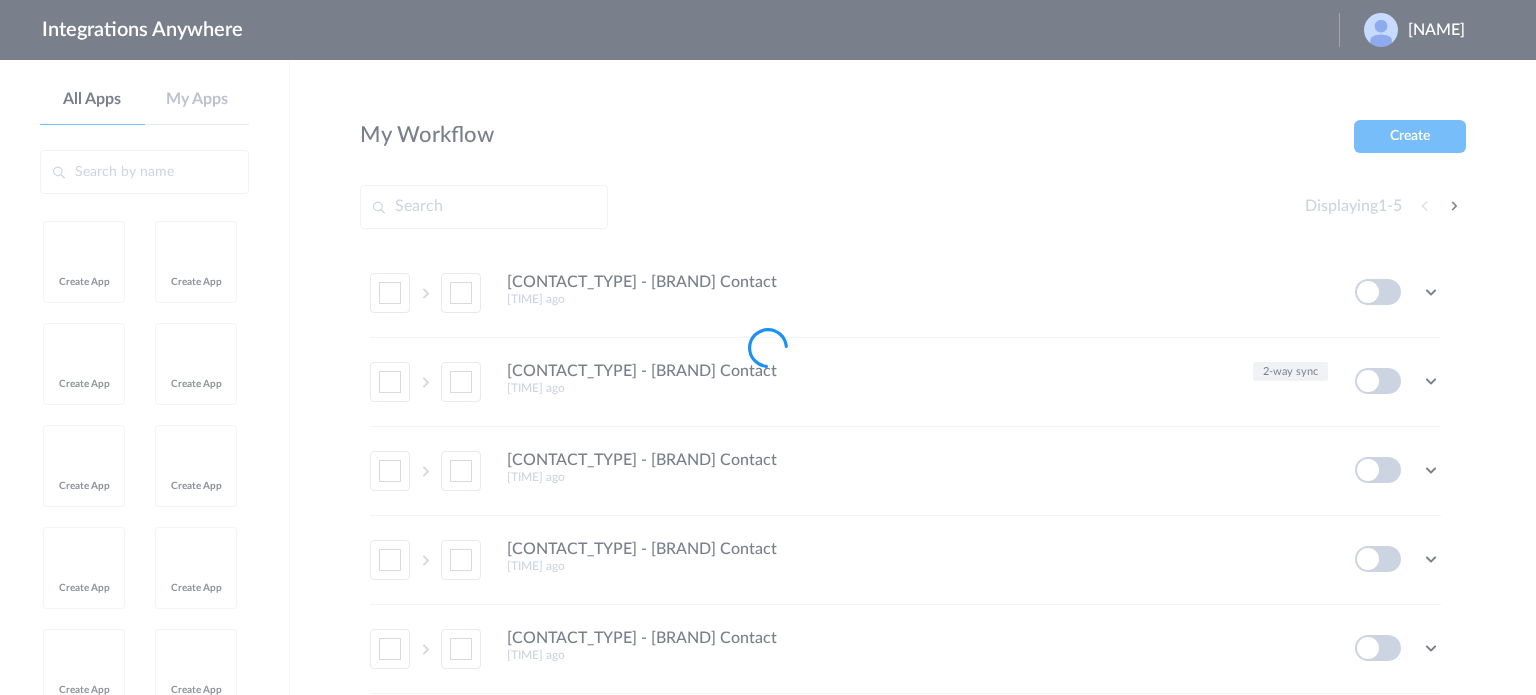 scroll, scrollTop: 0, scrollLeft: 0, axis: both 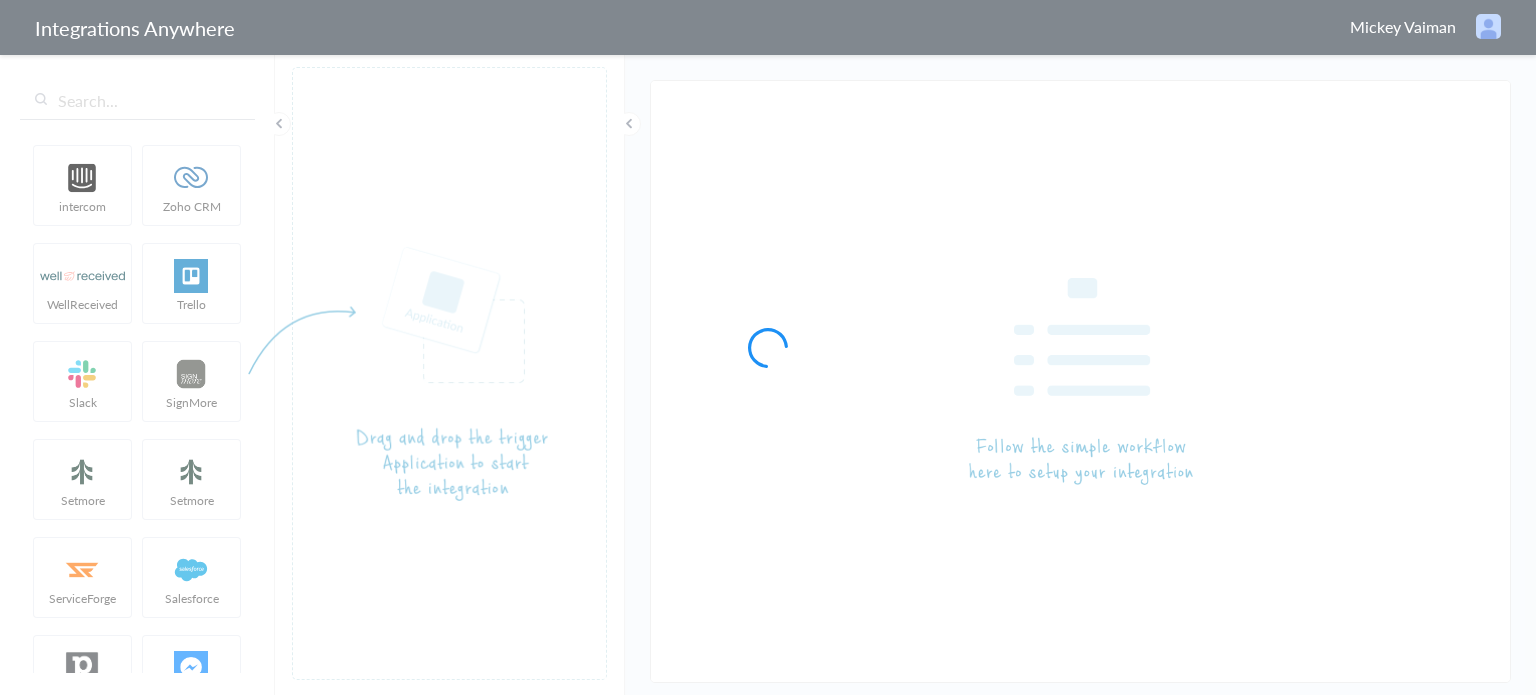 type on "Zaui 8334855855 - AnswerConnect - Slack" 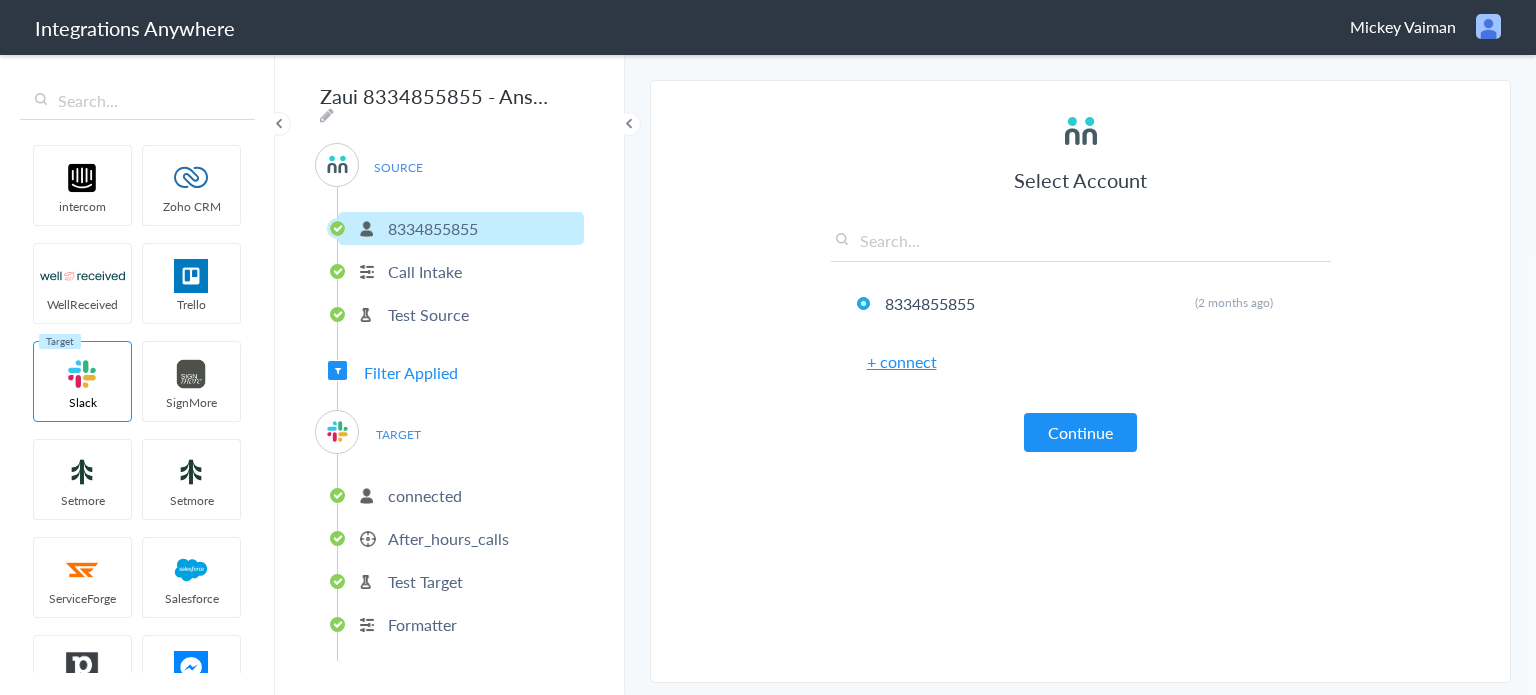 click on "Test Target" at bounding box center [425, 581] 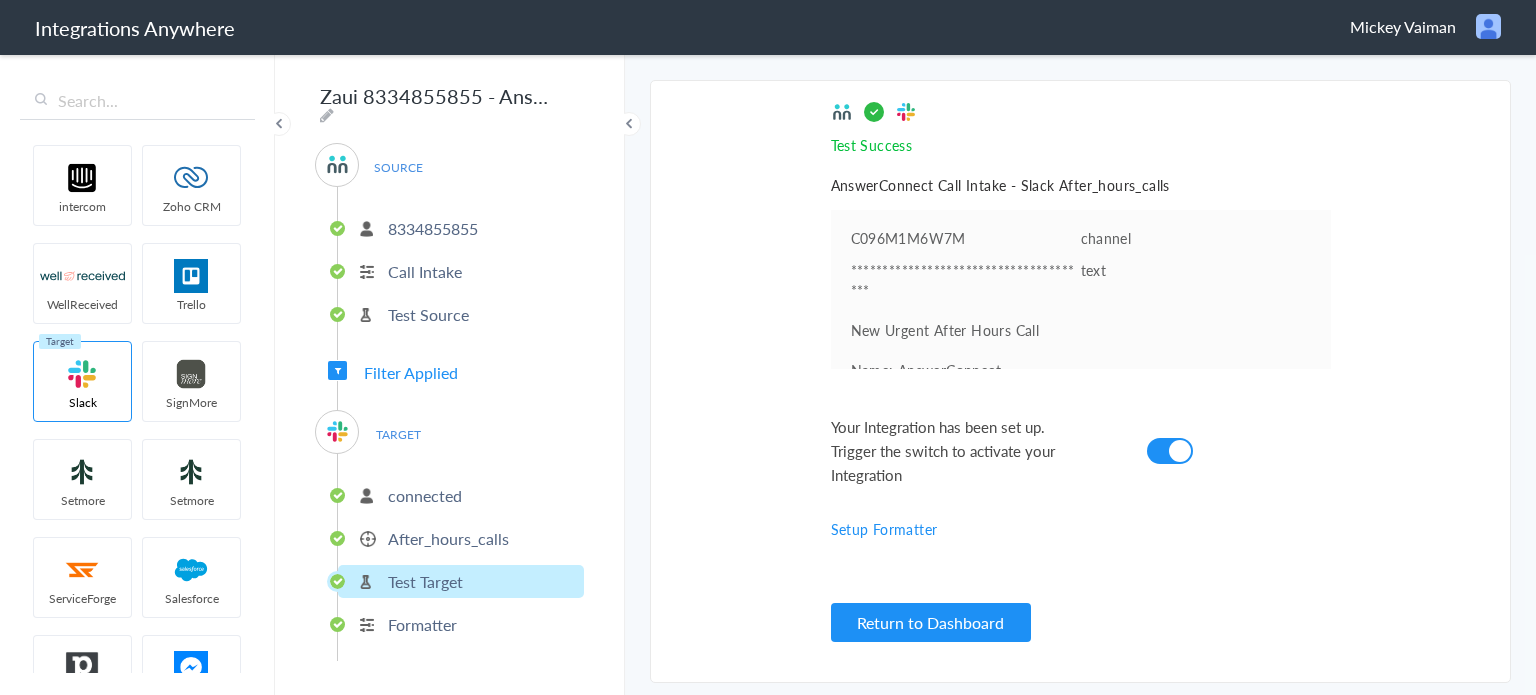 click on "After_hours_calls" at bounding box center (448, 538) 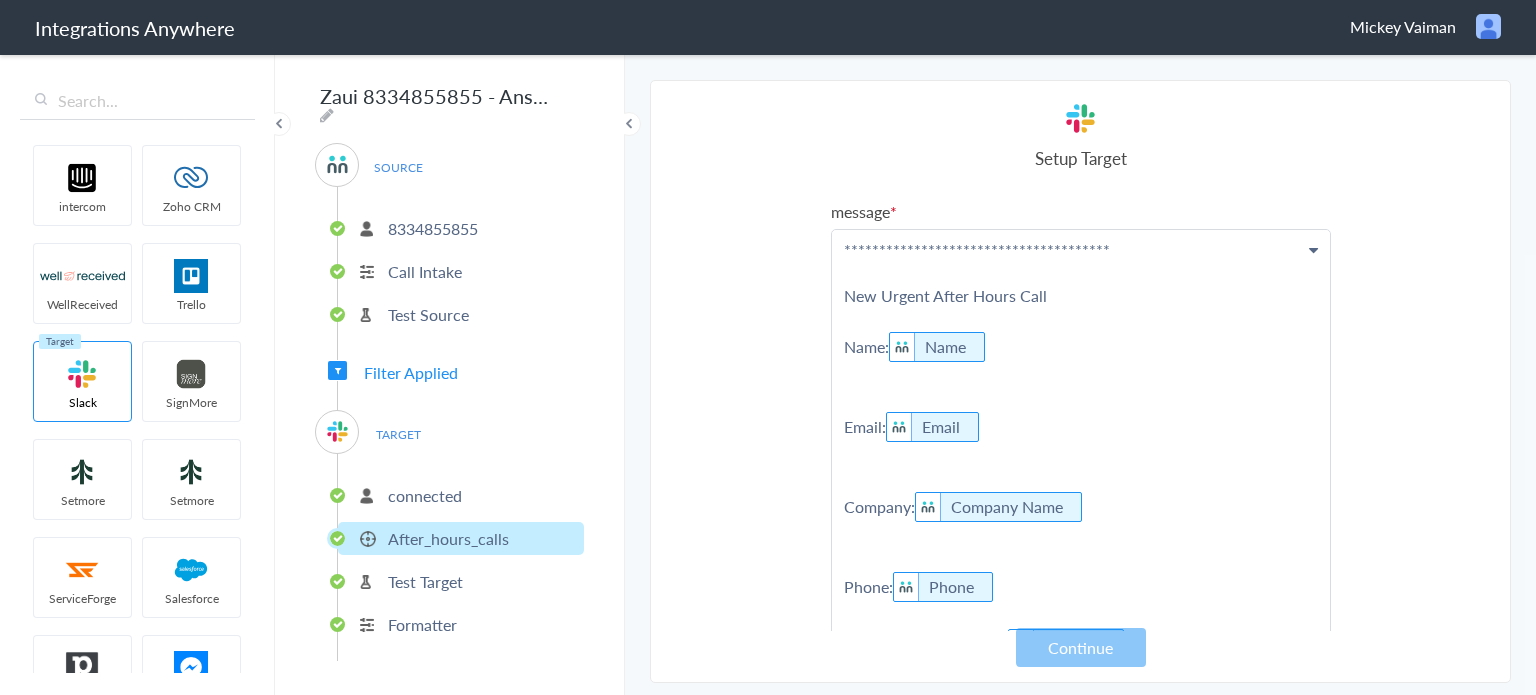 click on "**********" at bounding box center (1081, 501) 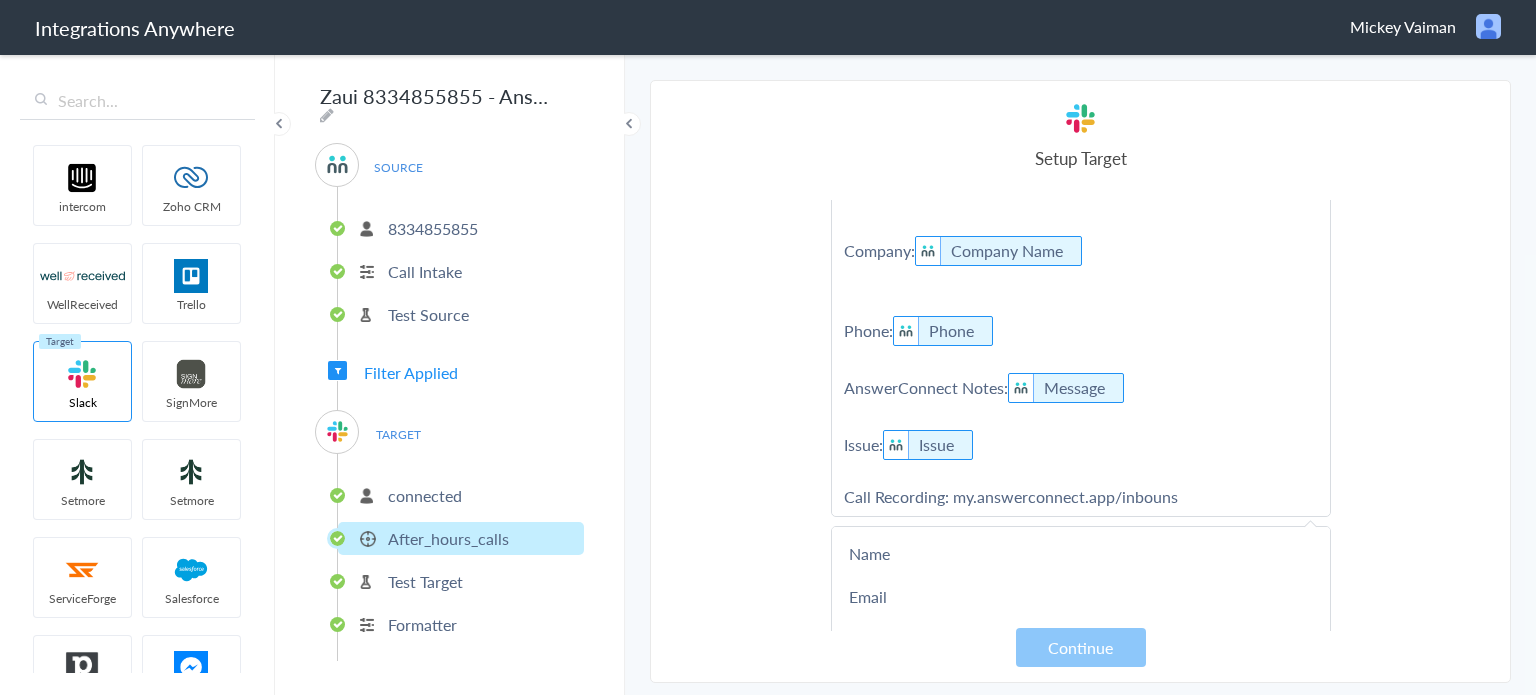 scroll, scrollTop: 310, scrollLeft: 0, axis: vertical 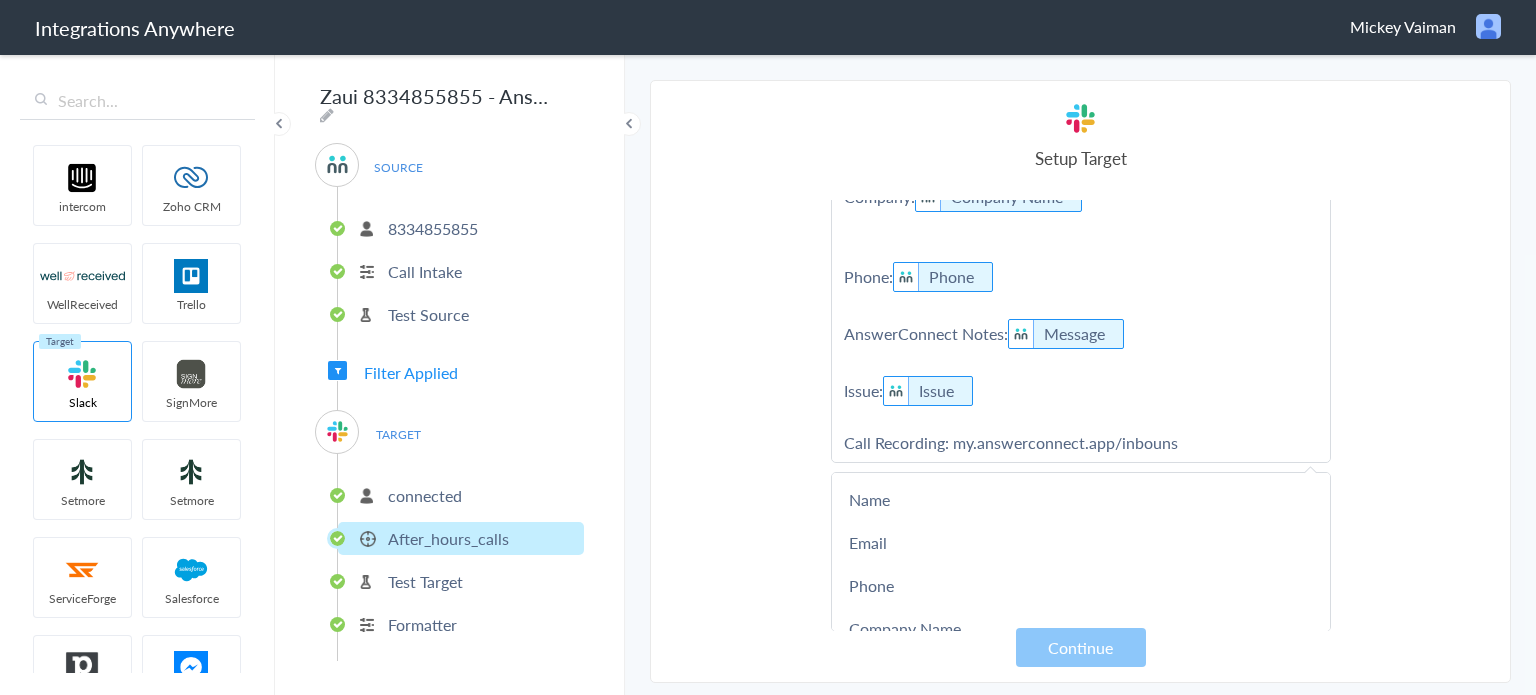 click on "**********" at bounding box center [1081, 191] 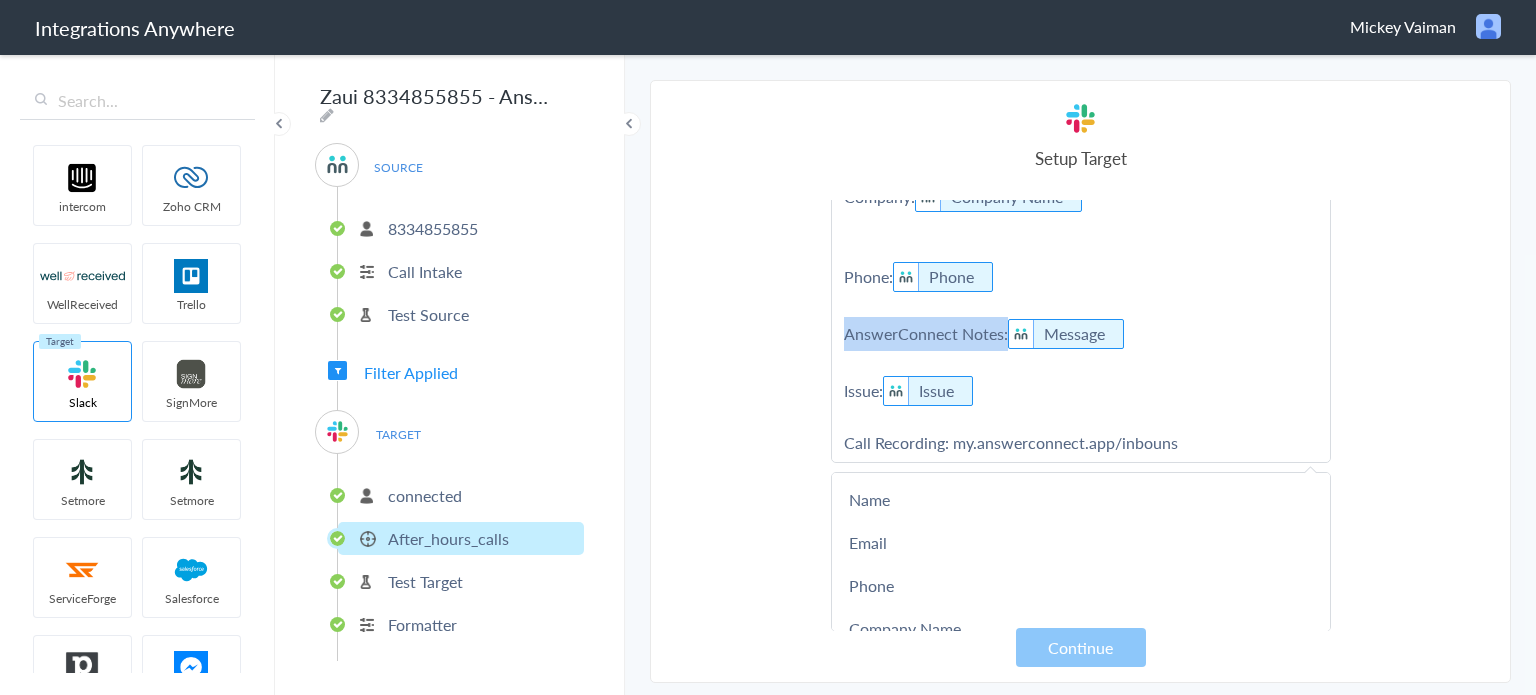 drag, startPoint x: 1003, startPoint y: 318, endPoint x: 841, endPoint y: 315, distance: 162.02777 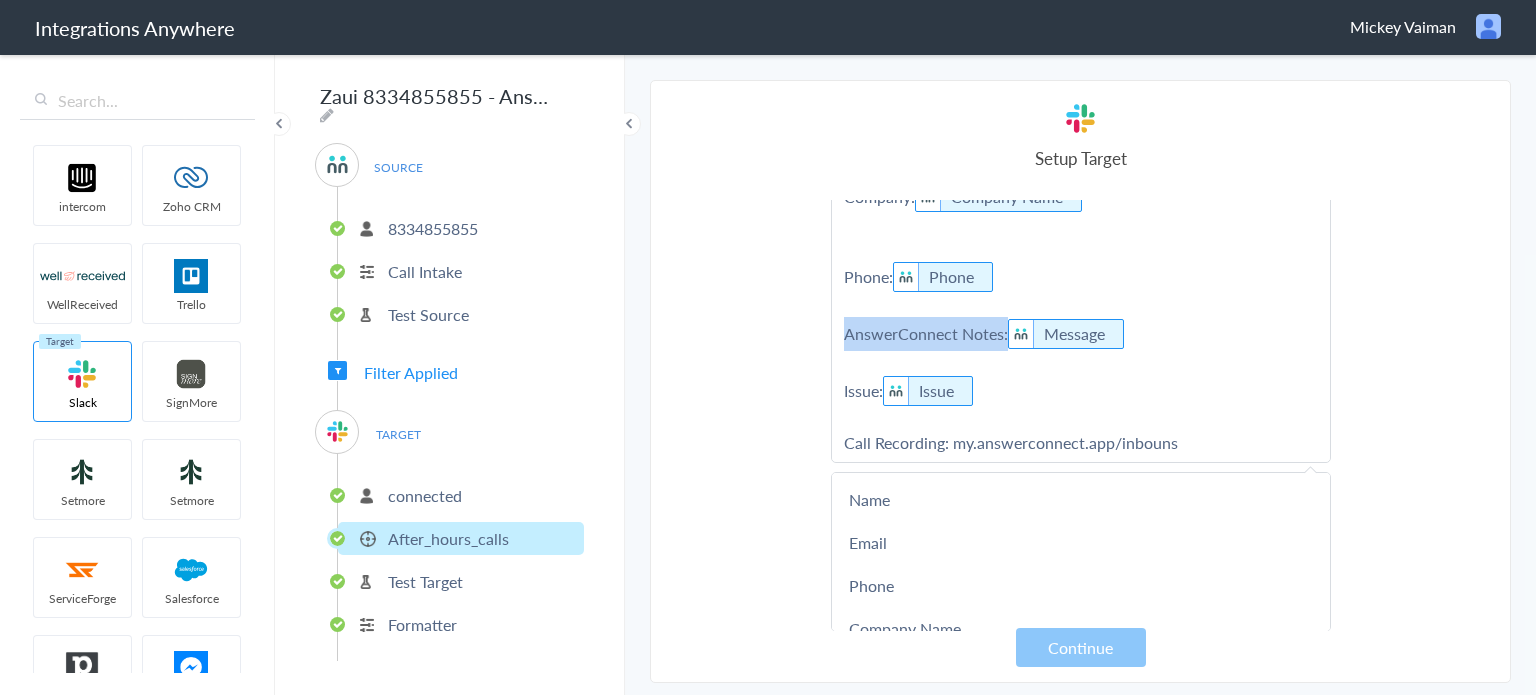 click on "**********" at bounding box center (1081, 191) 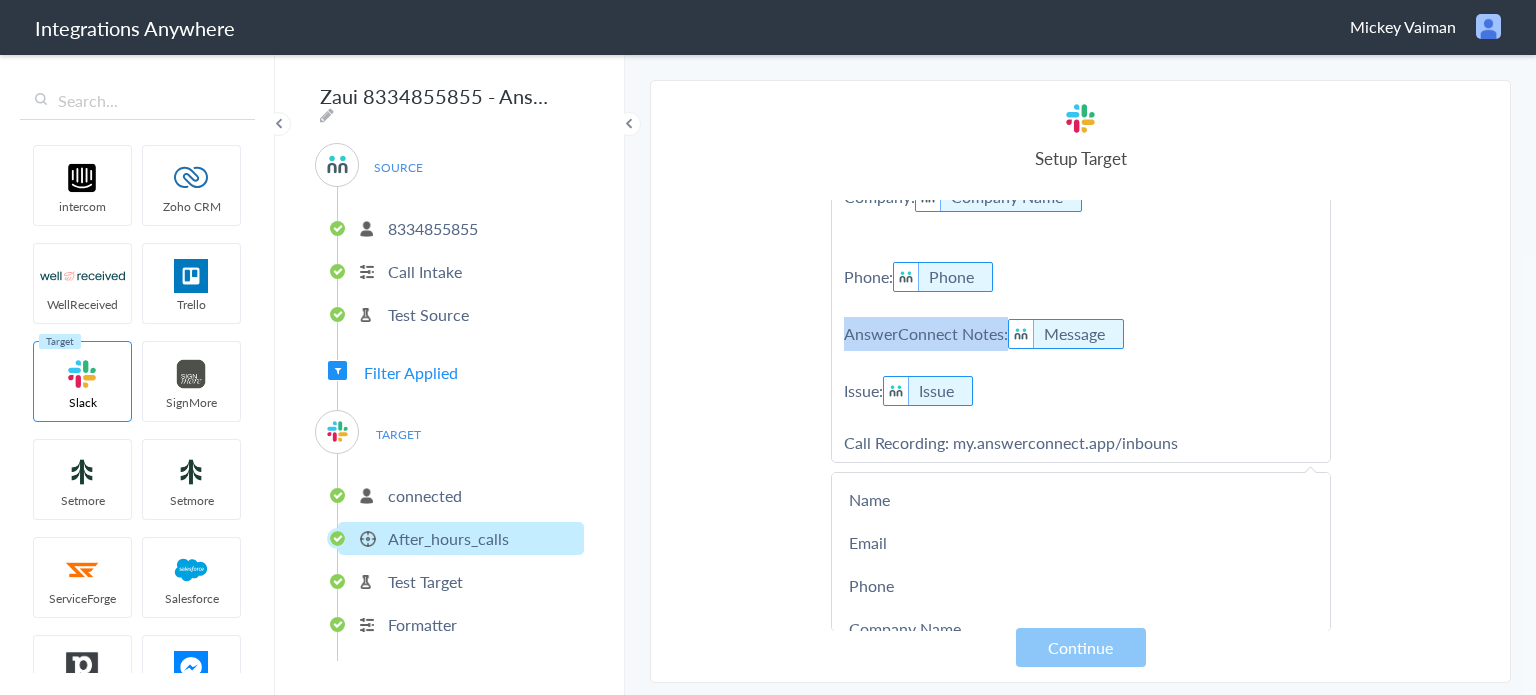 type 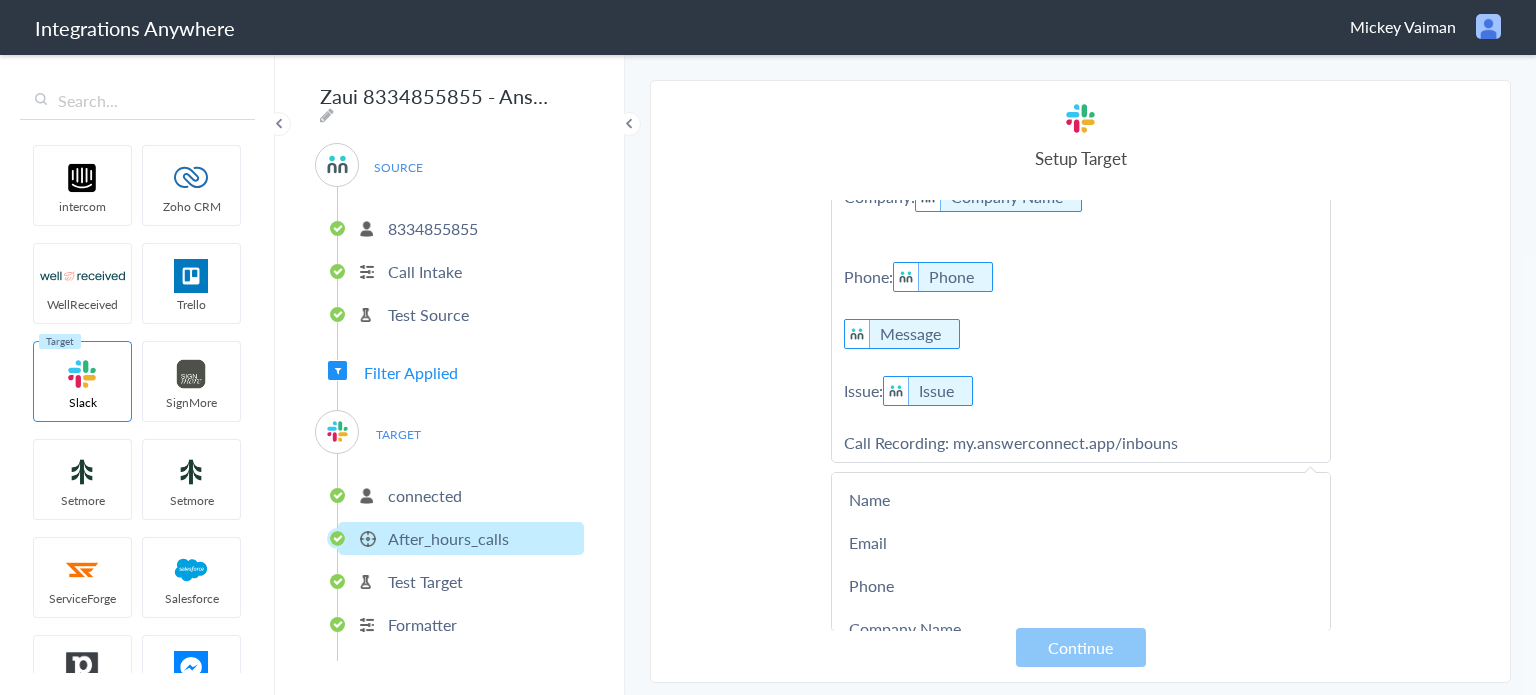click on "**********" at bounding box center [1081, 191] 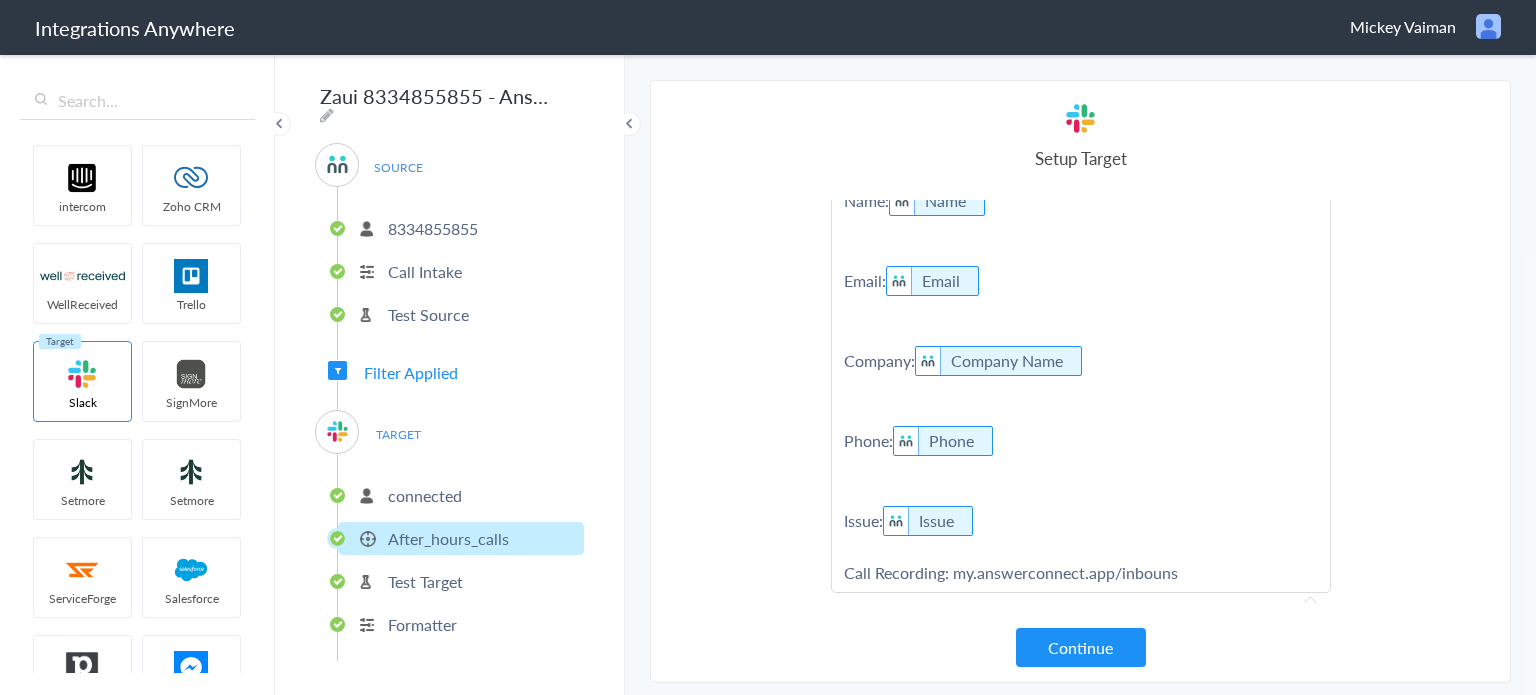 scroll, scrollTop: 131, scrollLeft: 0, axis: vertical 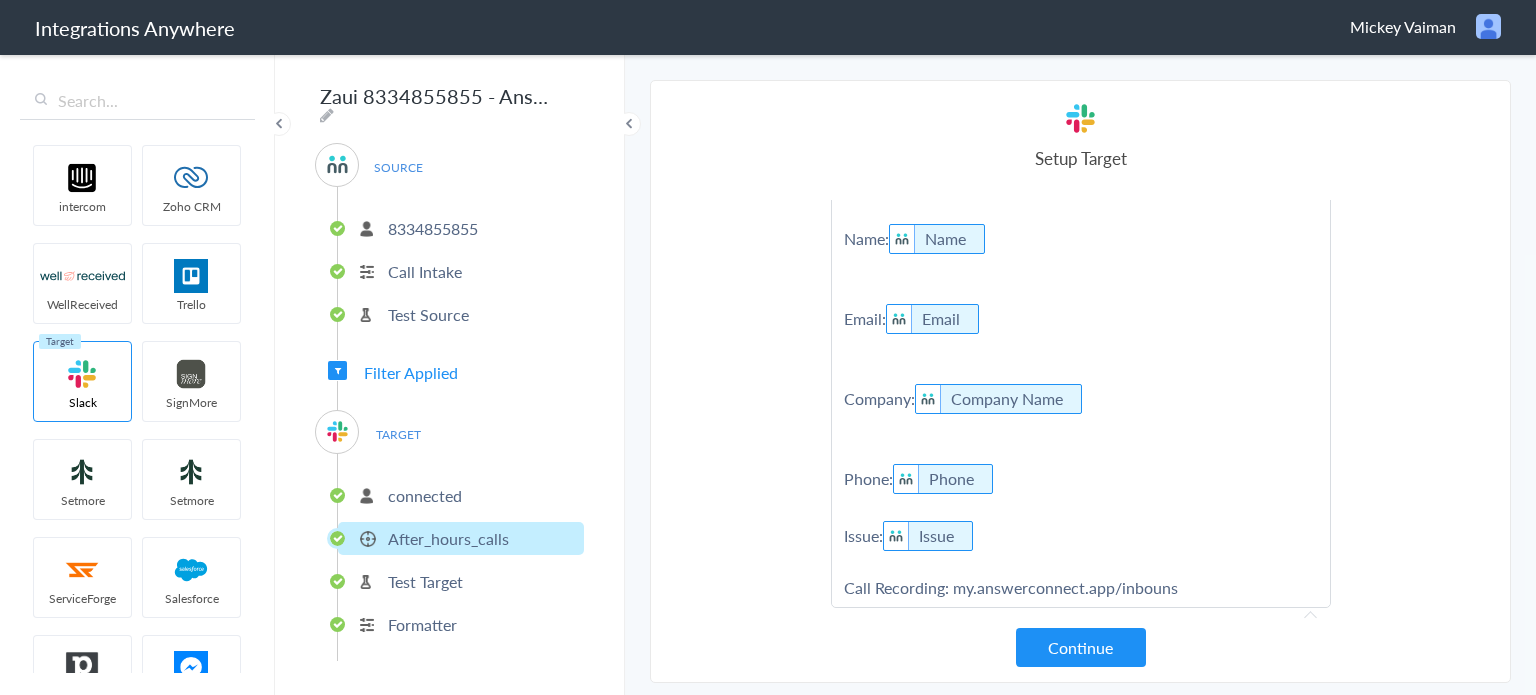 click on "**********" at bounding box center [1081, 364] 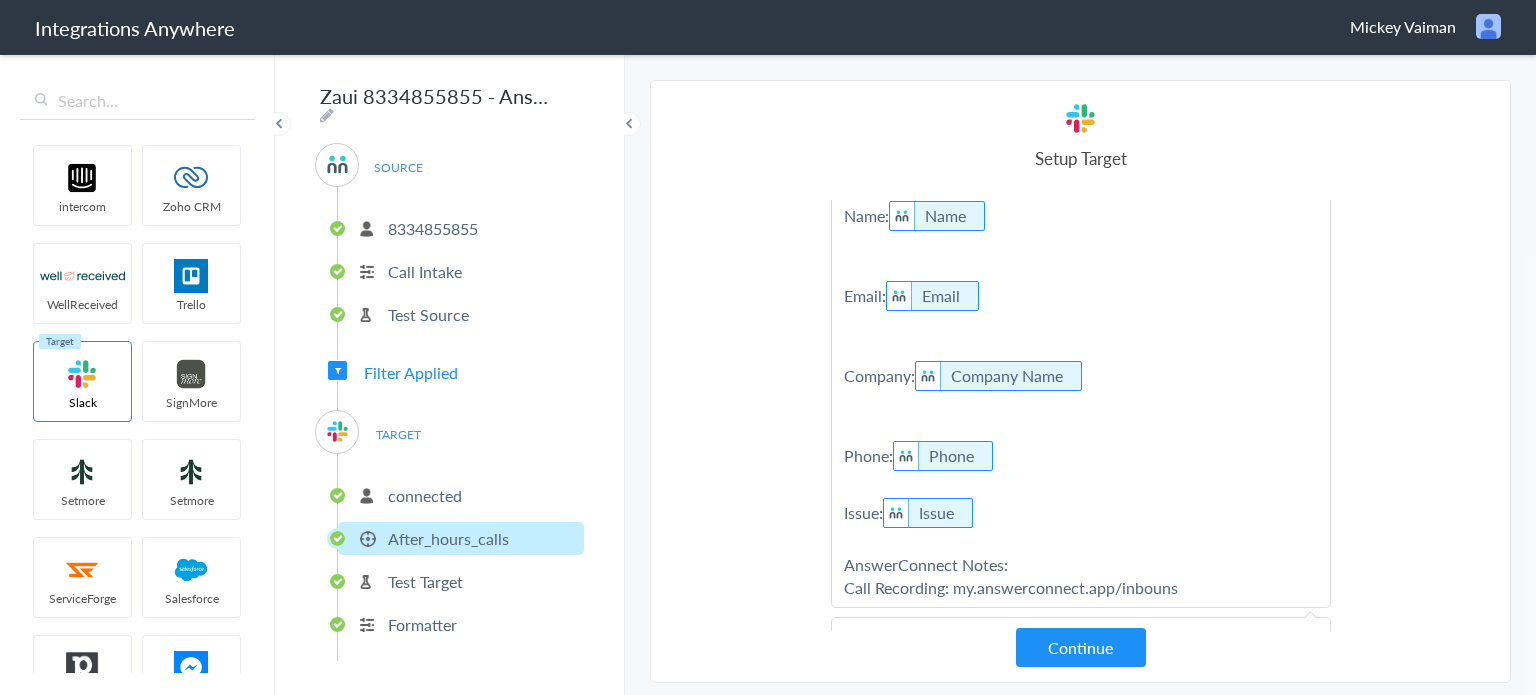 scroll, scrollTop: 277, scrollLeft: 0, axis: vertical 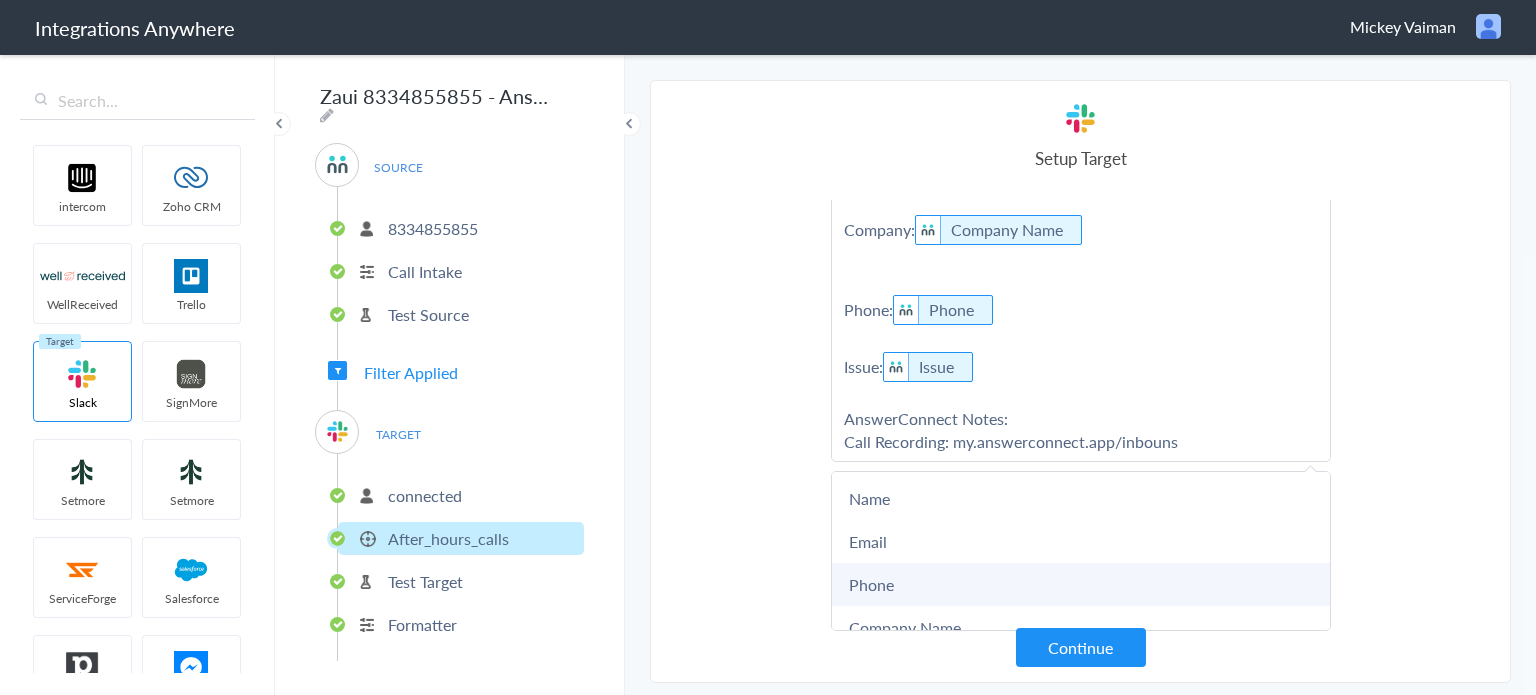 click on "Phone" at bounding box center (1081, 584) 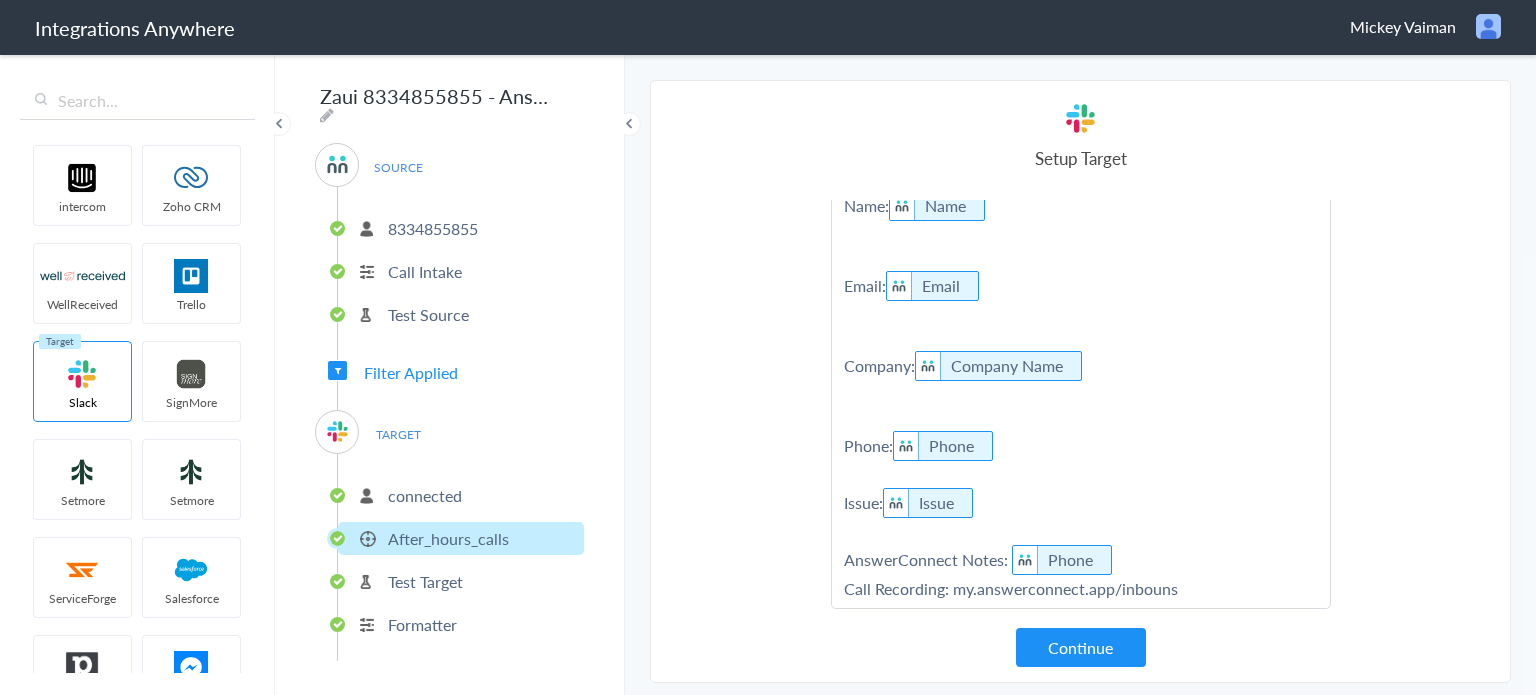 click on "**********" at bounding box center (1081, 348) 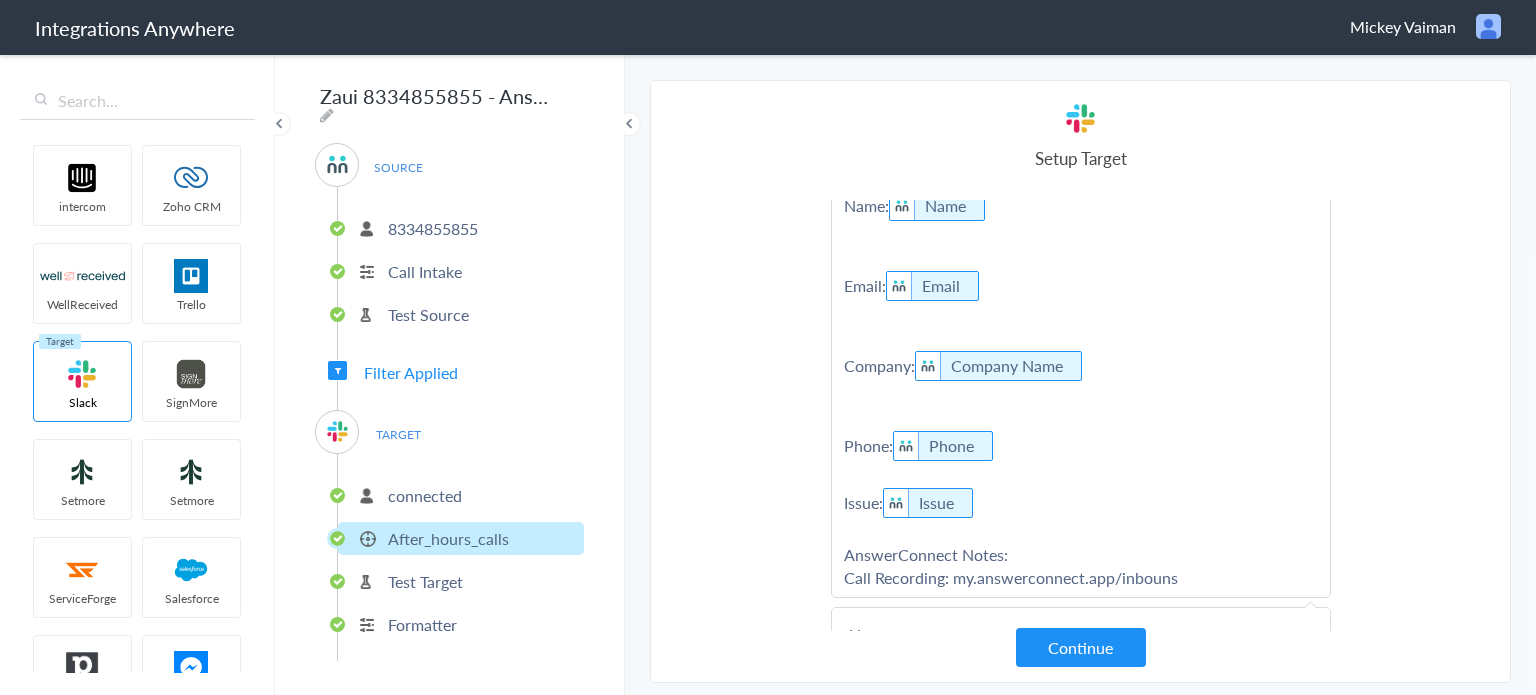 scroll, scrollTop: 131, scrollLeft: 0, axis: vertical 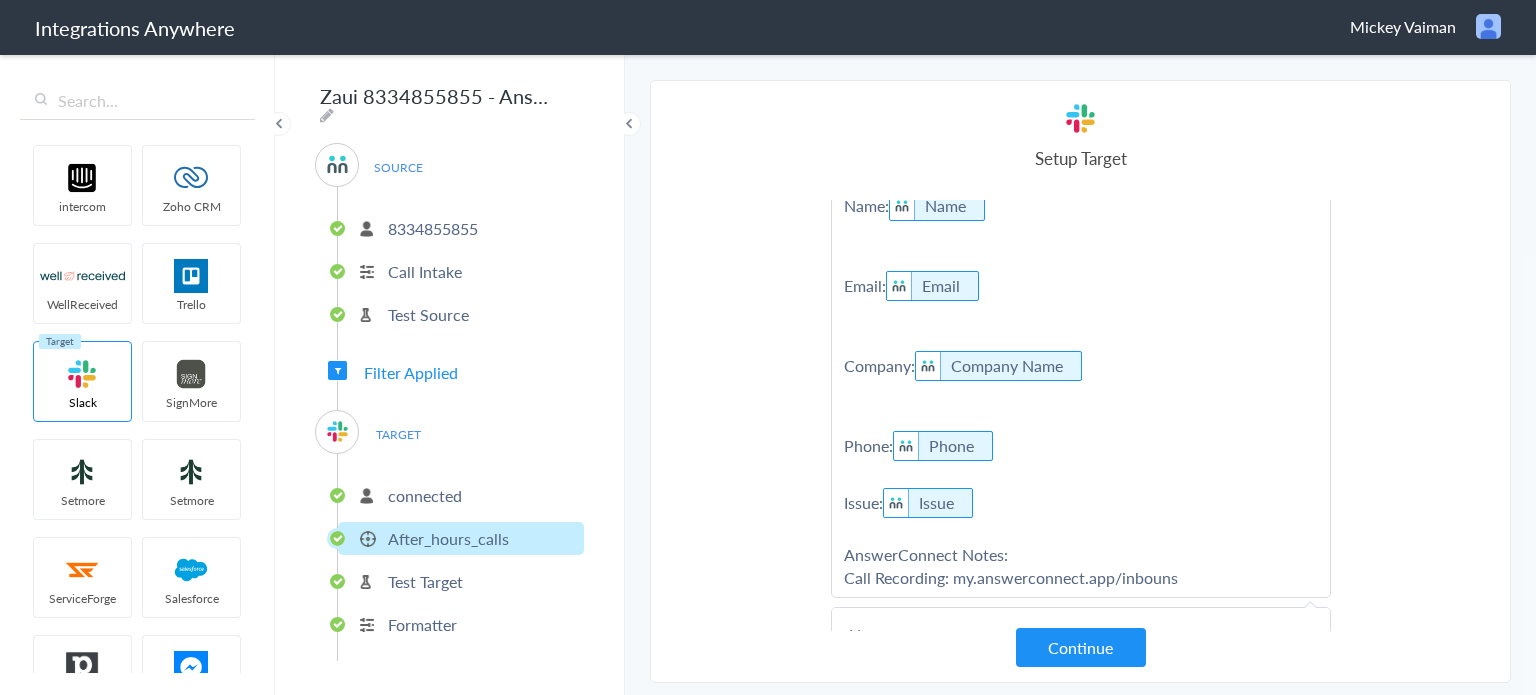 click on "**********" at bounding box center (1081, 343) 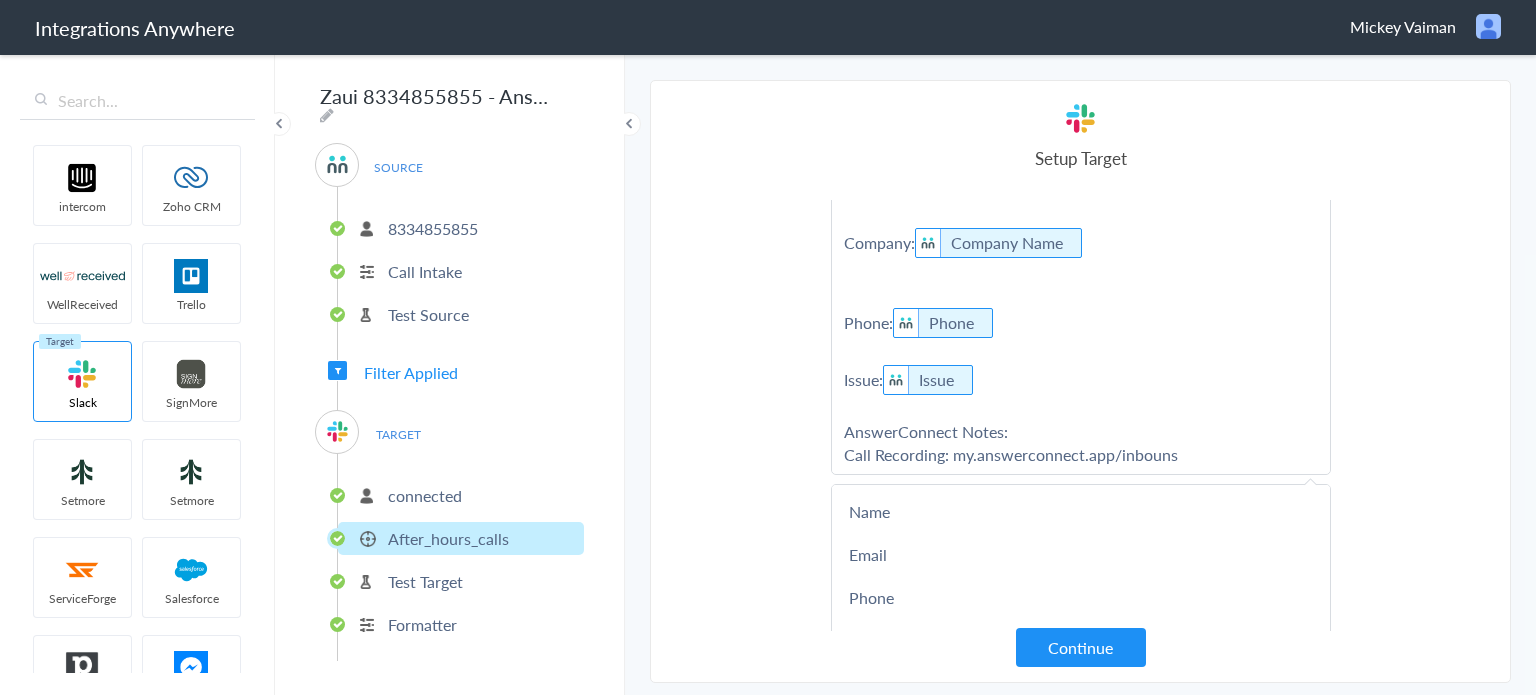 scroll, scrollTop: 277, scrollLeft: 0, axis: vertical 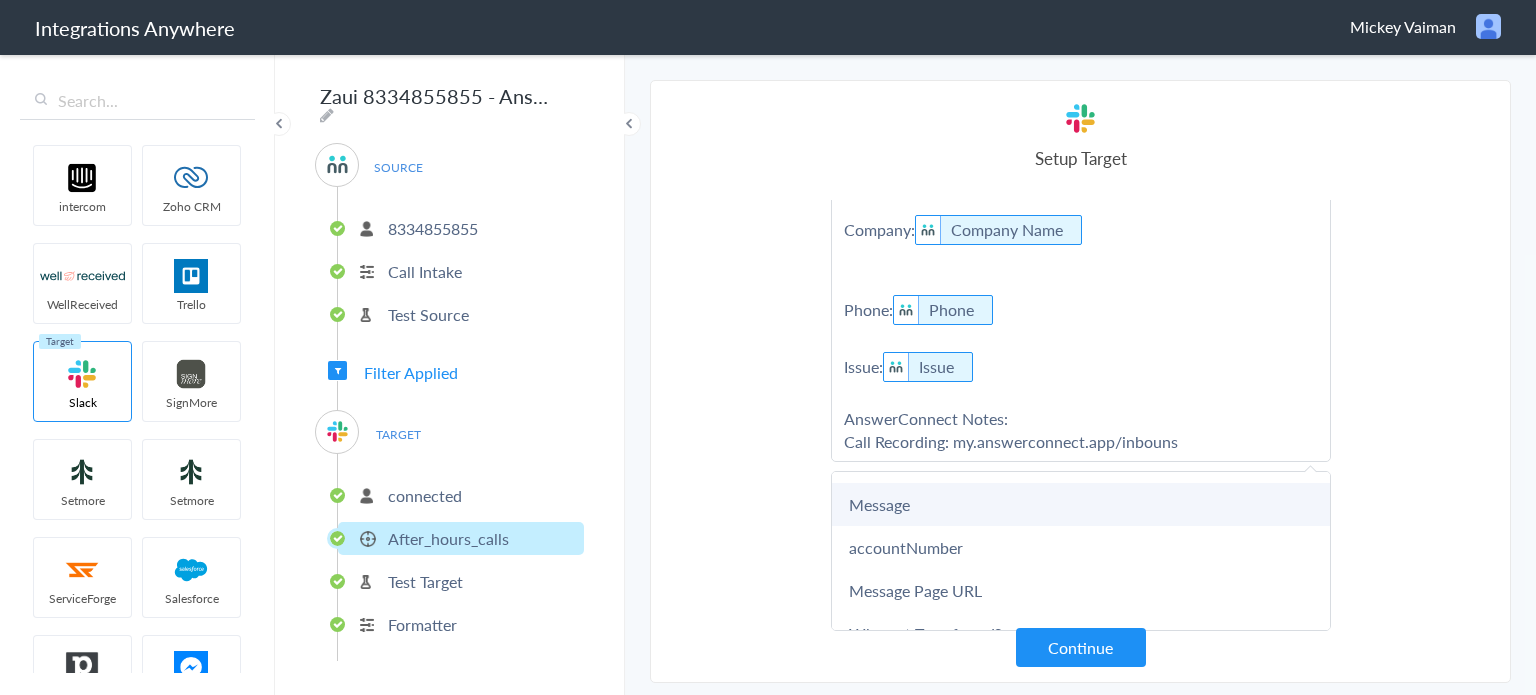 click on "Message" at bounding box center (1081, 504) 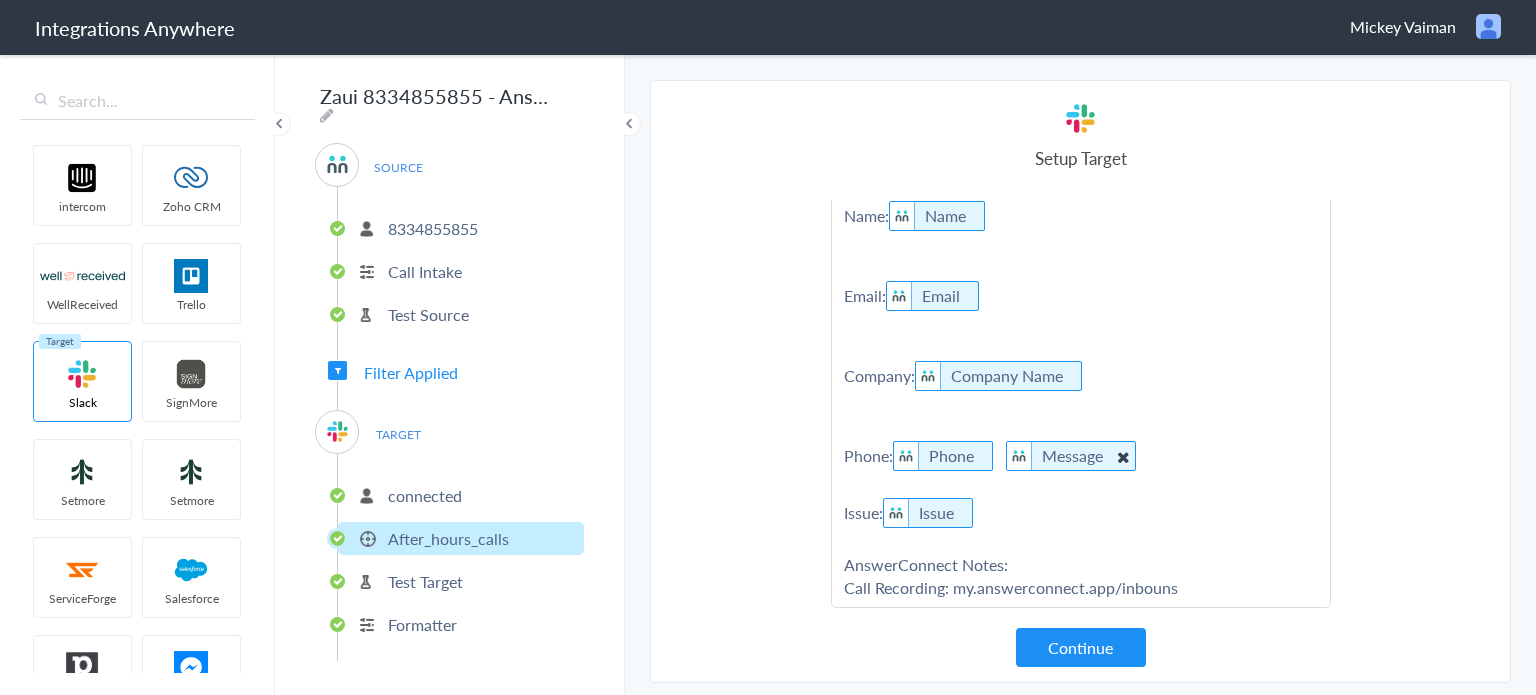 click at bounding box center (1122, 456) 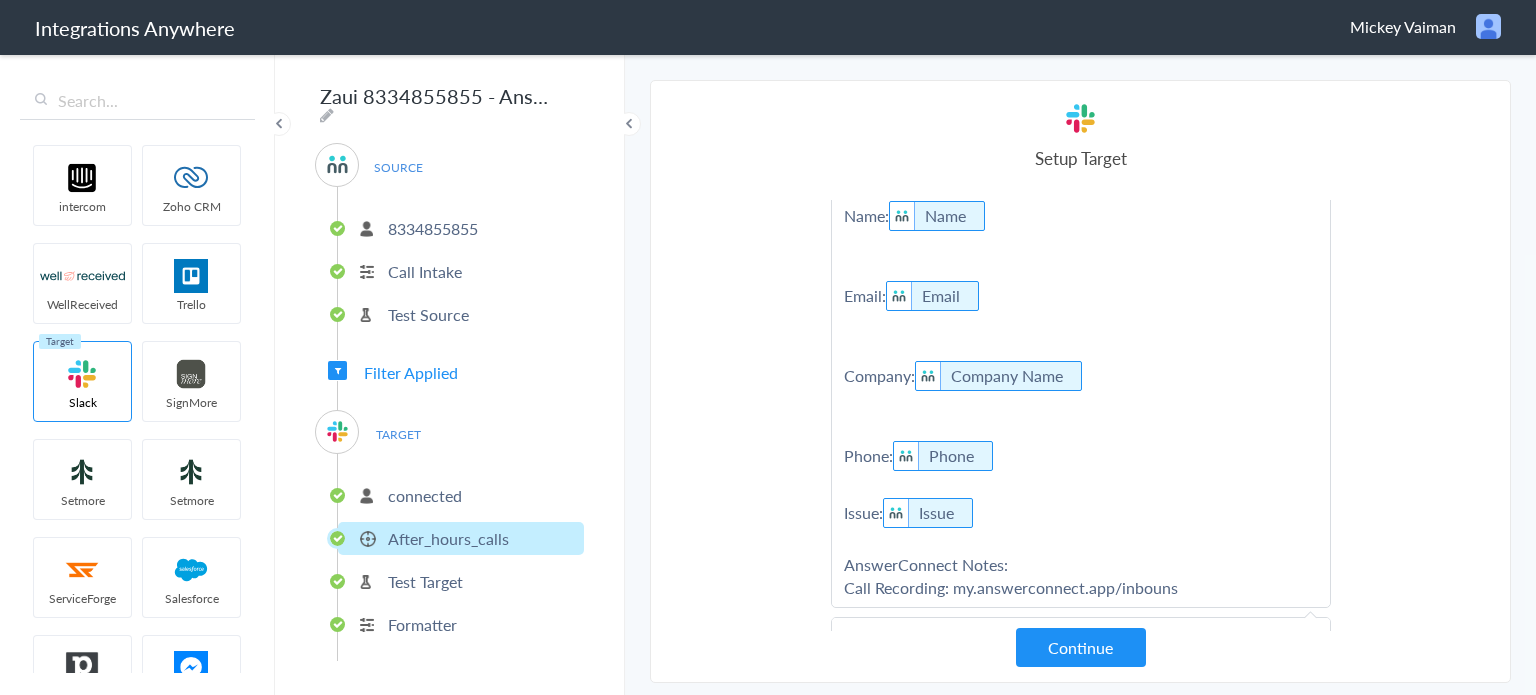 click on "**********" at bounding box center (1081, 353) 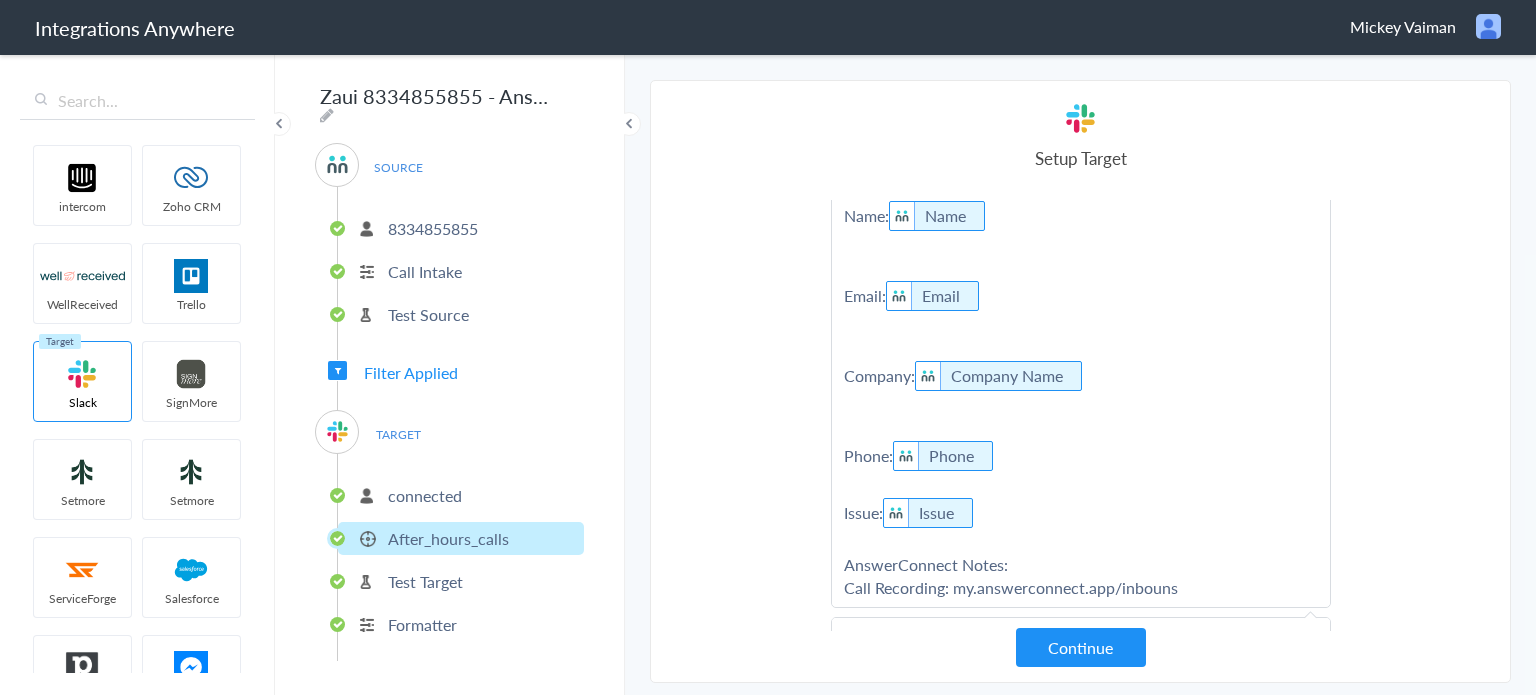 click on "**********" at bounding box center [1081, 353] 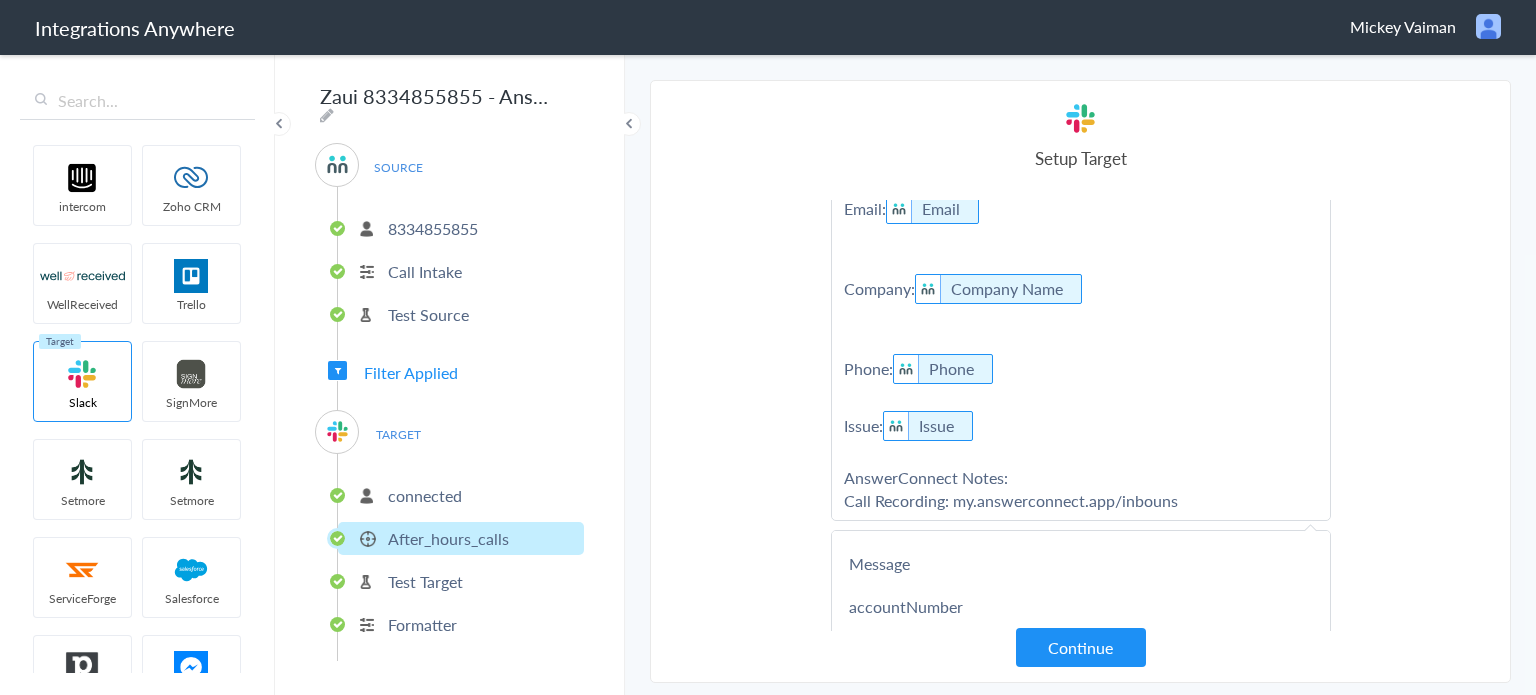 scroll, scrollTop: 277, scrollLeft: 0, axis: vertical 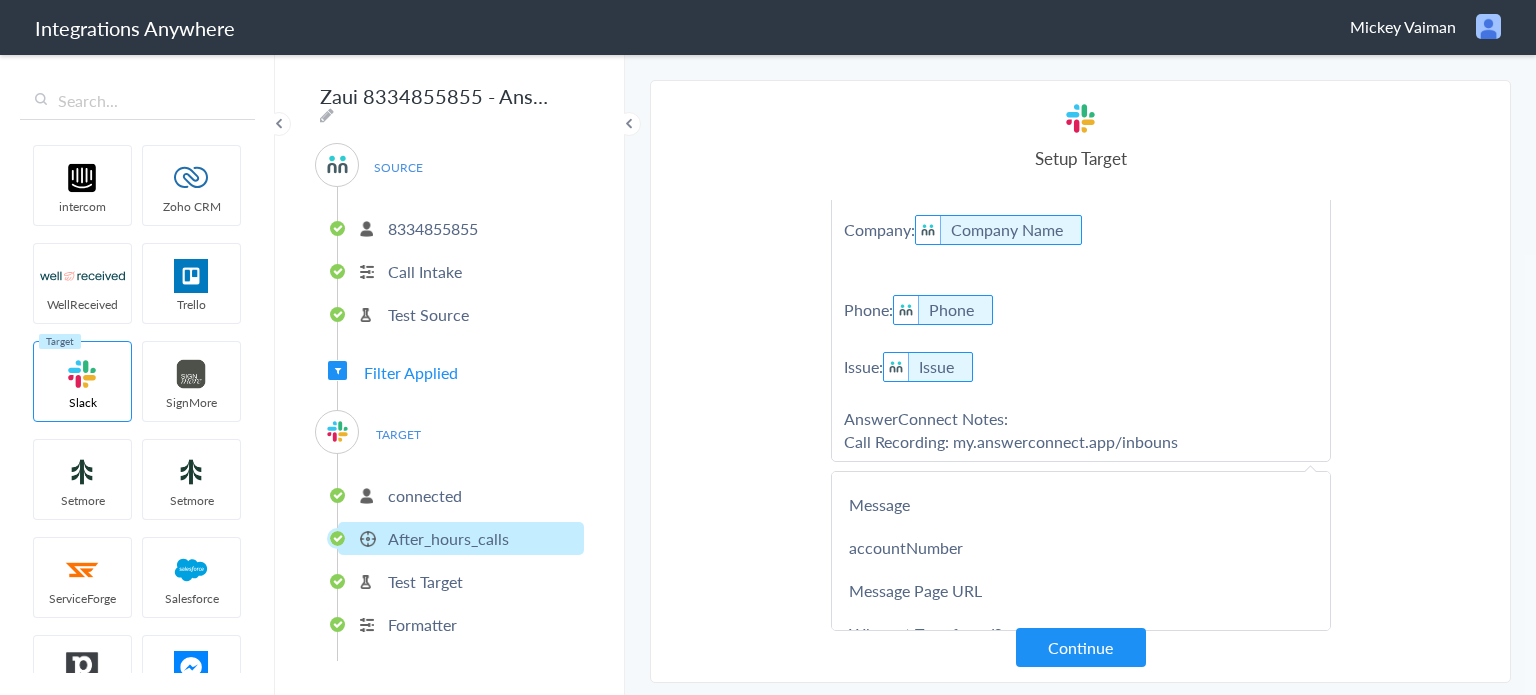 click on "**********" at bounding box center (1081, 207) 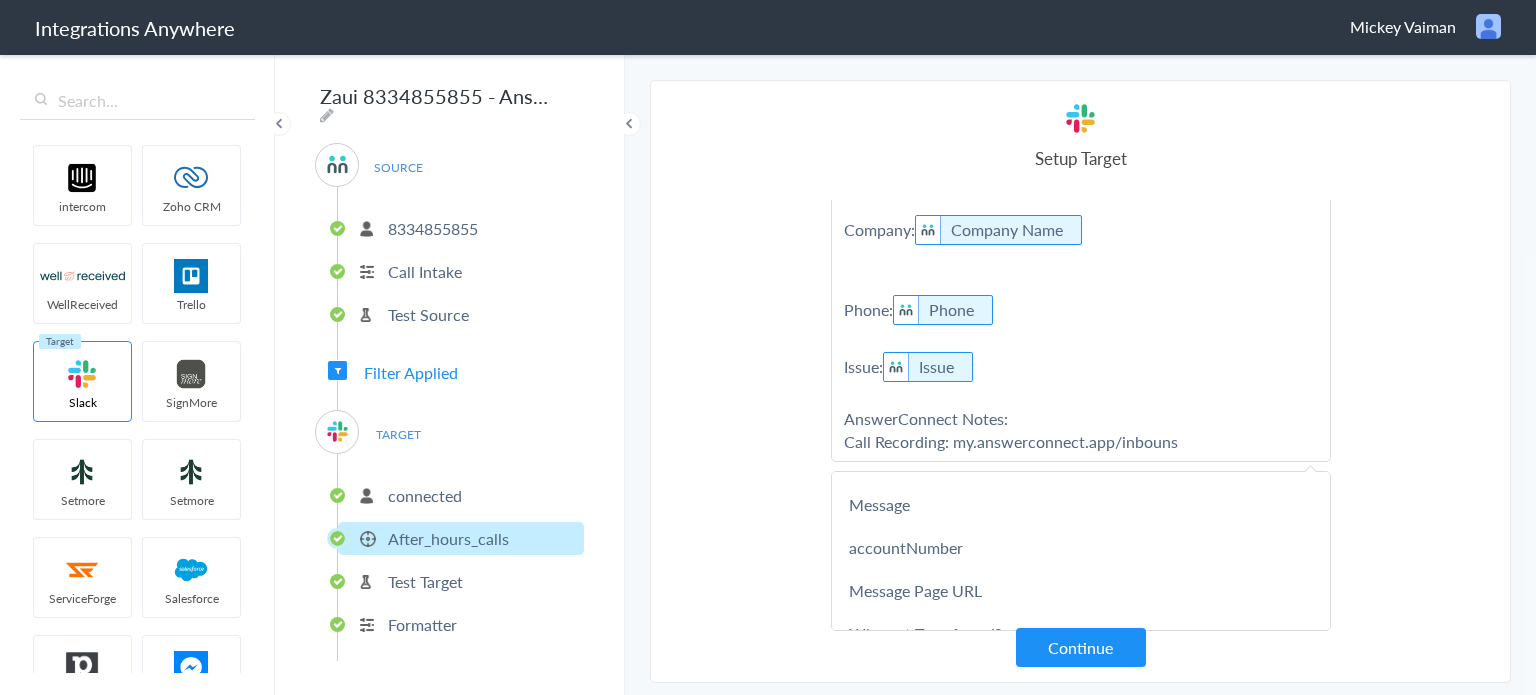 click on "Message" at bounding box center (1081, 504) 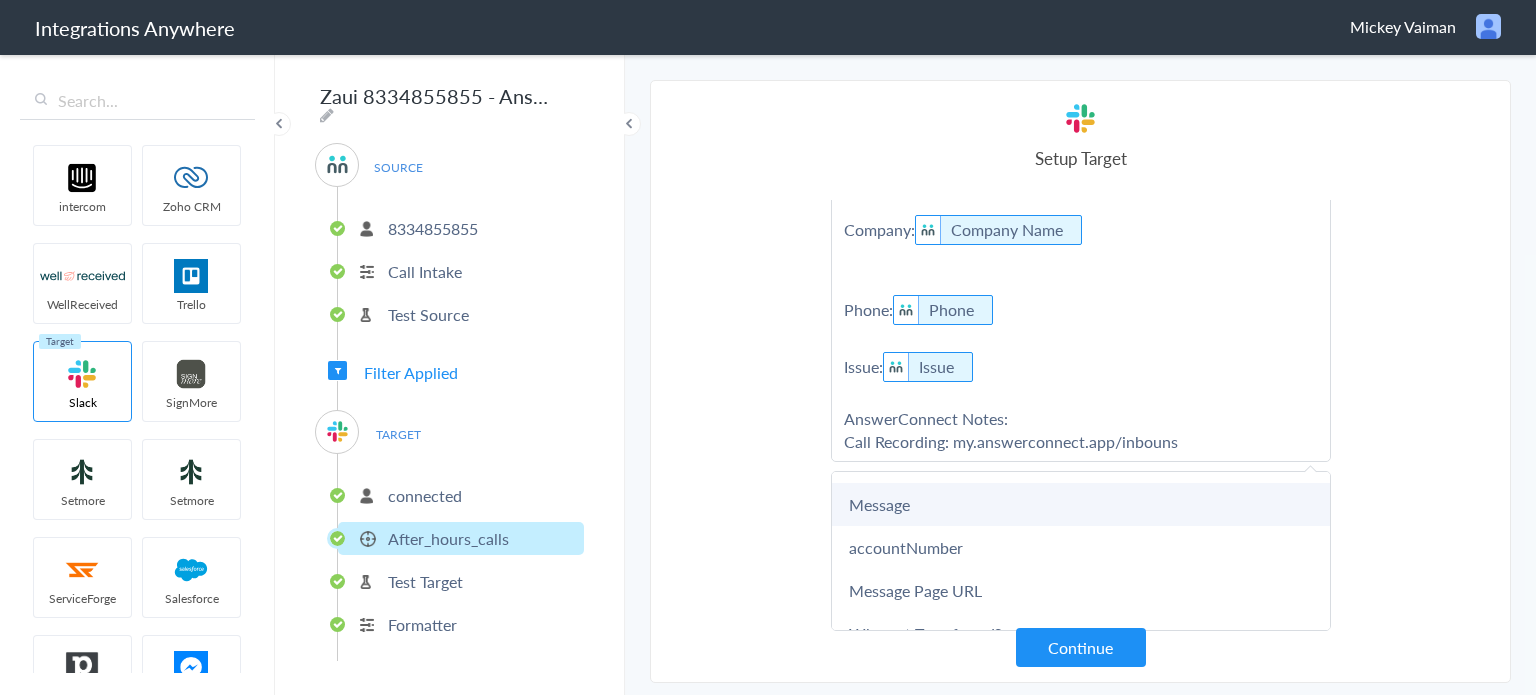 scroll, scrollTop: 142, scrollLeft: 0, axis: vertical 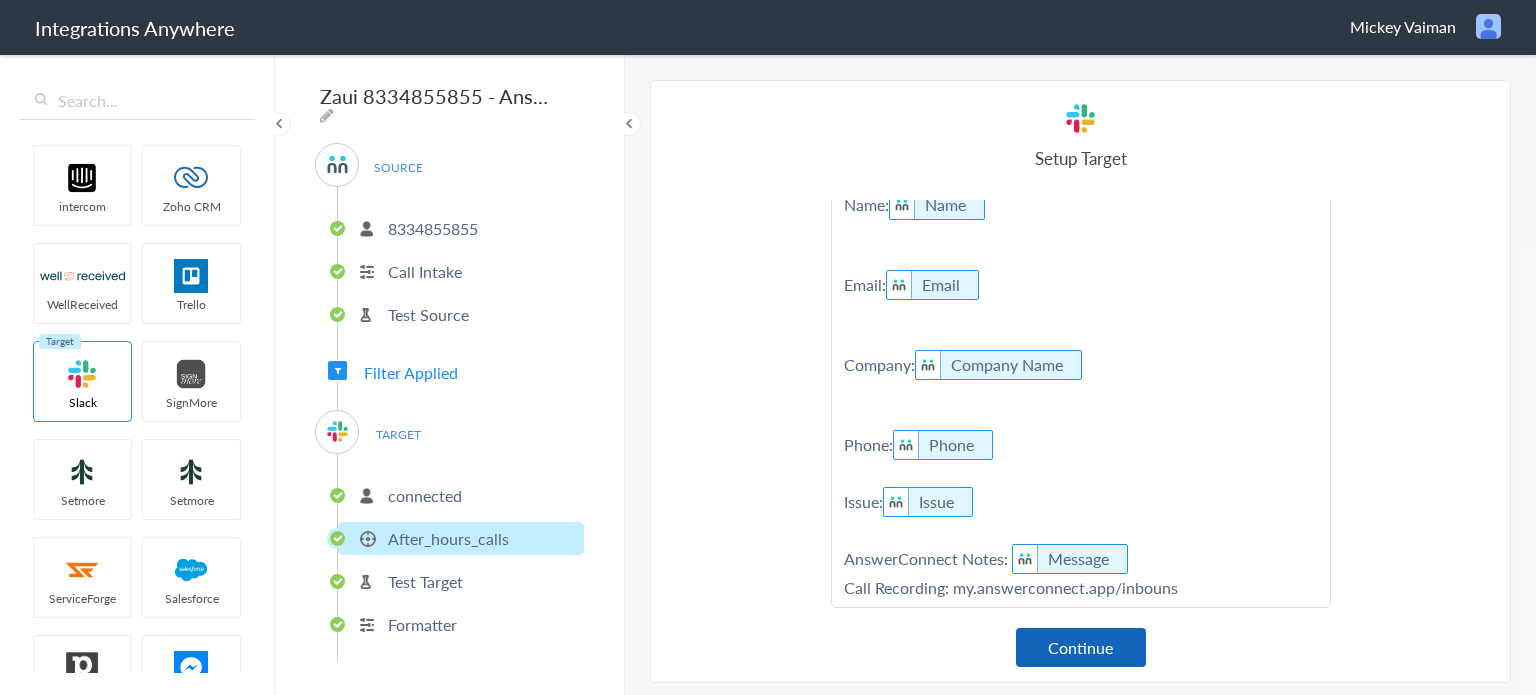 click on "Continue" at bounding box center [1081, 647] 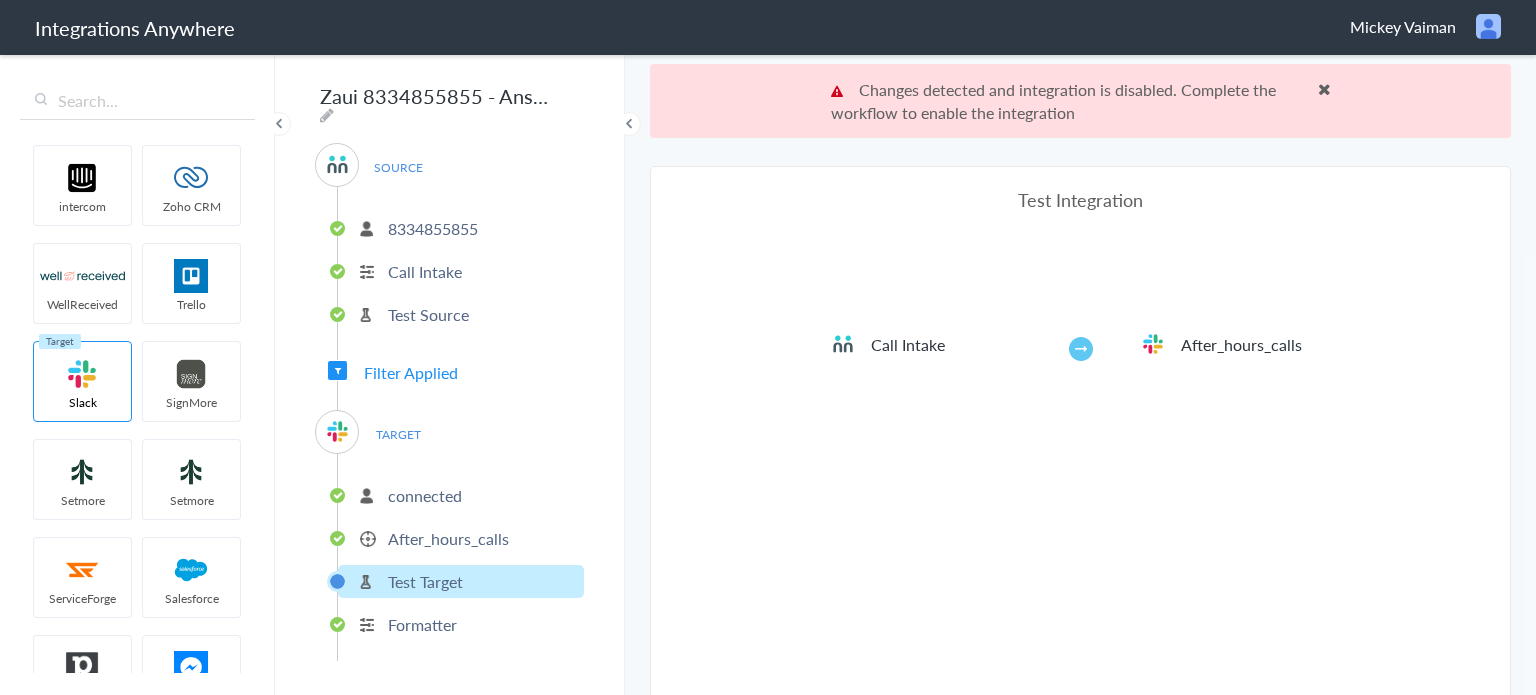 click on "Test Integration Call Intake After_hours_calls View test data Your Integration has been set up.Trigger the switch to activate your Integration Test Skip Test Return to Dashboard or Setup Formatter" at bounding box center (1081, 467) 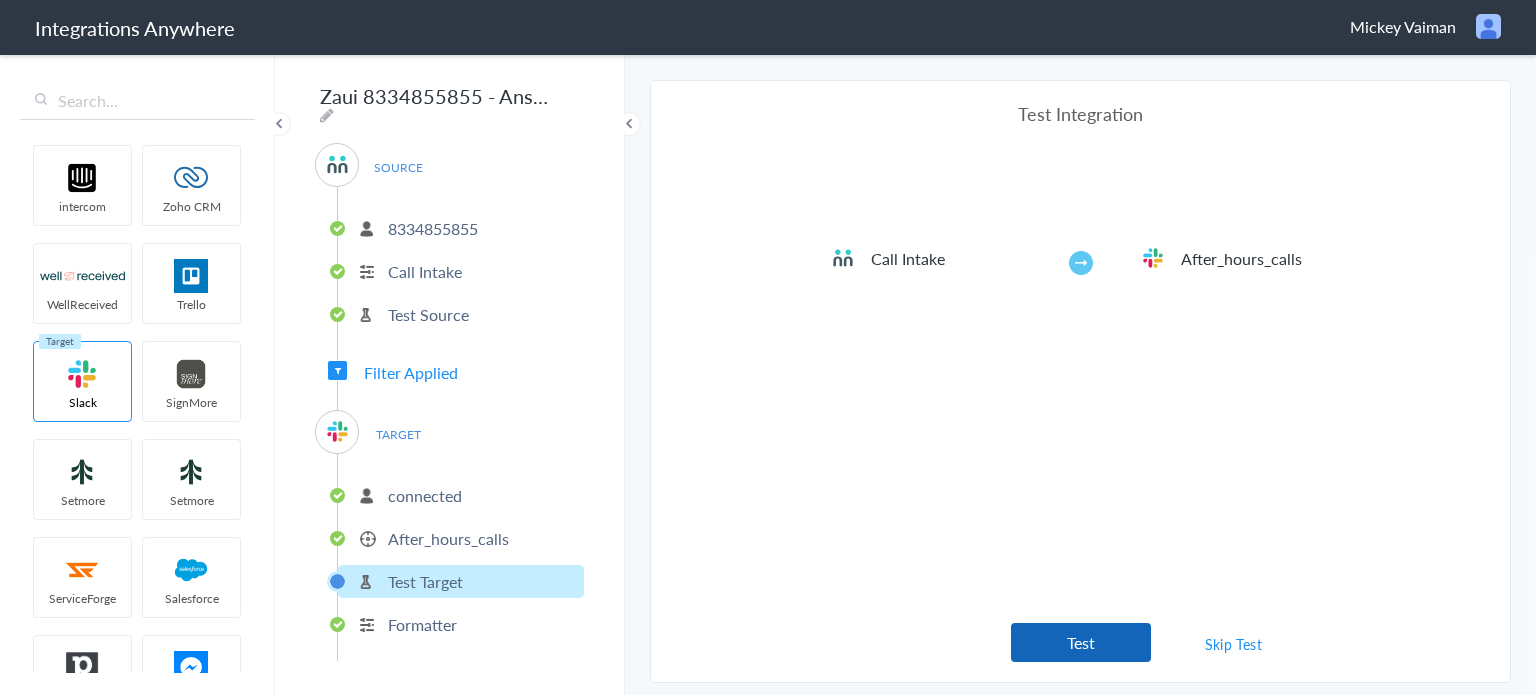 click on "Test" at bounding box center (1081, 642) 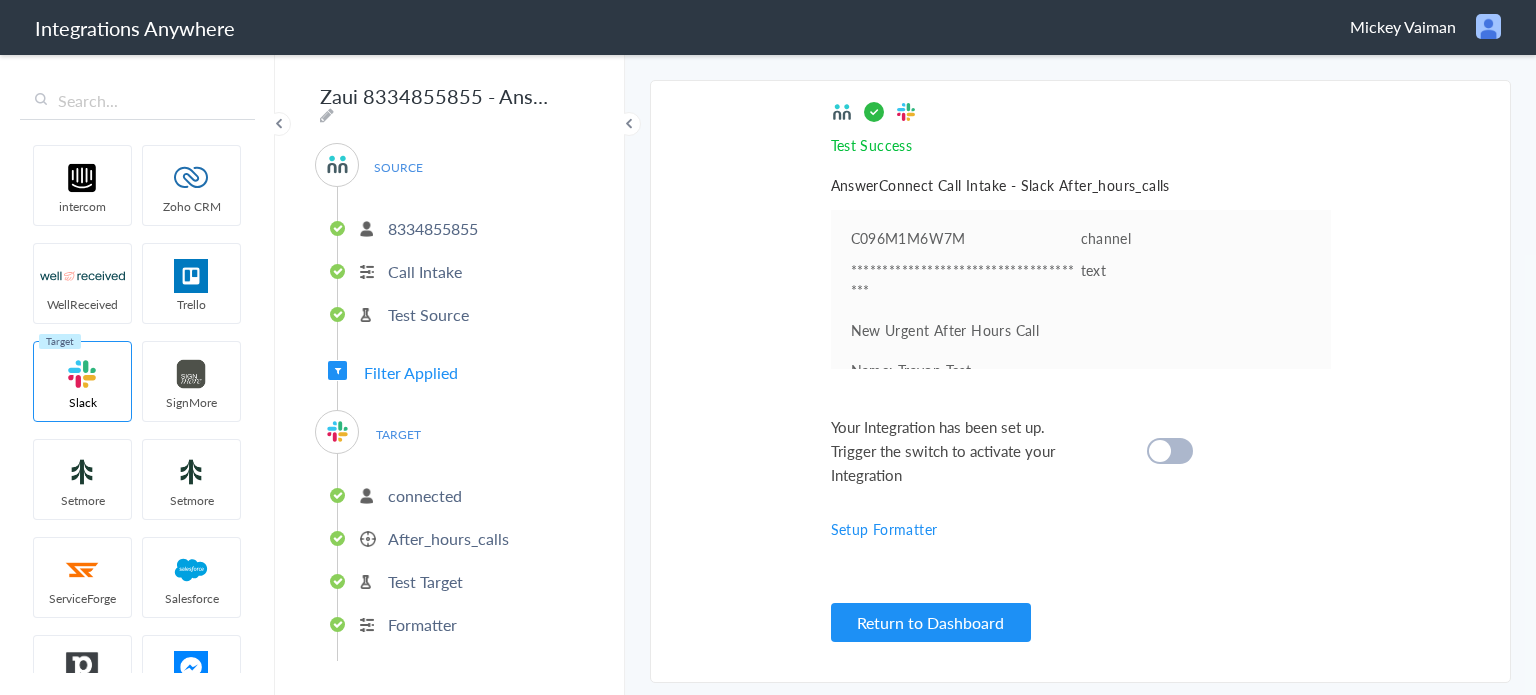 click at bounding box center [1160, 451] 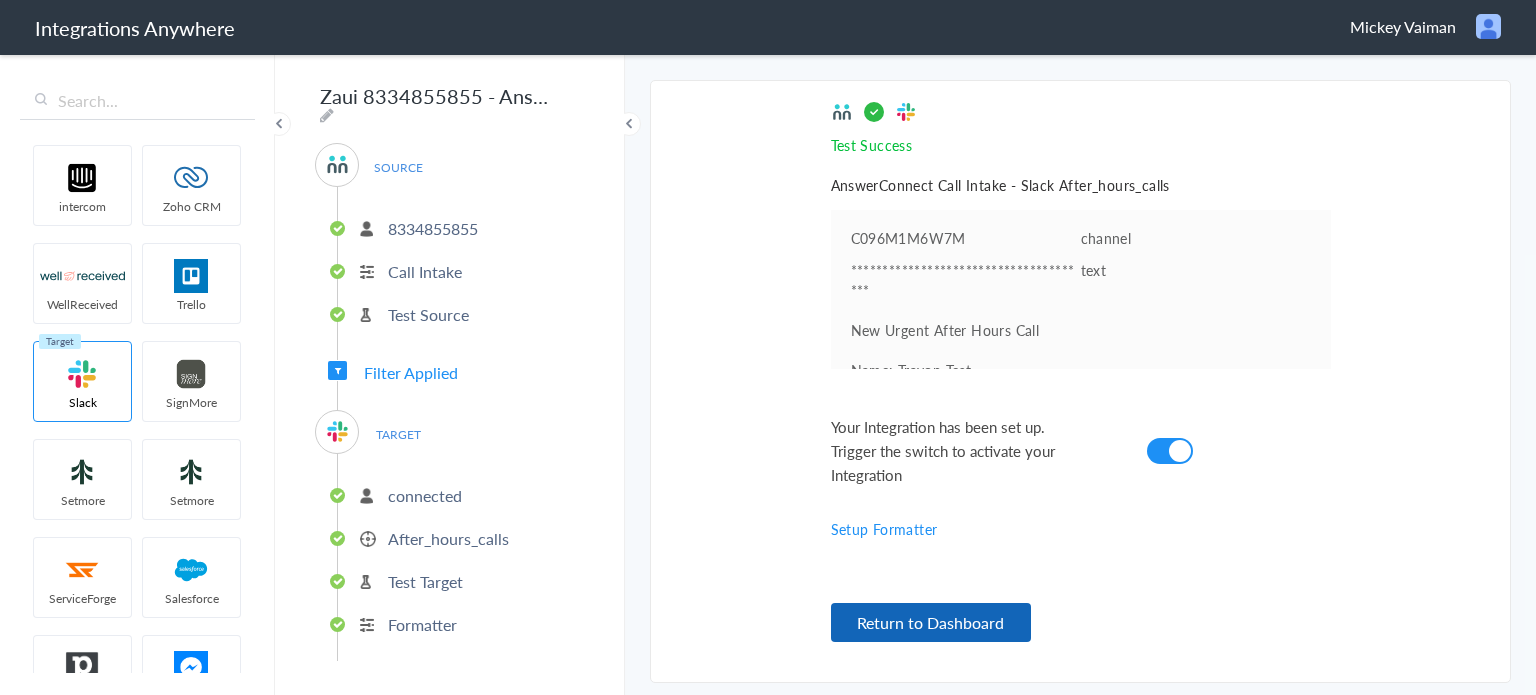 click on "Return to Dashboard" at bounding box center (931, 622) 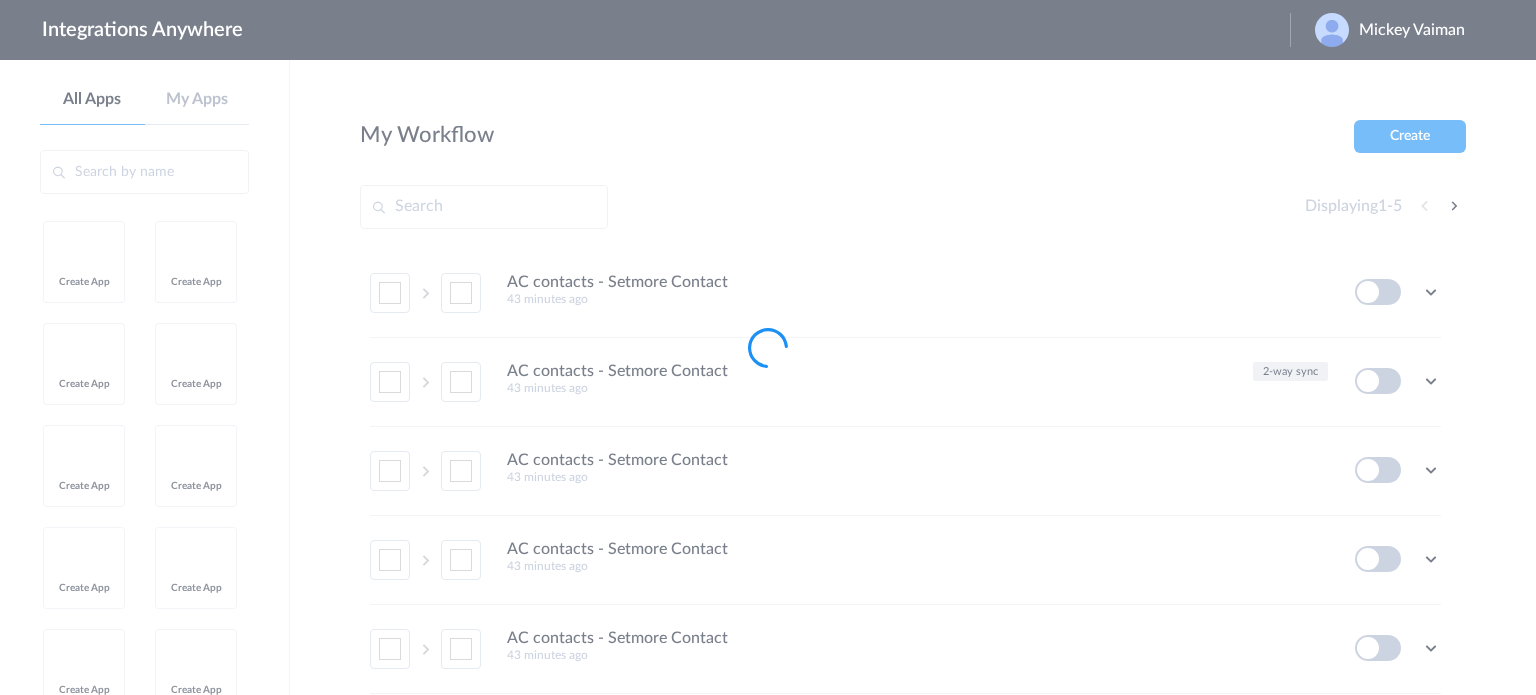 scroll, scrollTop: 0, scrollLeft: 0, axis: both 